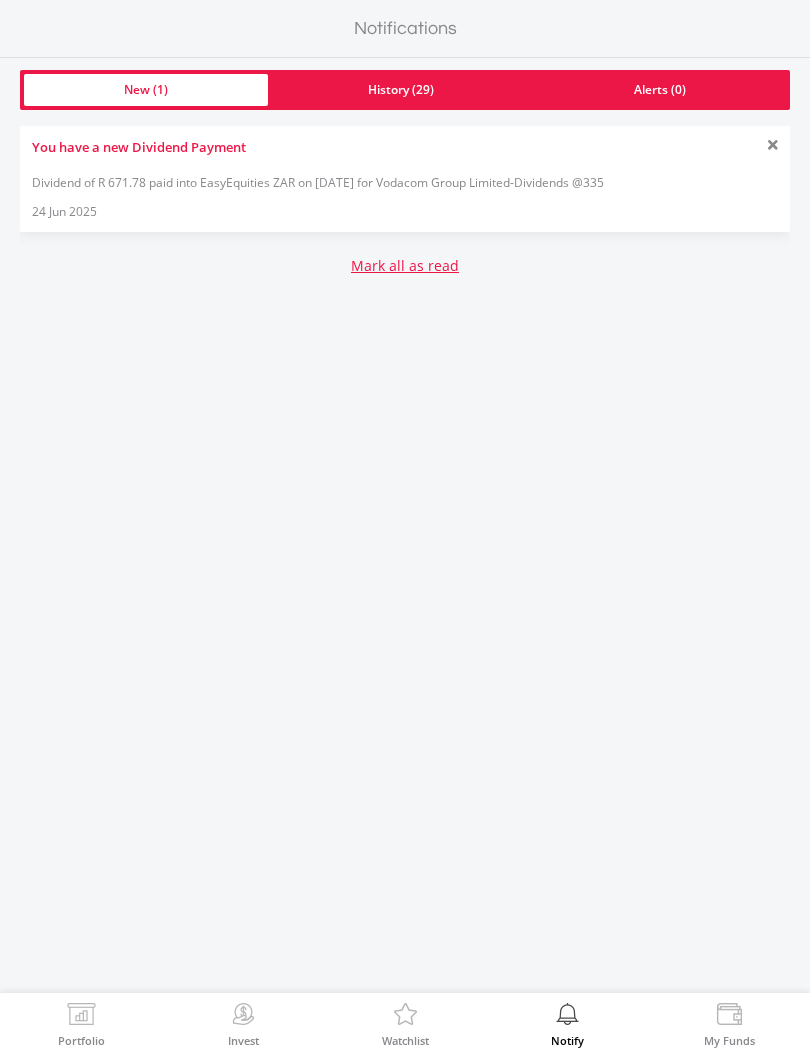 scroll, scrollTop: 0, scrollLeft: 0, axis: both 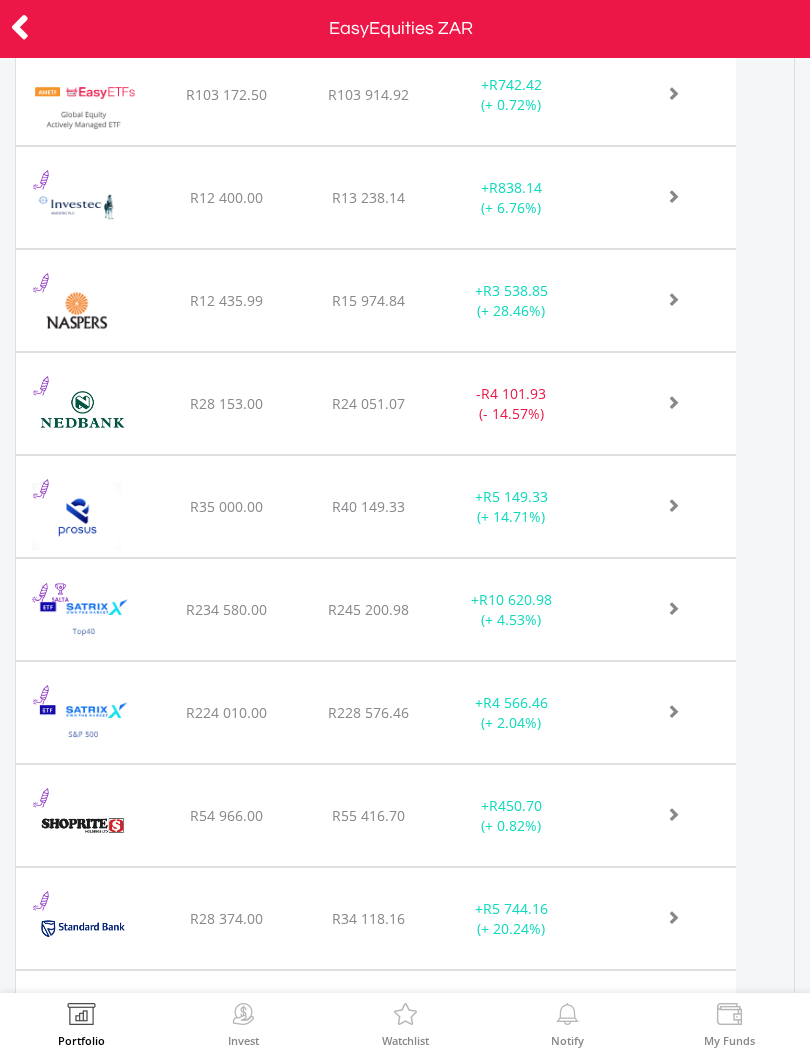 click at bounding box center (650, -314) 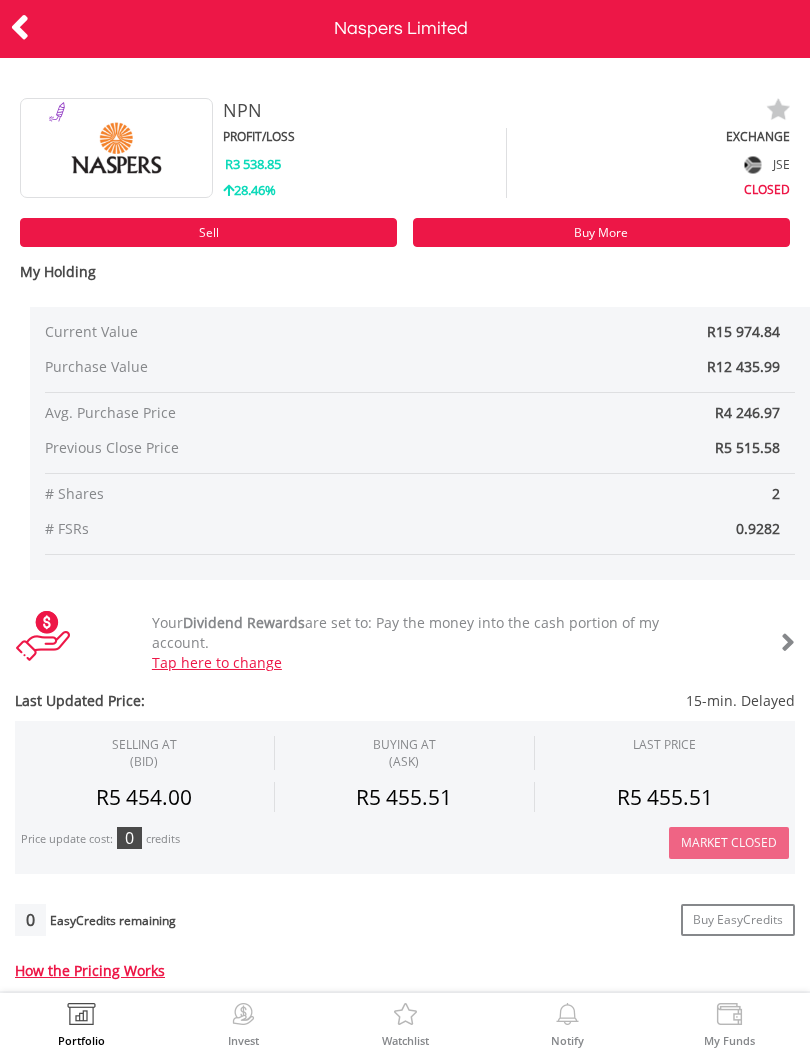 scroll, scrollTop: 0, scrollLeft: 0, axis: both 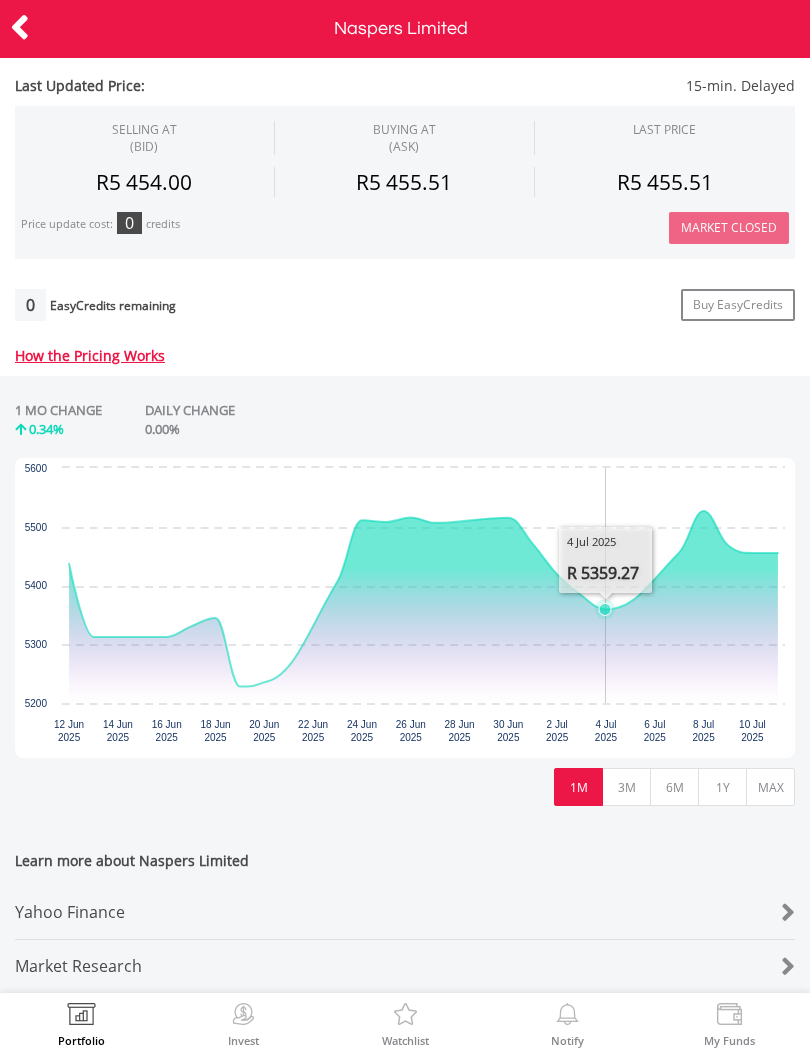 click on "1Y" at bounding box center (722, 787) 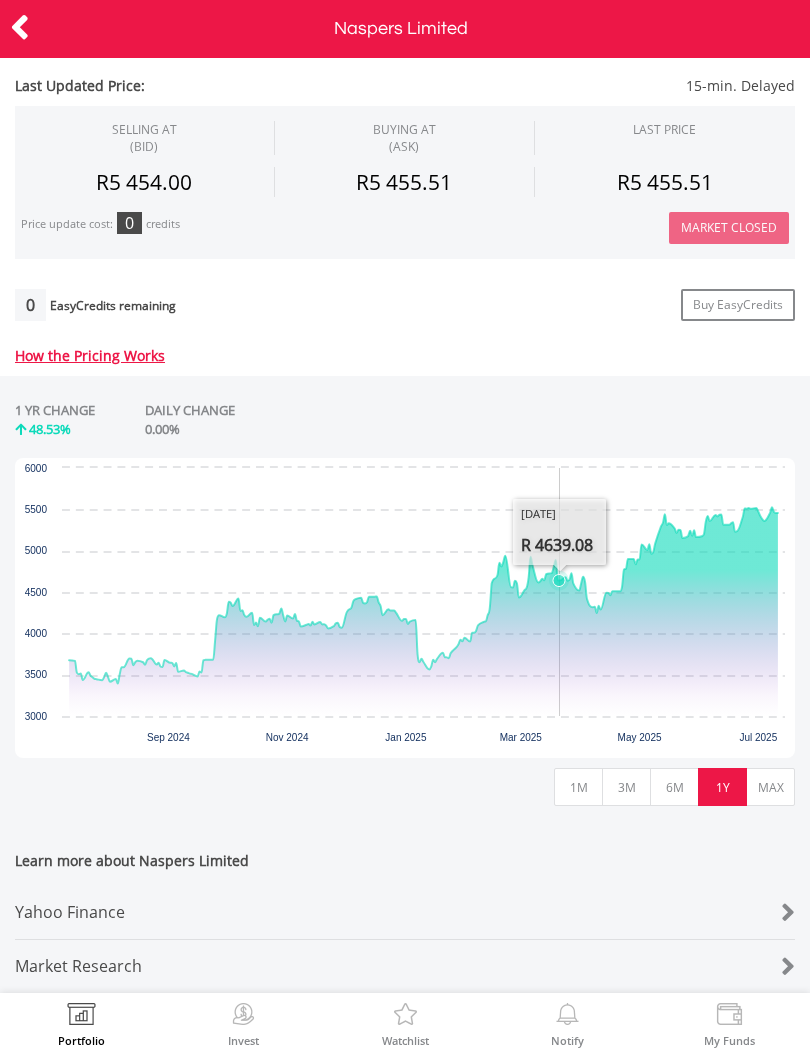 scroll, scrollTop: 627, scrollLeft: 0, axis: vertical 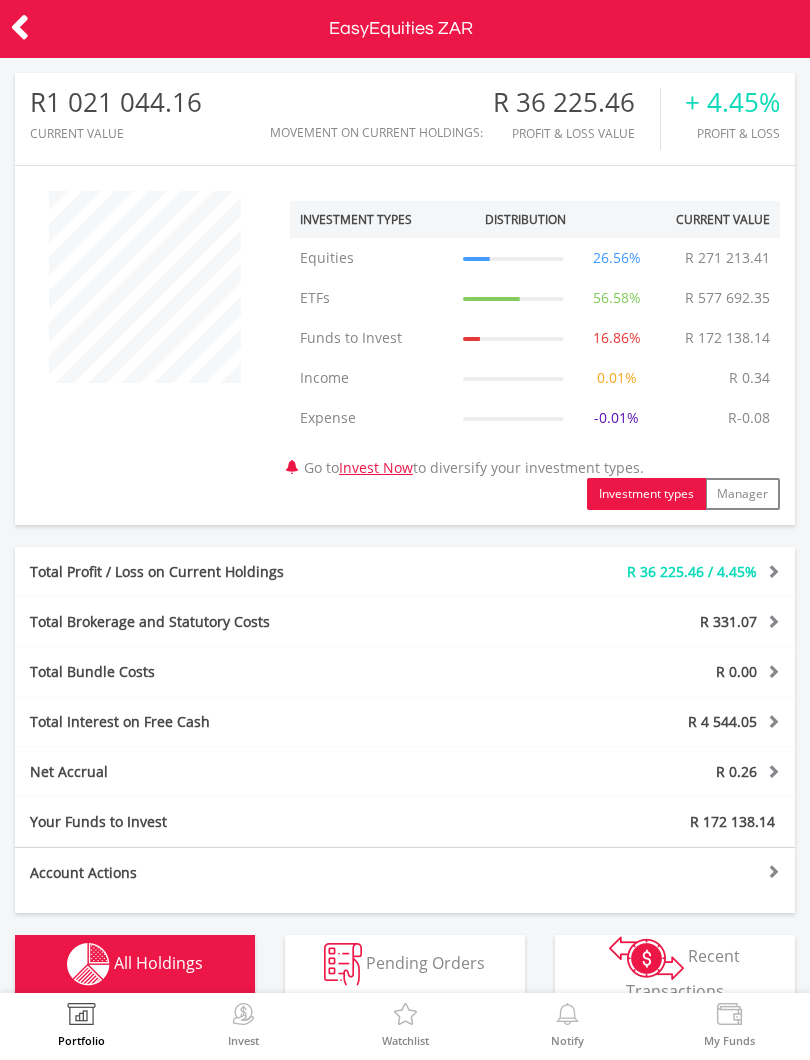 click on "R 577 692.35" at bounding box center [727, 298] 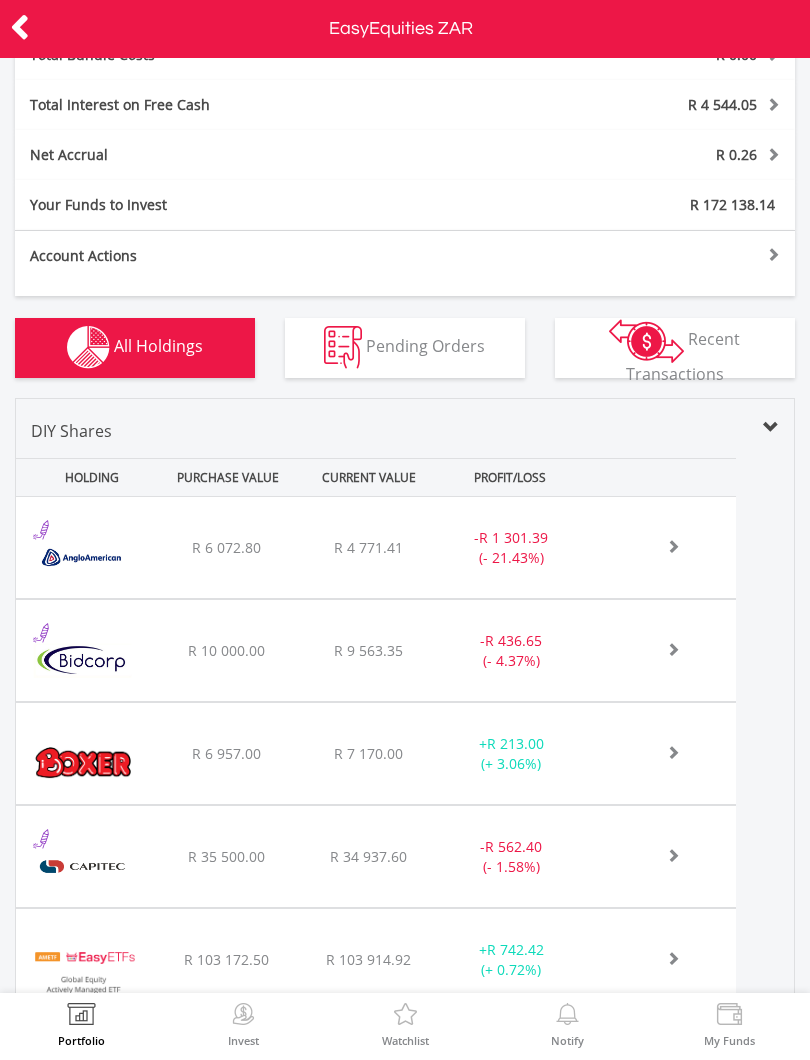 scroll, scrollTop: 616, scrollLeft: 0, axis: vertical 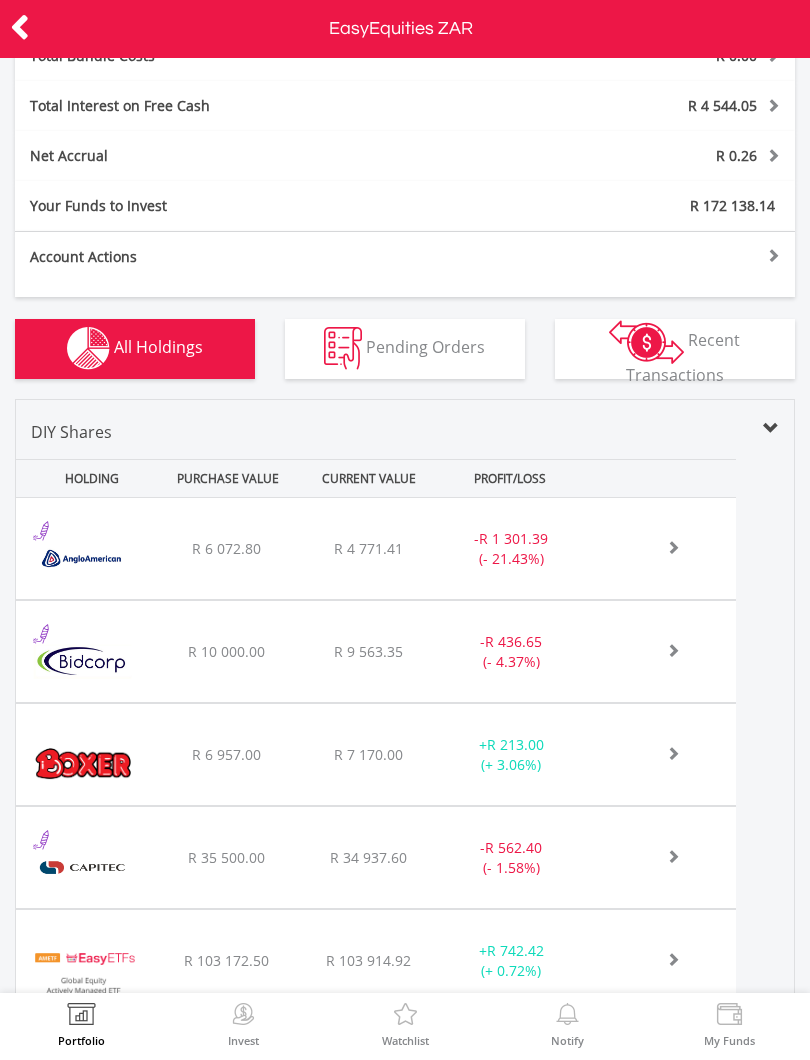 click at bounding box center [650, 547] 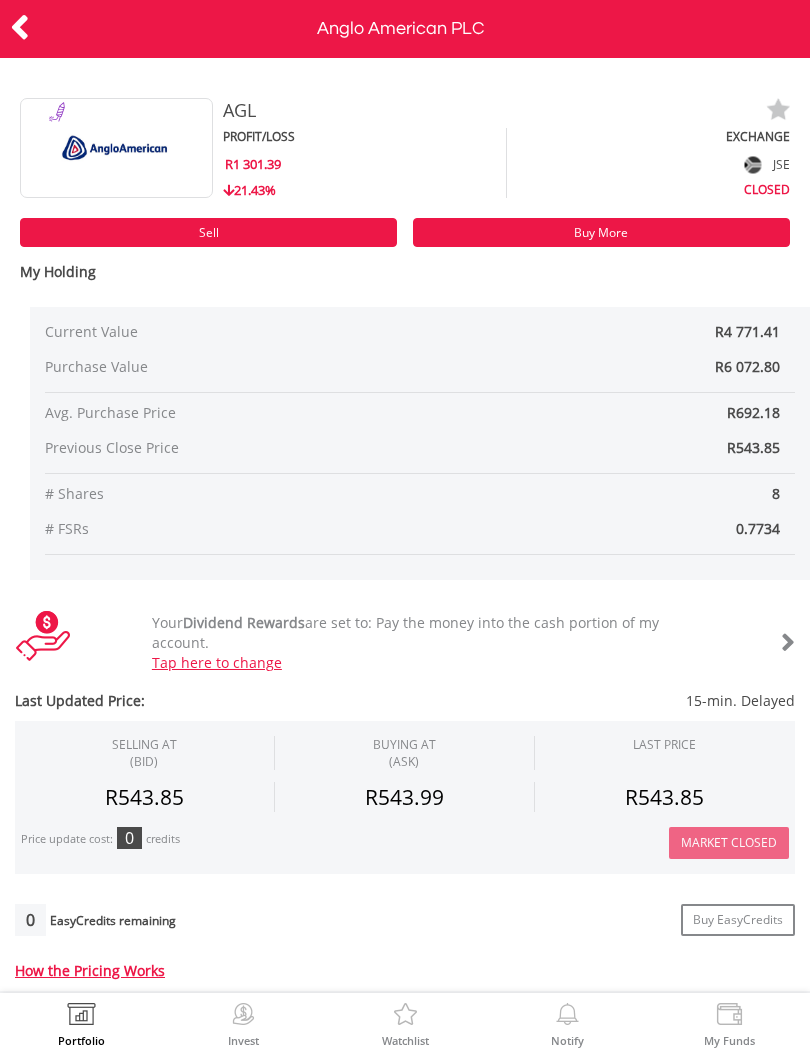 scroll, scrollTop: 0, scrollLeft: 0, axis: both 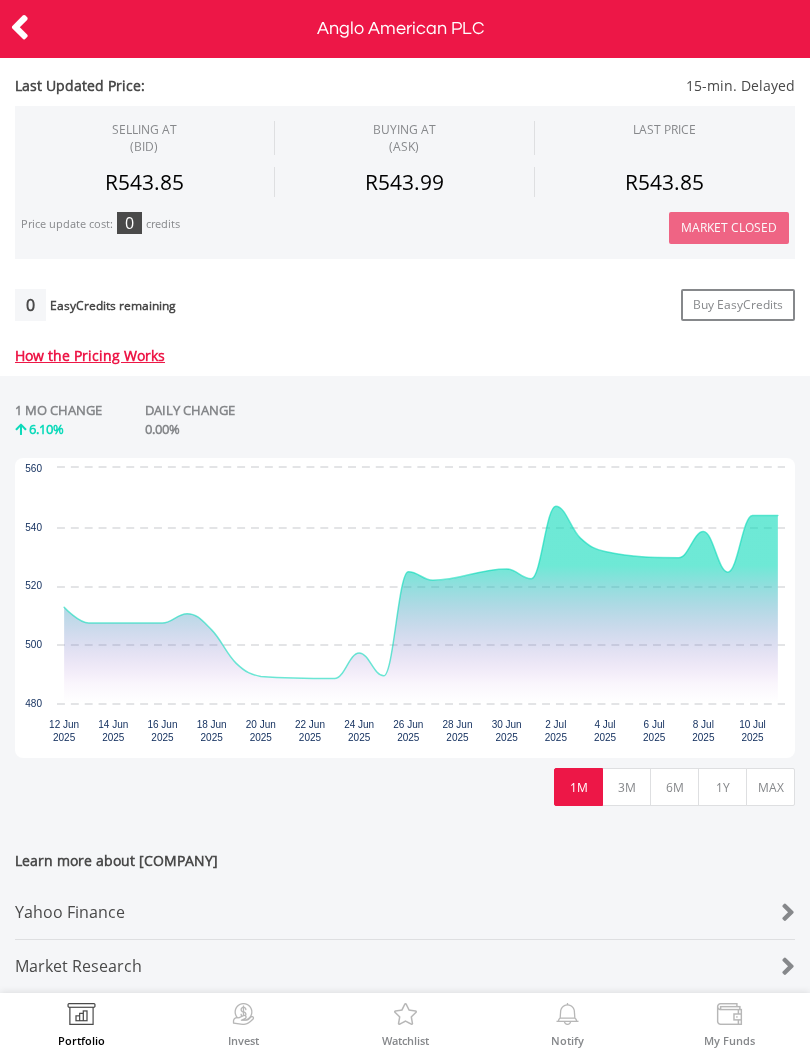 click on "1Y" at bounding box center (722, 787) 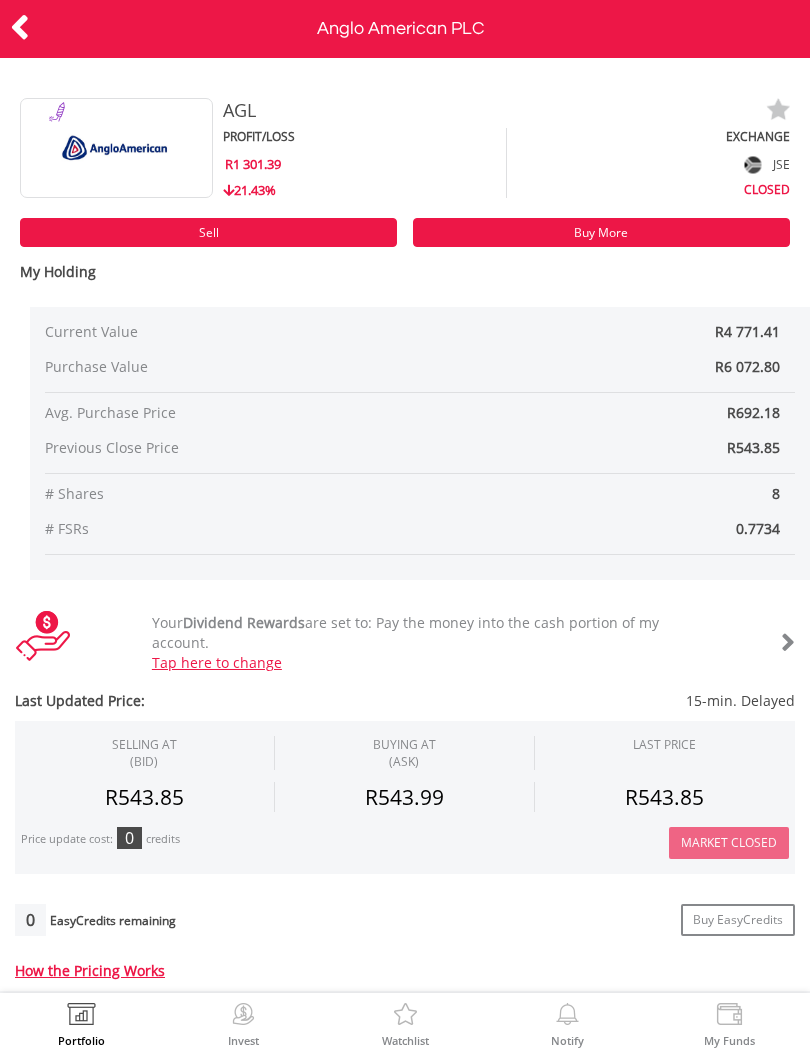 scroll, scrollTop: 0, scrollLeft: 0, axis: both 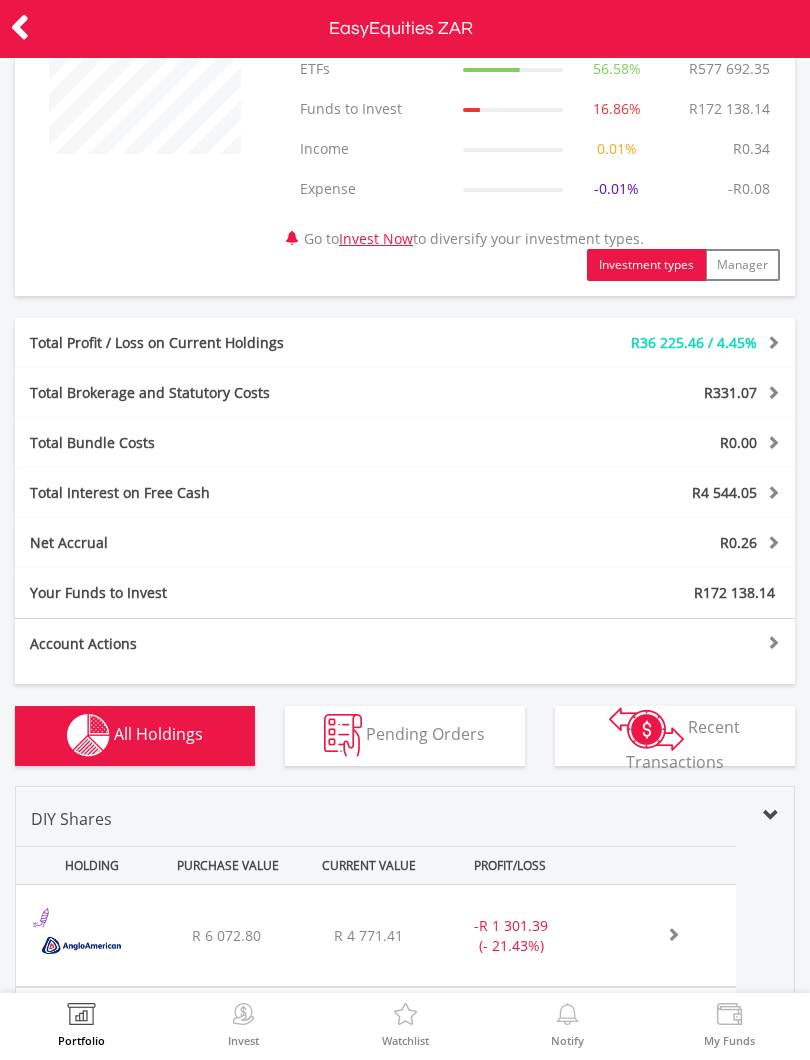 click at bounding box center [646, 729] 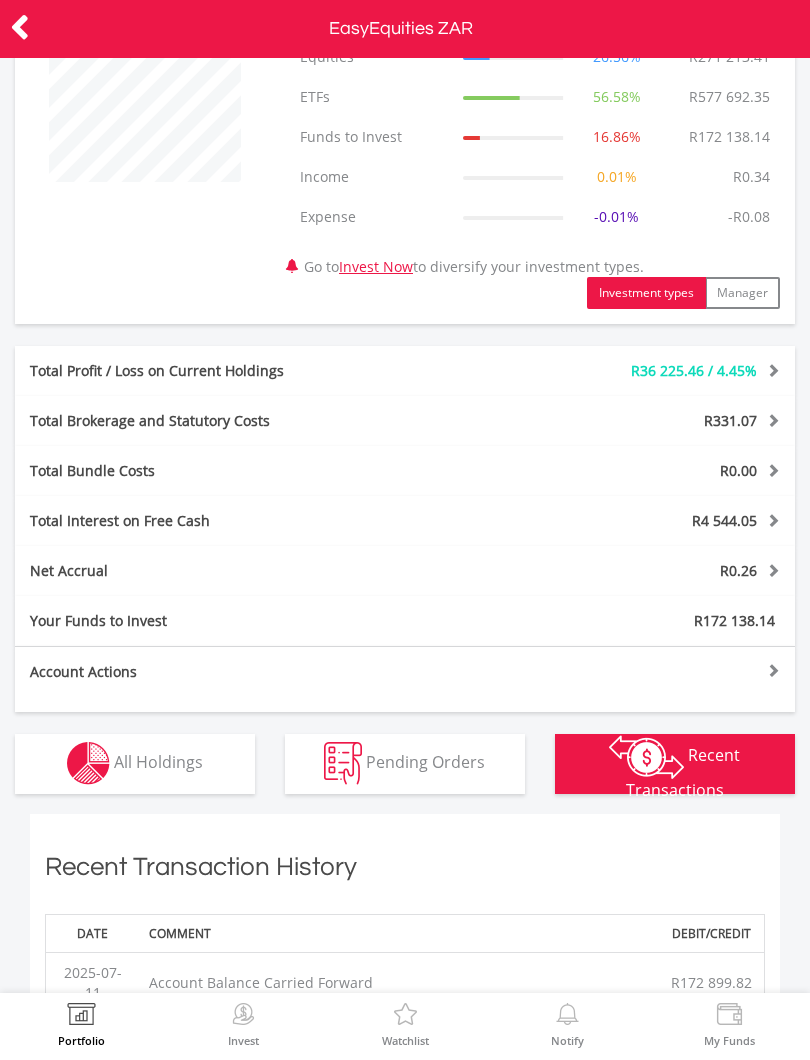 scroll, scrollTop: 202, scrollLeft: 0, axis: vertical 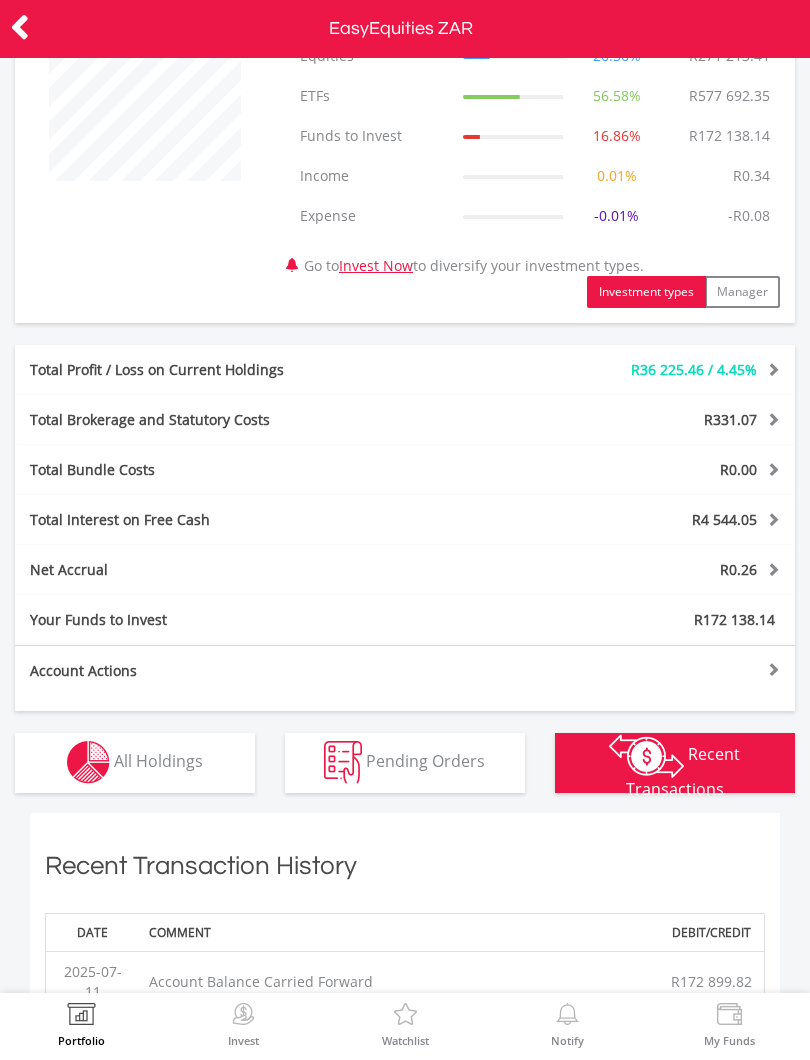 click on "Holdings
All Holdings" at bounding box center (135, 763) 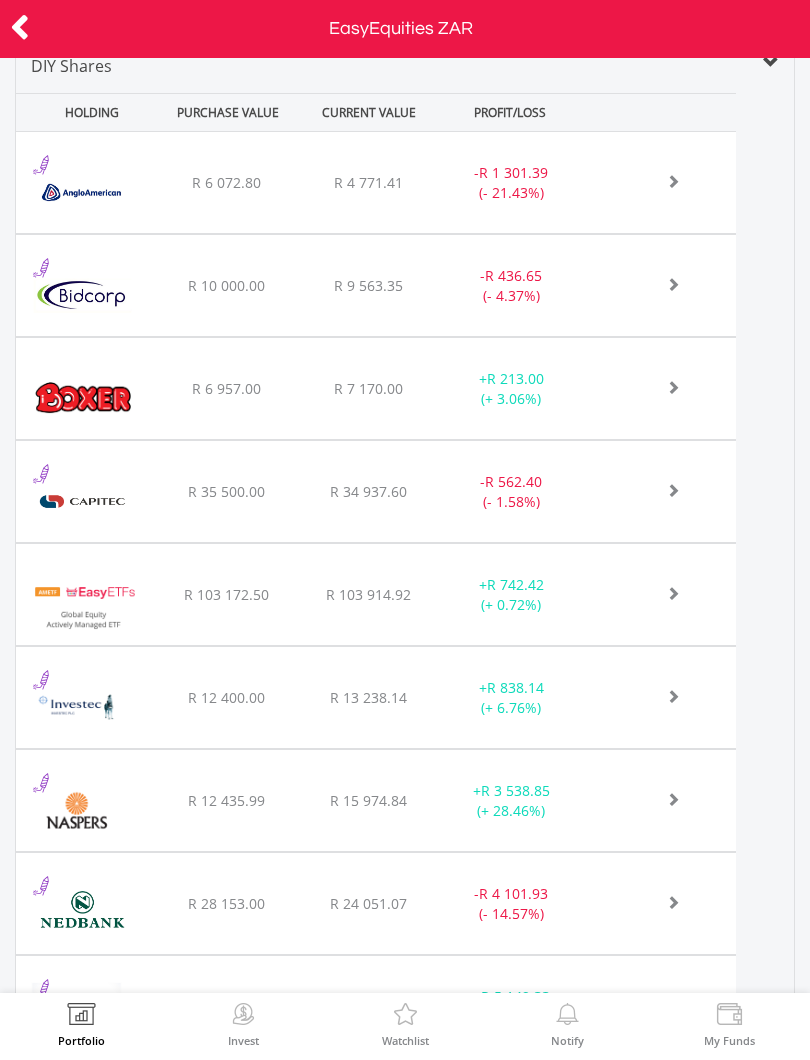 scroll, scrollTop: 984, scrollLeft: 0, axis: vertical 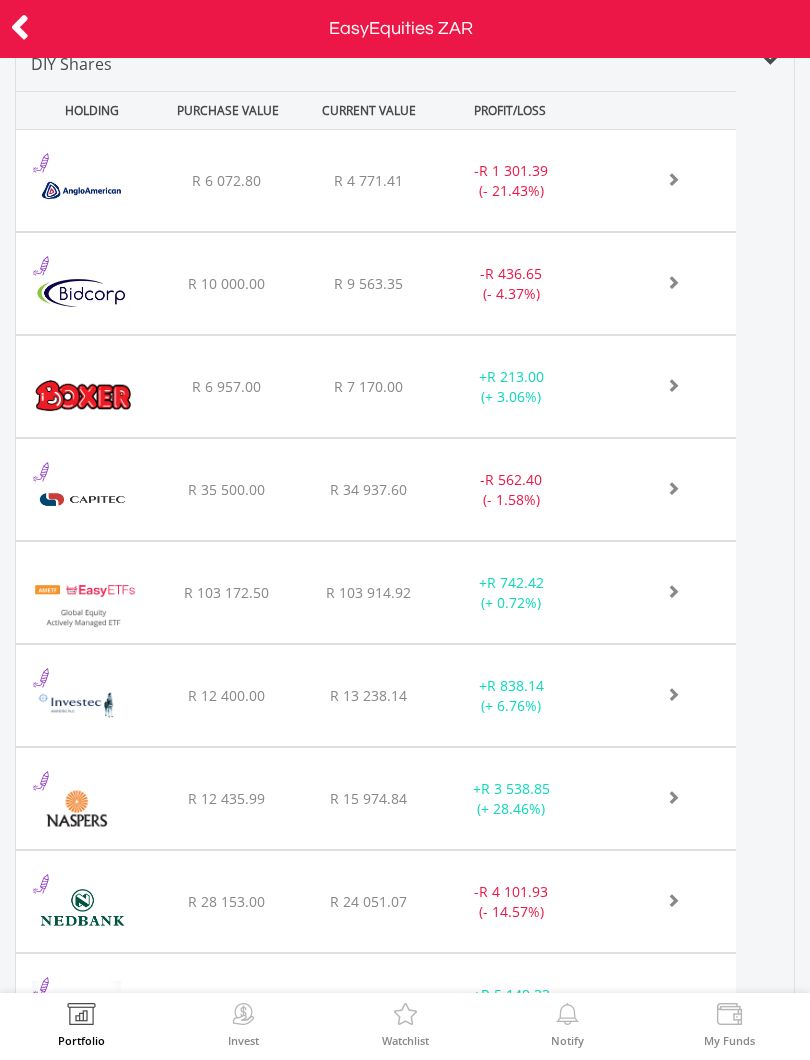 click at bounding box center [405, 1017] 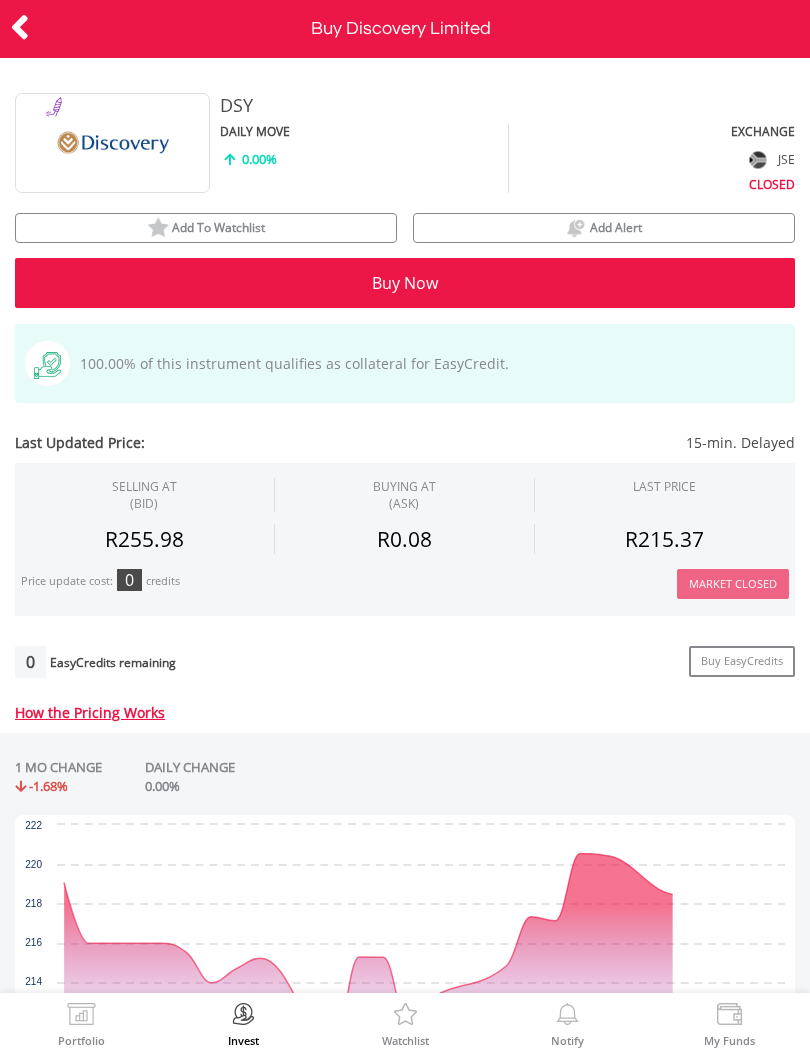 scroll, scrollTop: 0, scrollLeft: 0, axis: both 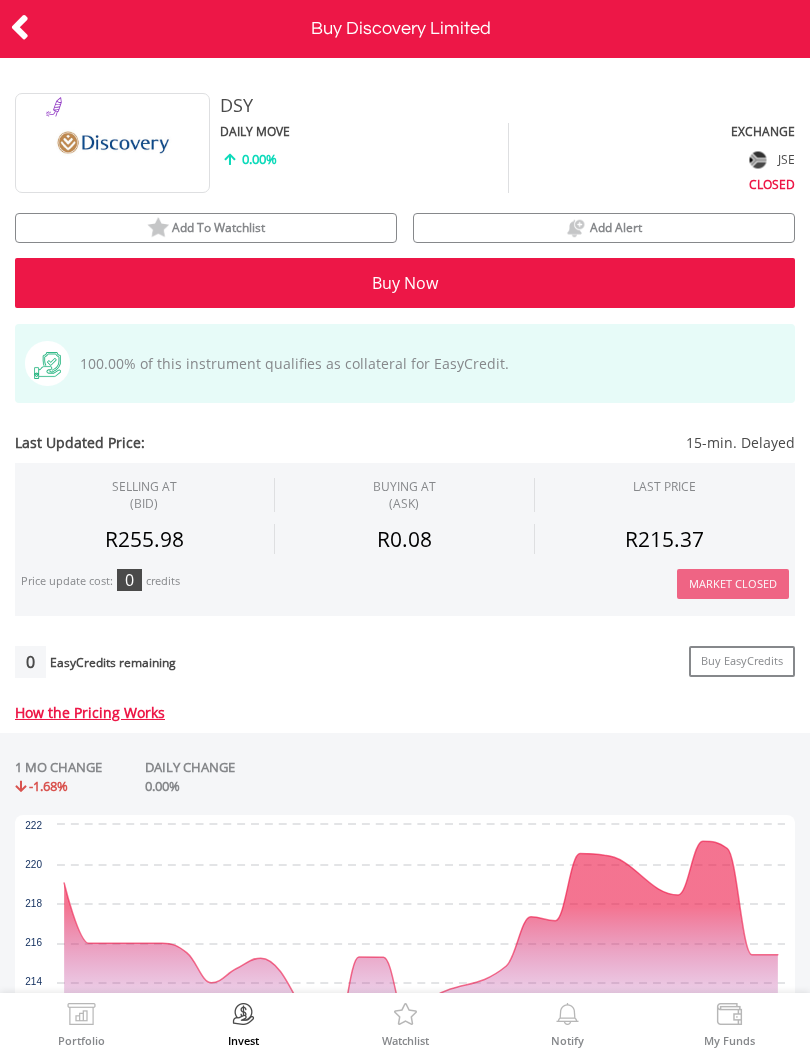 click on "Add To Watchlist" at bounding box center [206, 228] 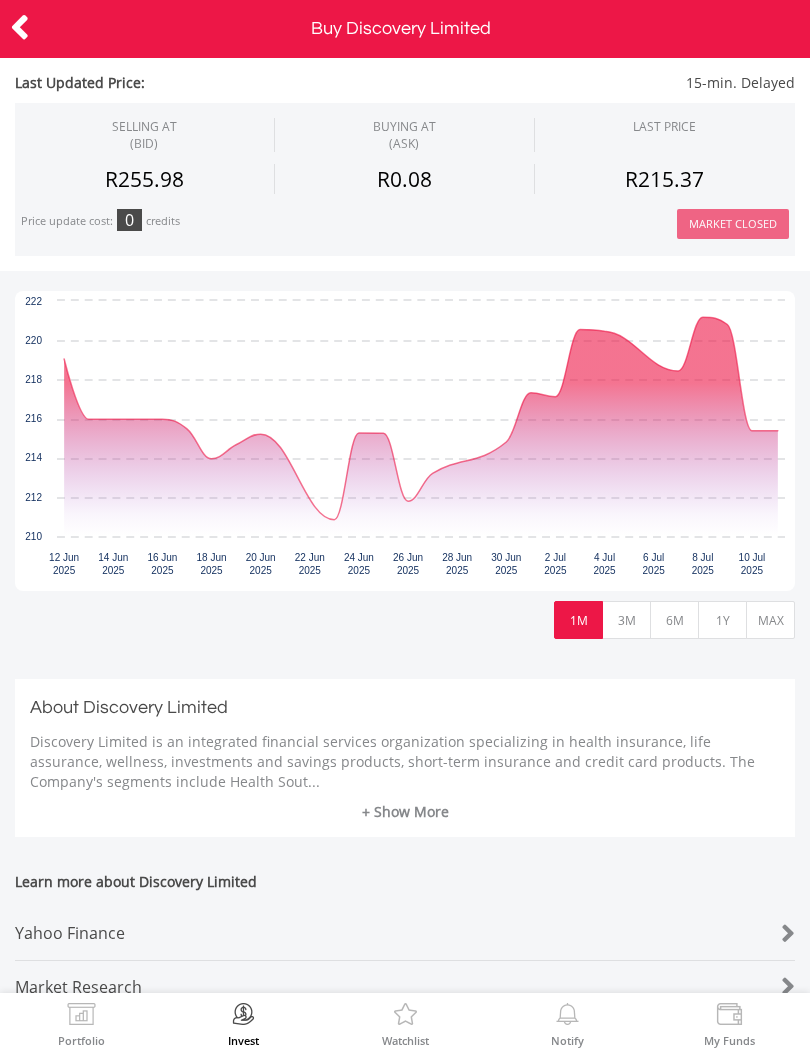 scroll, scrollTop: 527, scrollLeft: 0, axis: vertical 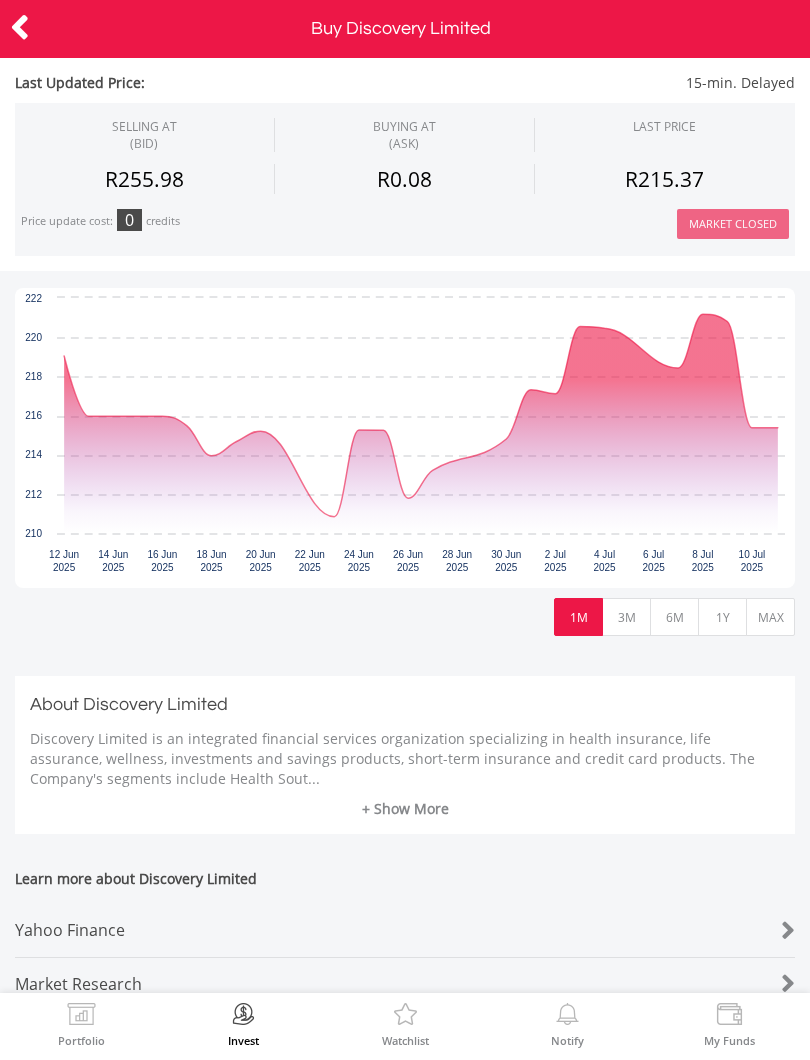 click on "1Y" at bounding box center [722, 617] 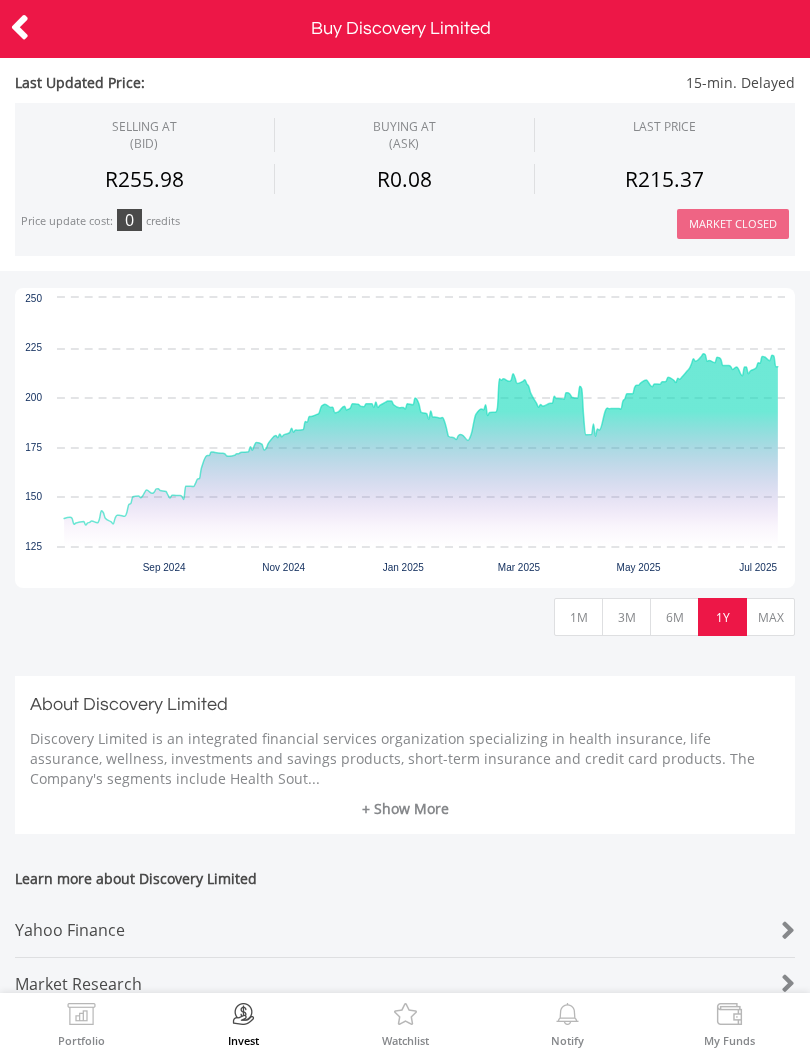 click at bounding box center (40, 29) 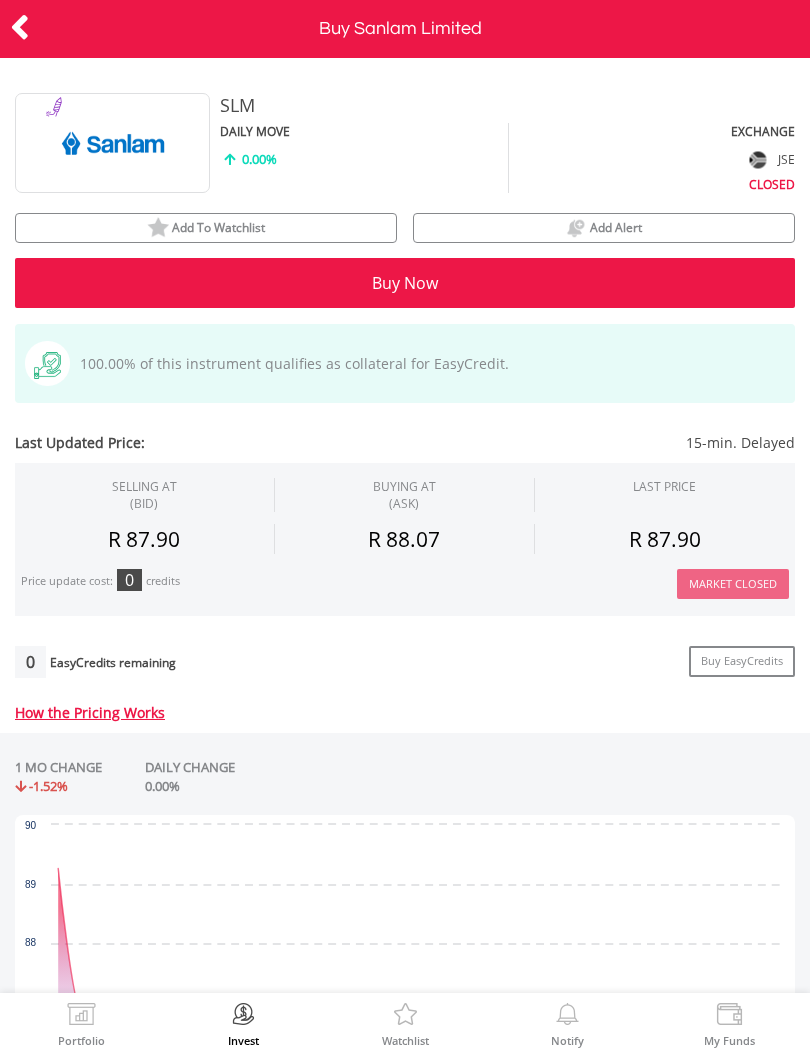 scroll, scrollTop: 0, scrollLeft: 0, axis: both 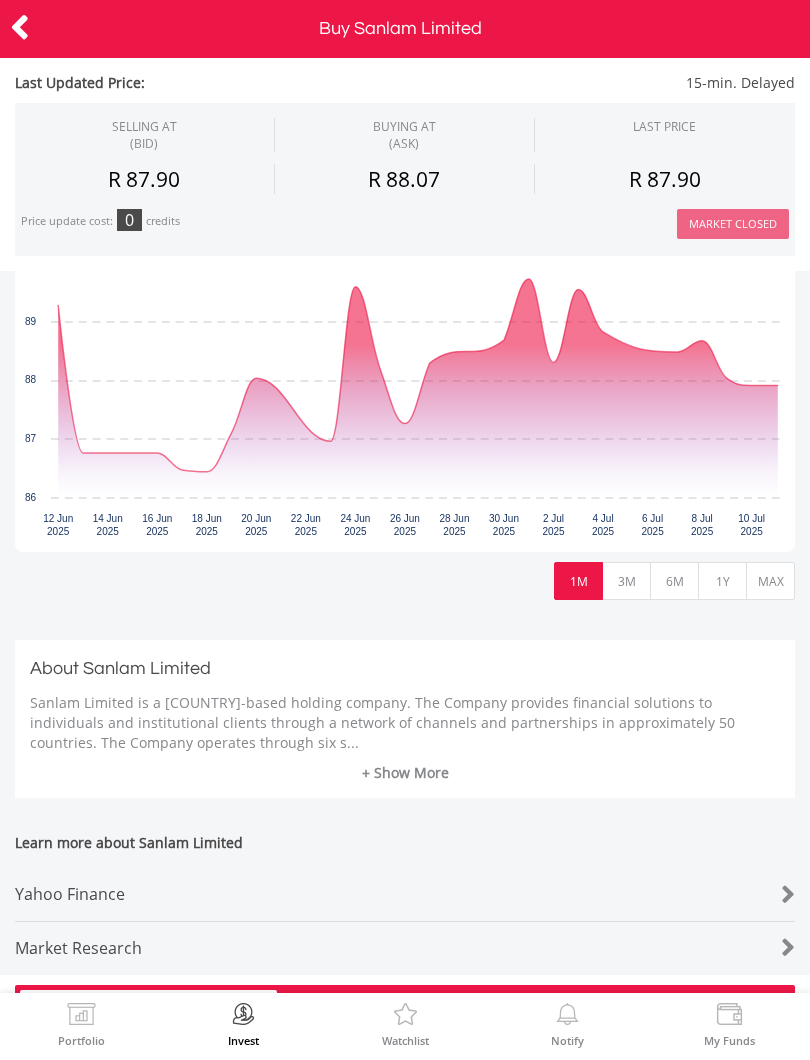 click on "1Y" at bounding box center [722, 581] 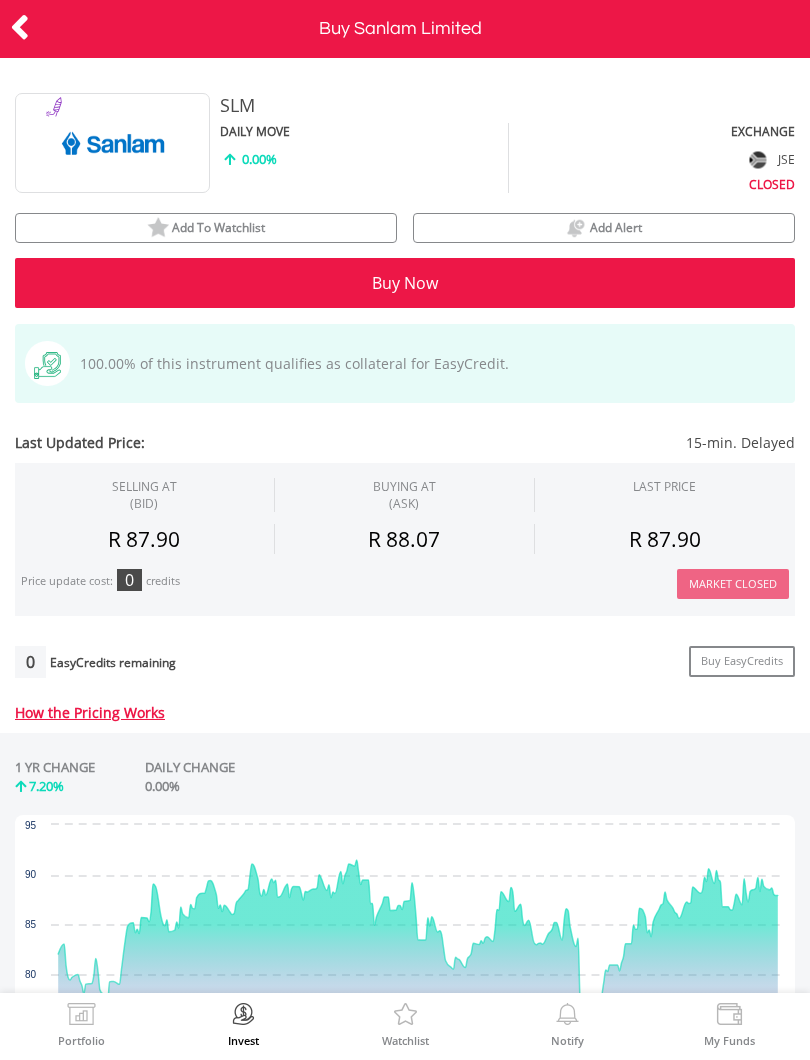 scroll, scrollTop: 0, scrollLeft: 0, axis: both 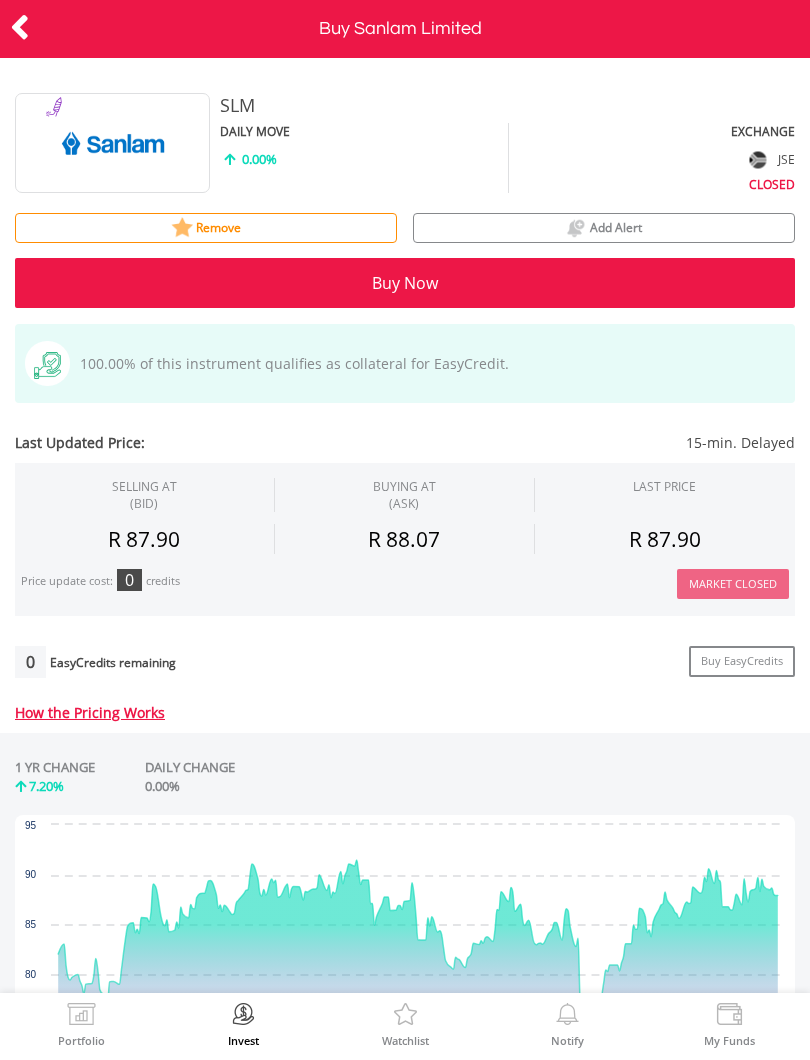 click at bounding box center [20, 27] 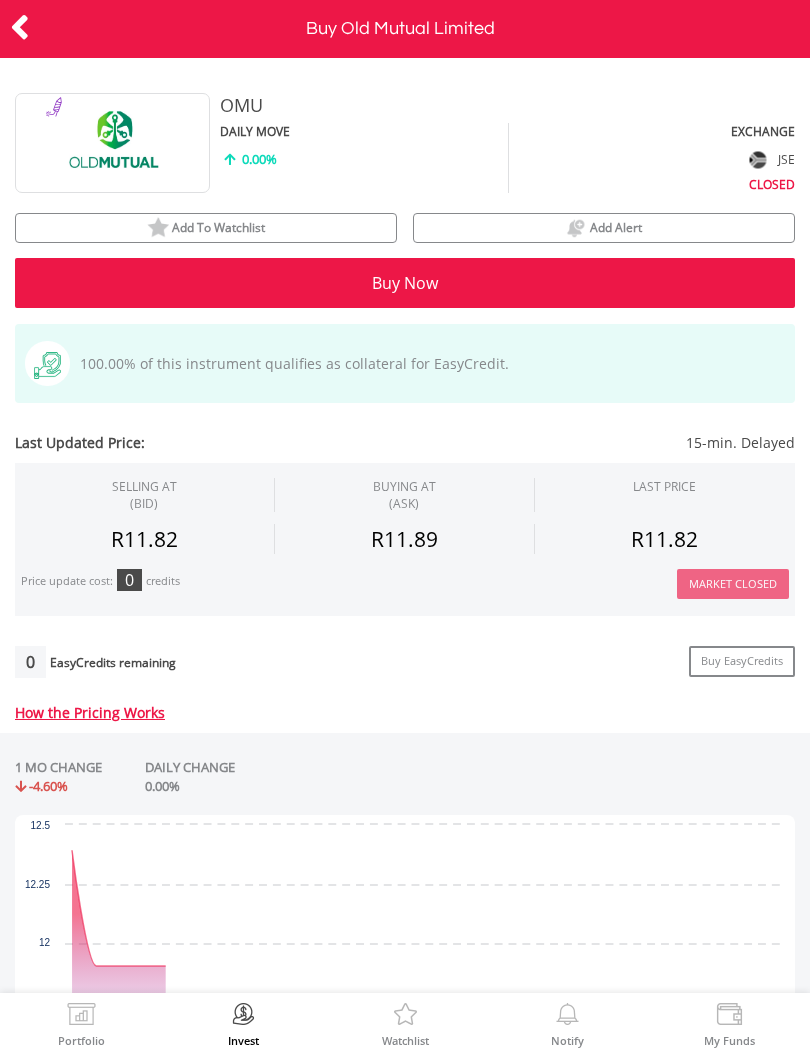 scroll, scrollTop: 0, scrollLeft: 0, axis: both 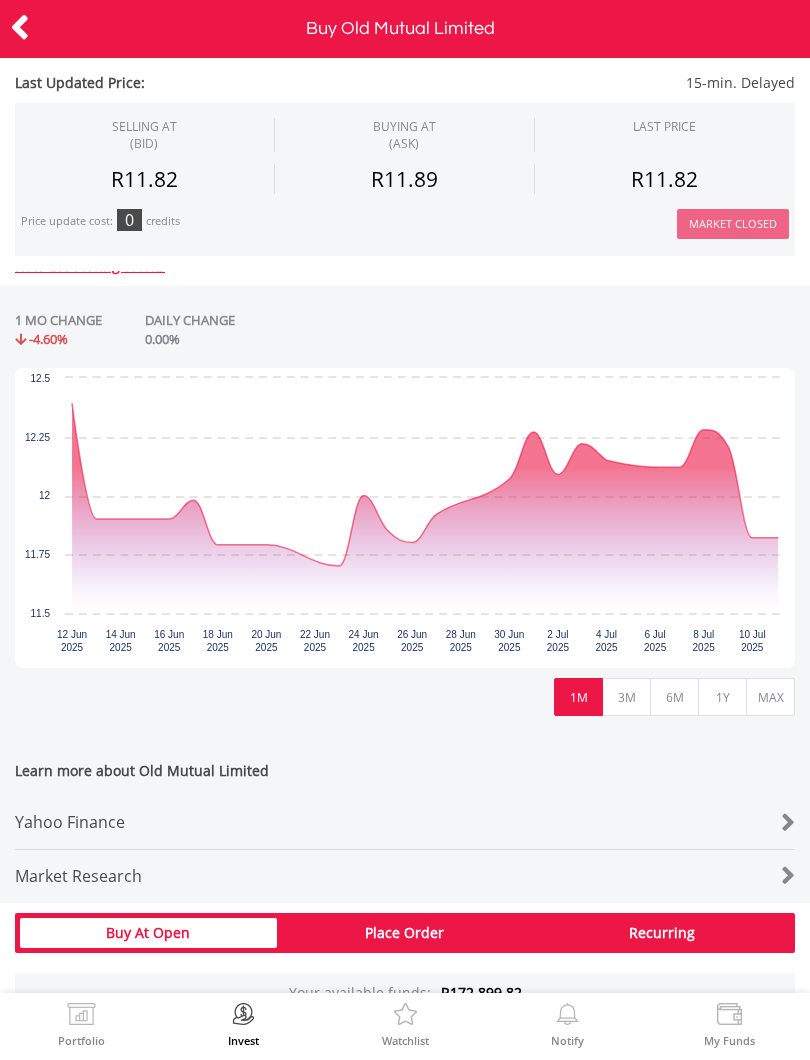click on "1Y" at bounding box center (722, 697) 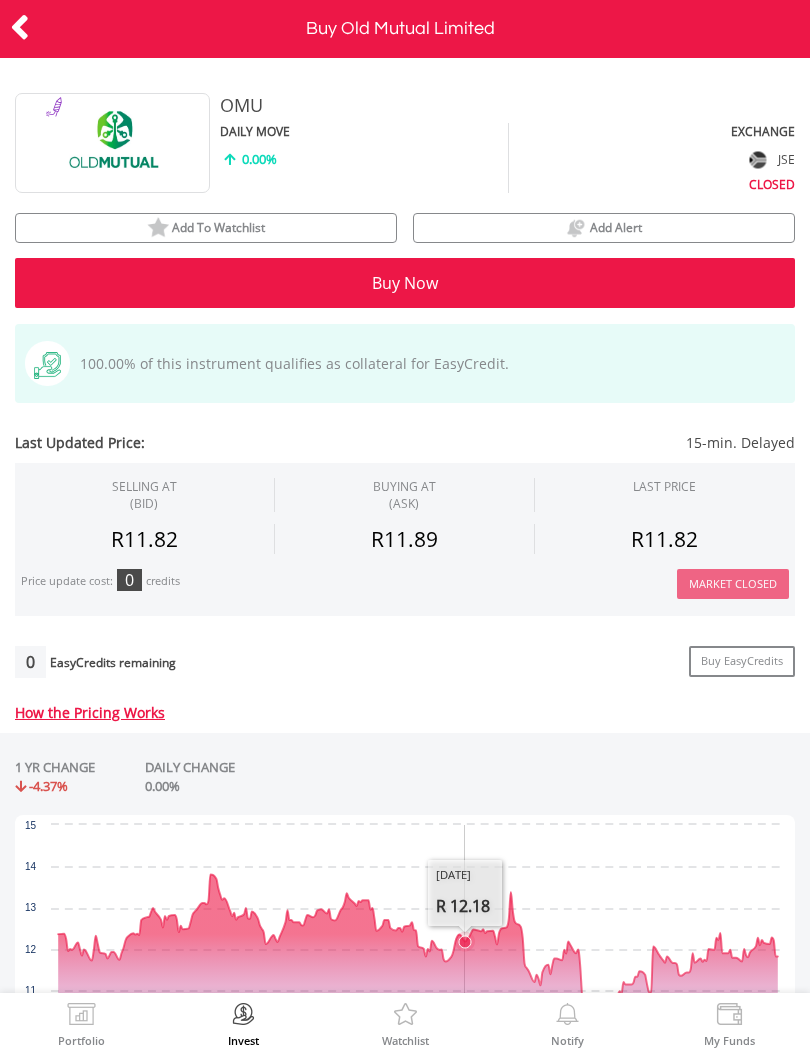 scroll, scrollTop: 0, scrollLeft: 0, axis: both 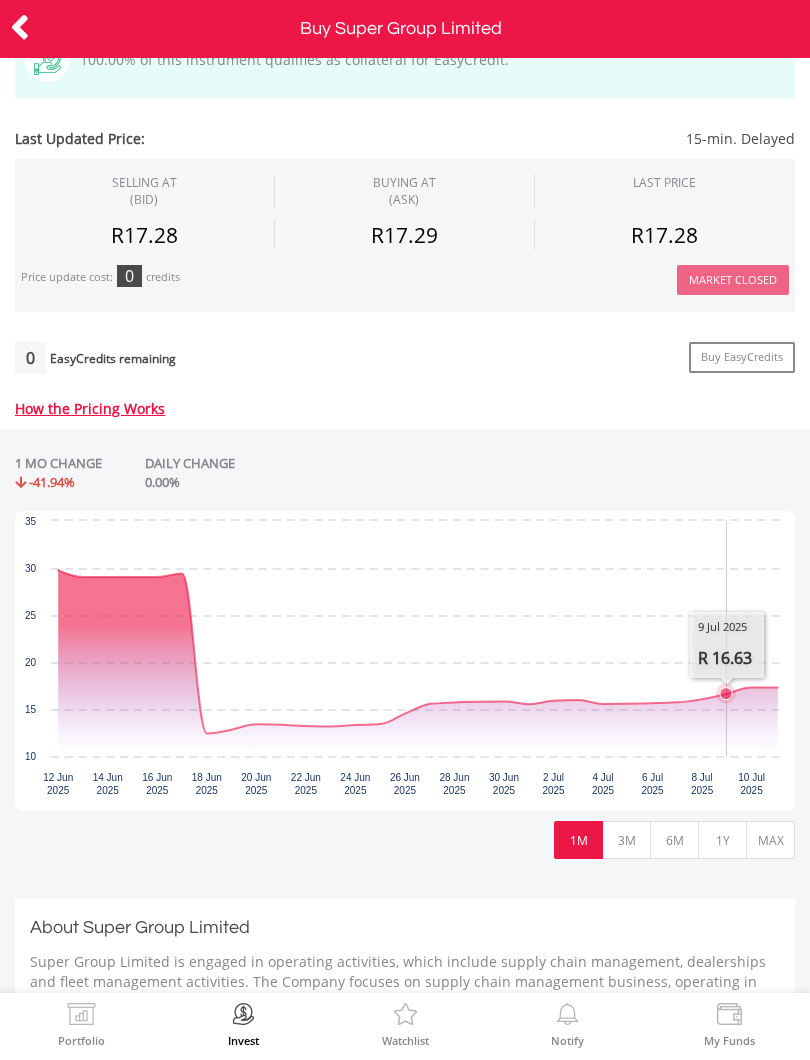 click on "1Y" at bounding box center [722, 840] 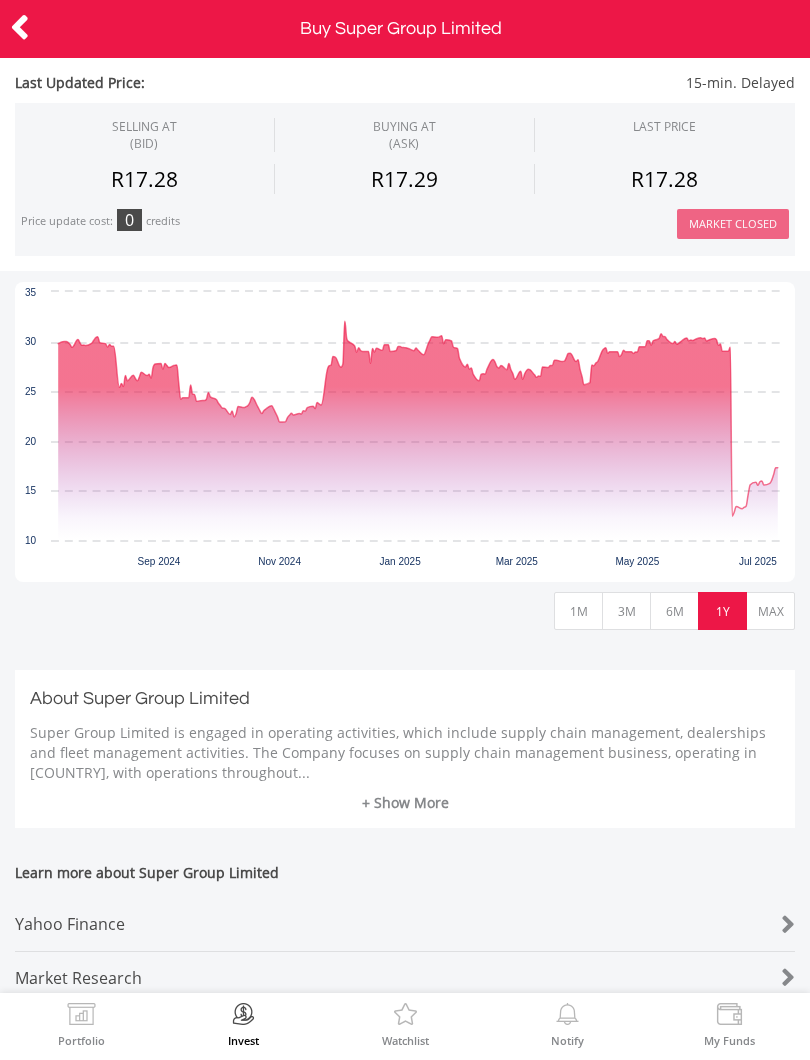 scroll, scrollTop: 534, scrollLeft: 0, axis: vertical 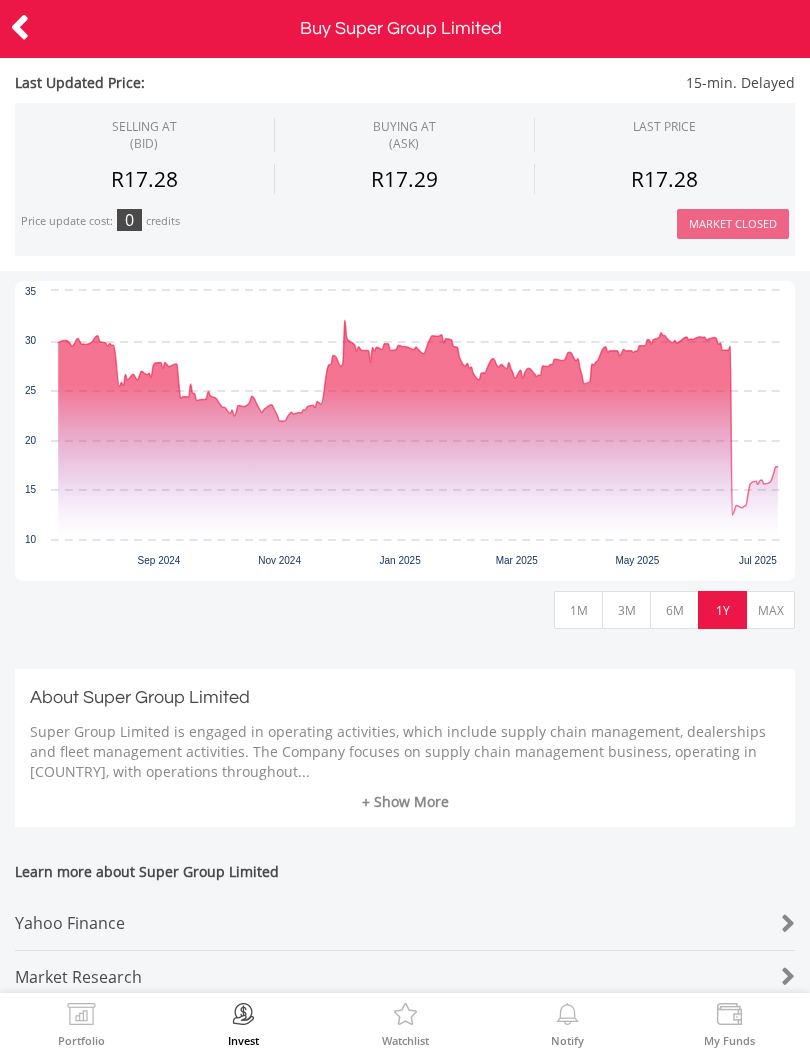 click on "+ Show More" at bounding box center (405, 802) 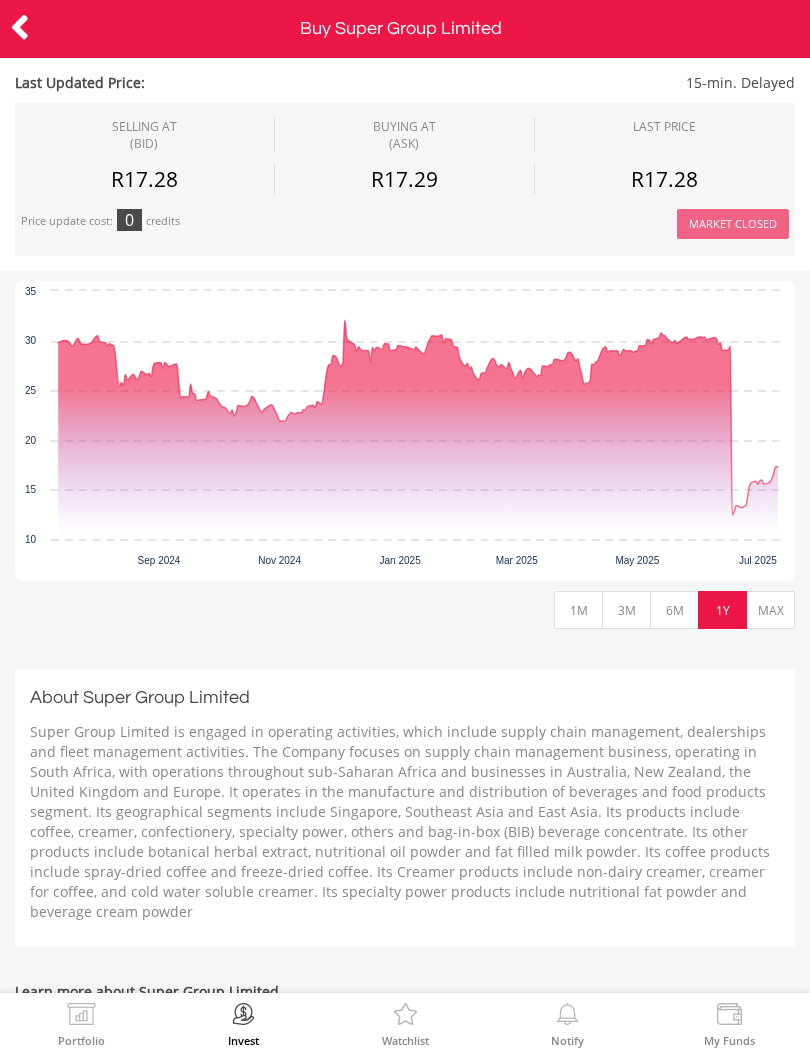 click on "MAX" at bounding box center (770, 610) 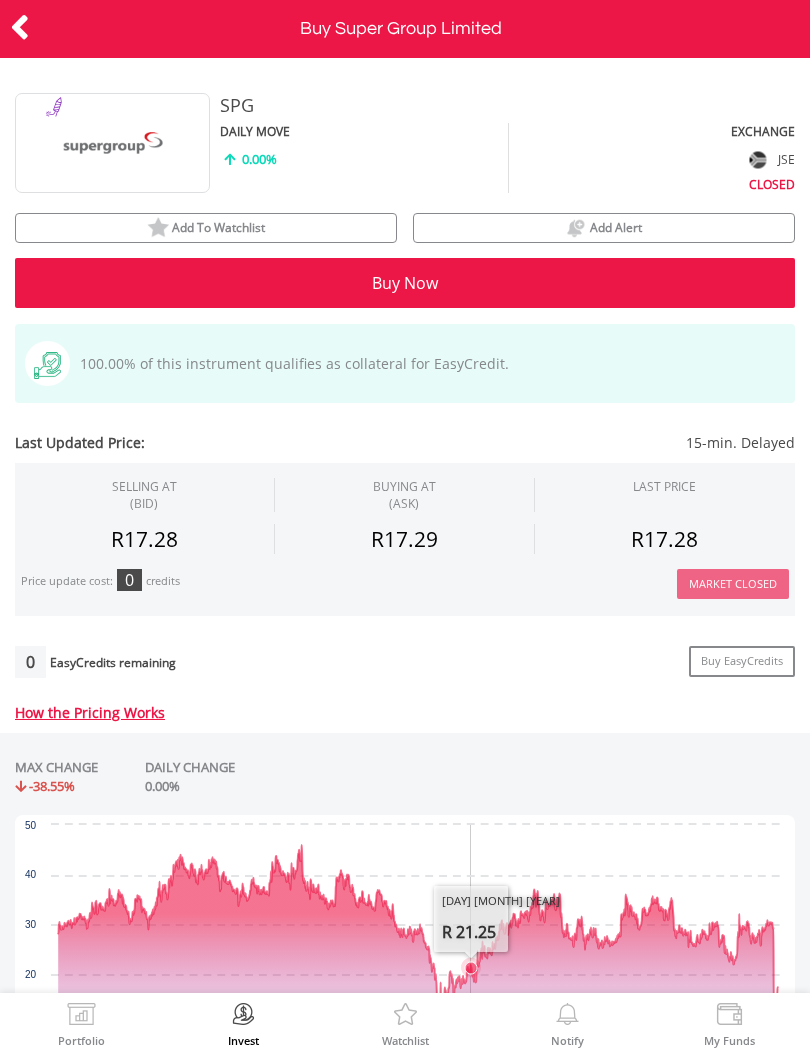 scroll, scrollTop: 0, scrollLeft: 0, axis: both 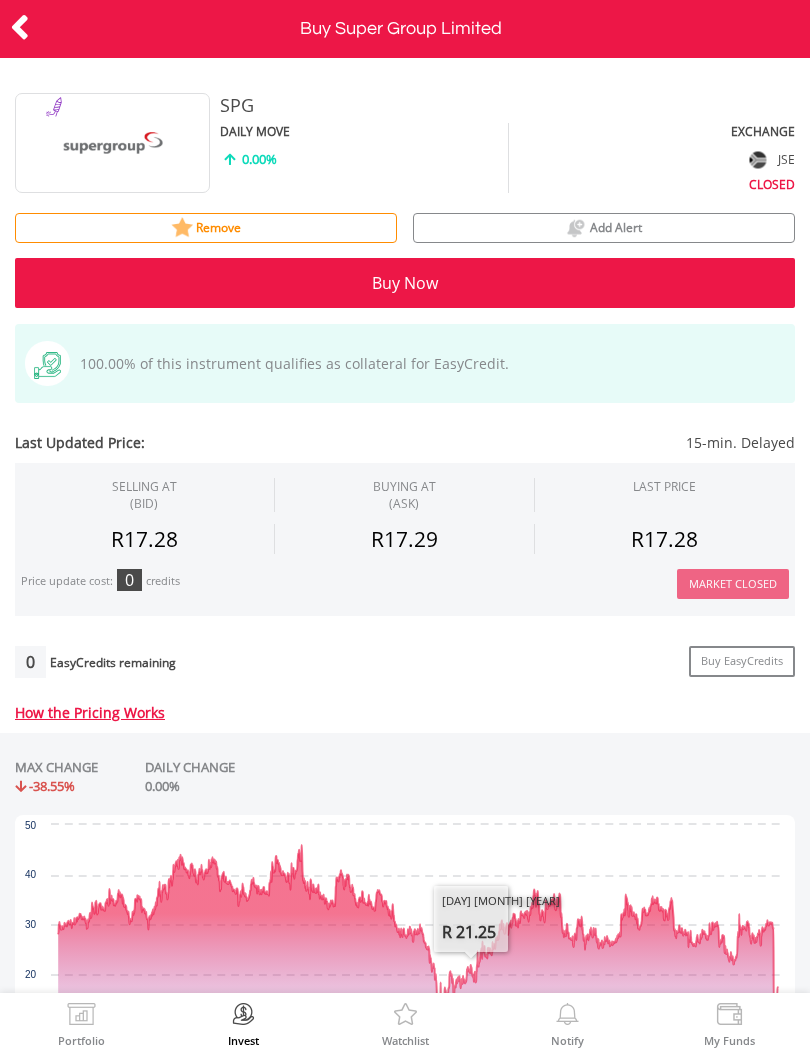 click at bounding box center (20, 27) 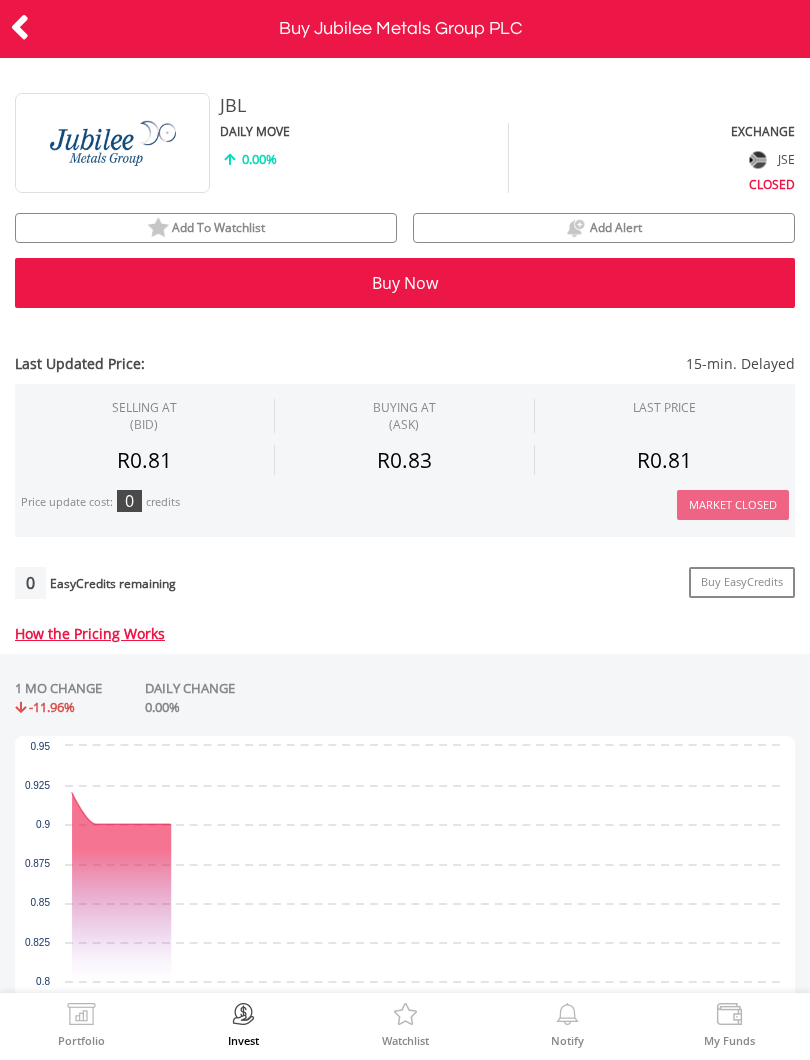 scroll, scrollTop: 0, scrollLeft: 0, axis: both 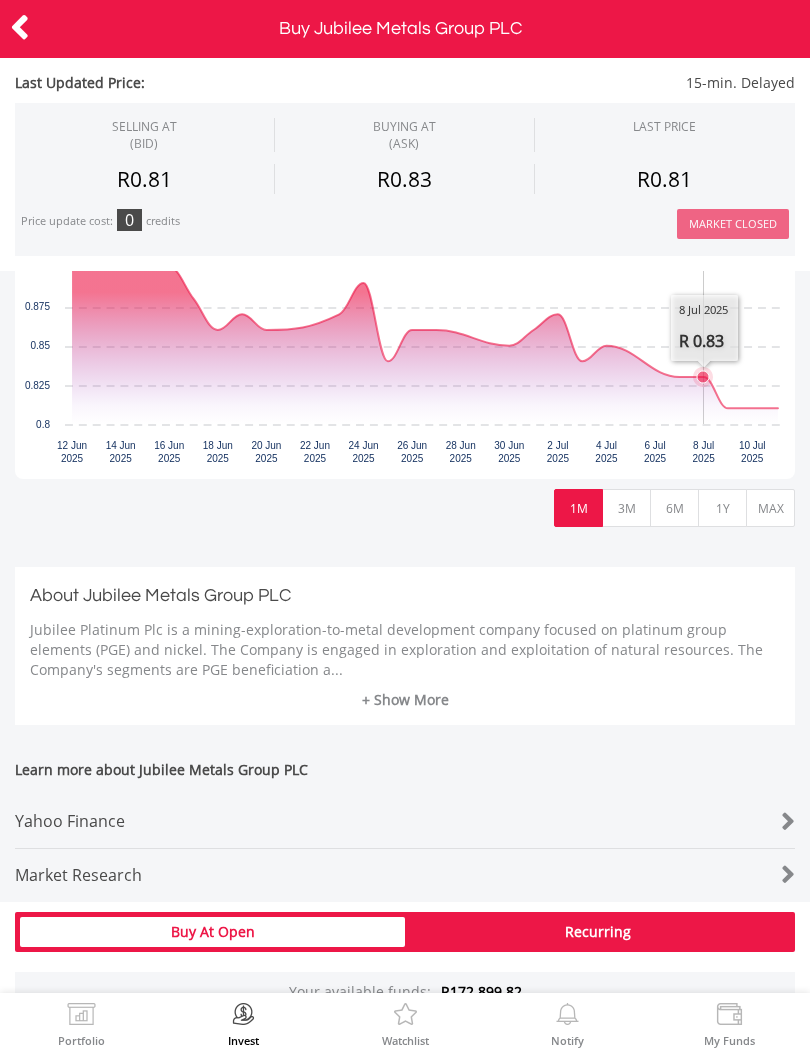 click on "1Y" at bounding box center [722, 508] 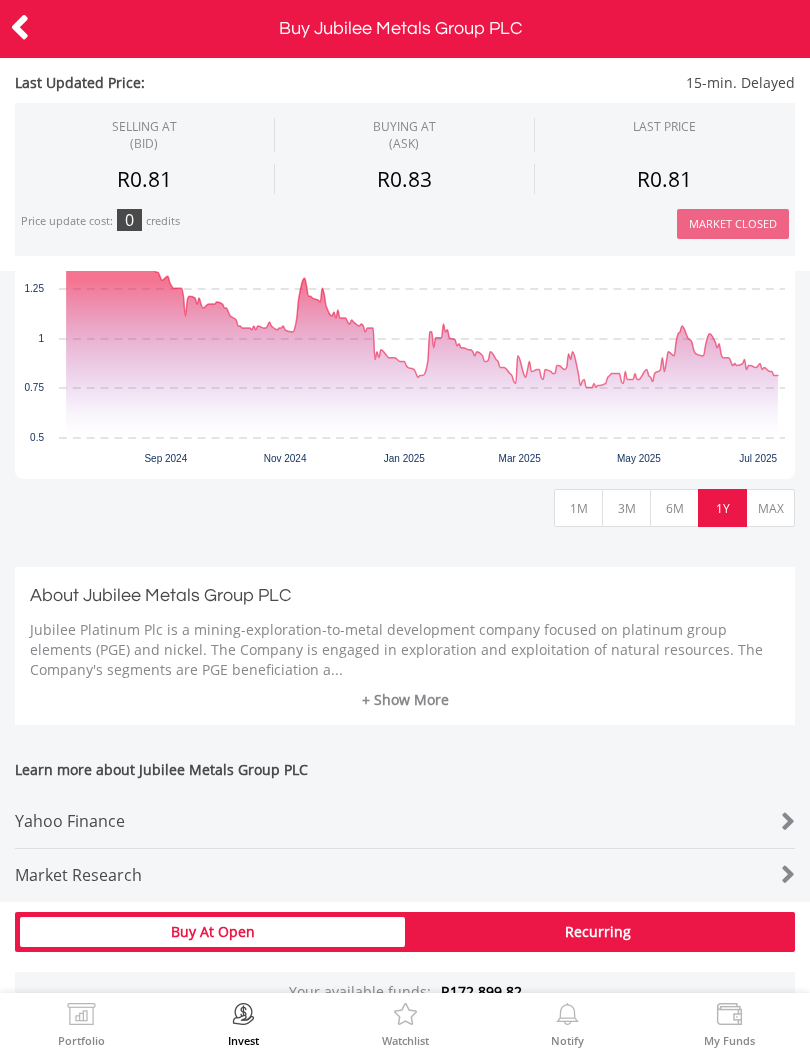 click at bounding box center [20, 27] 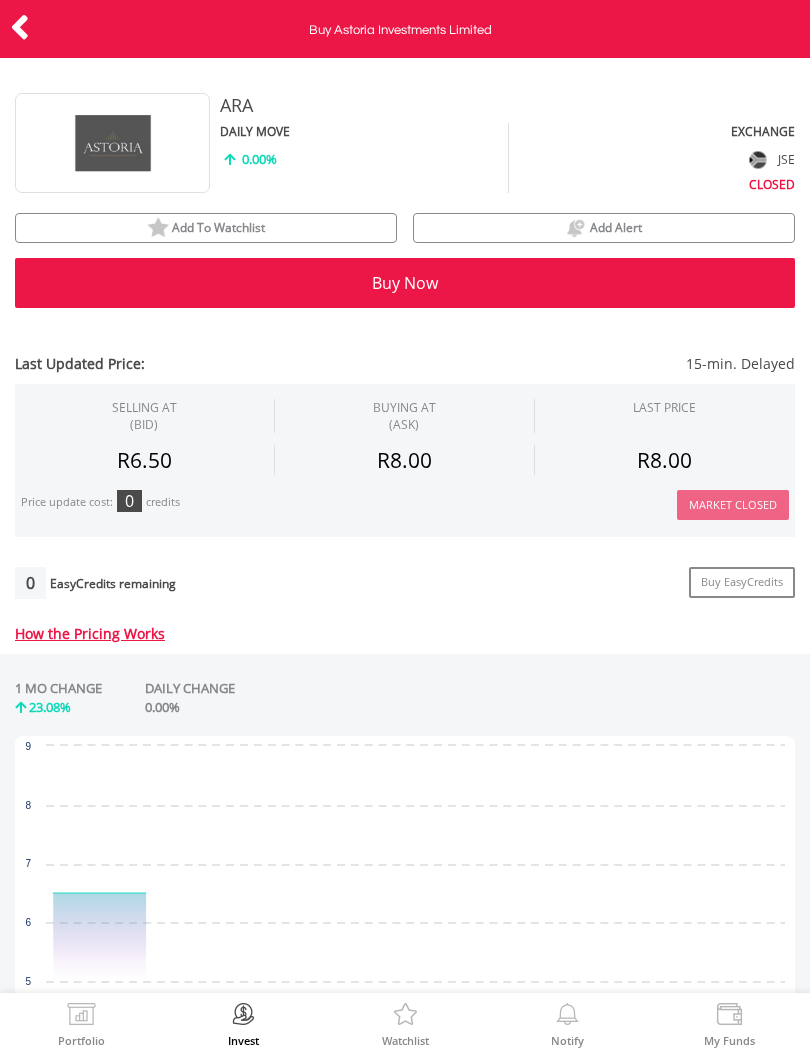 scroll, scrollTop: 0, scrollLeft: 0, axis: both 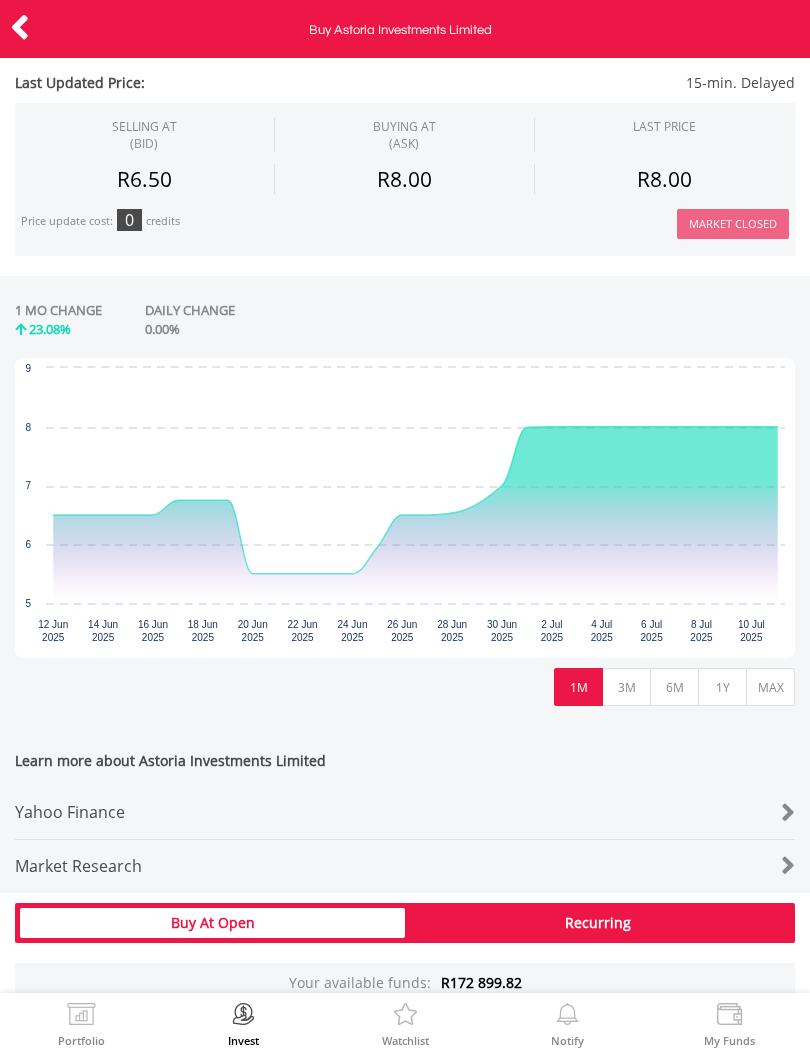 click on "Learn more about Astoria Investments Limited
Yahoo Finance
Market Research" at bounding box center (405, 812) 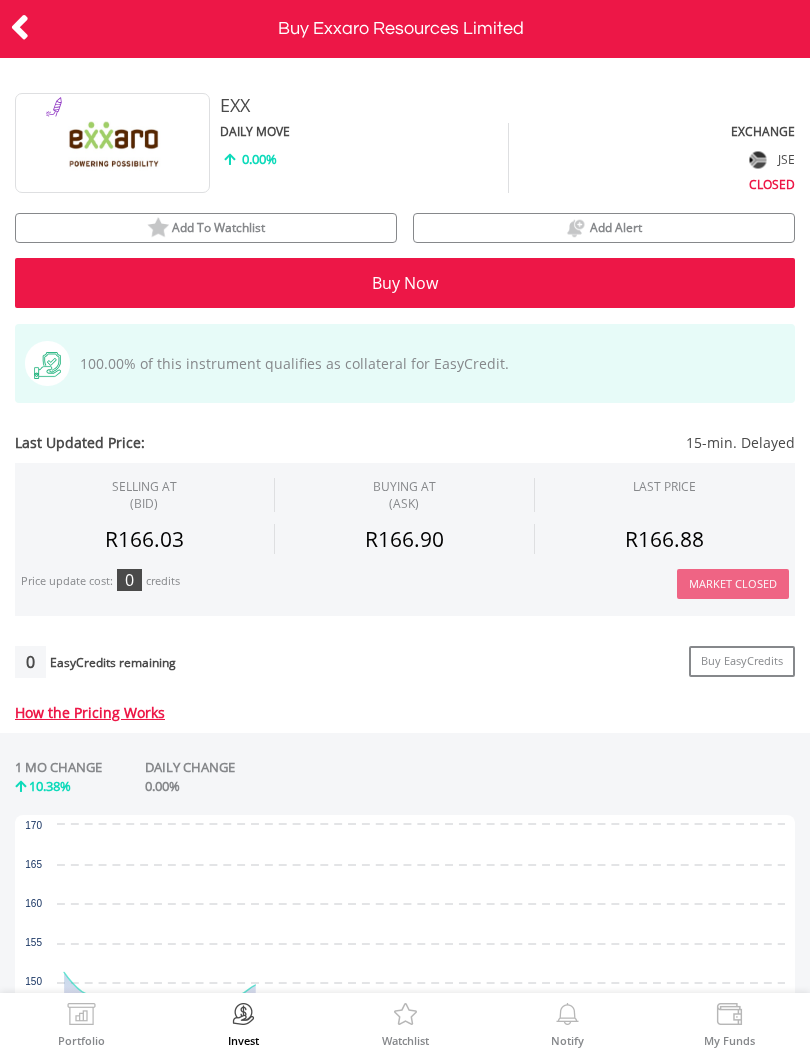 scroll, scrollTop: 0, scrollLeft: 0, axis: both 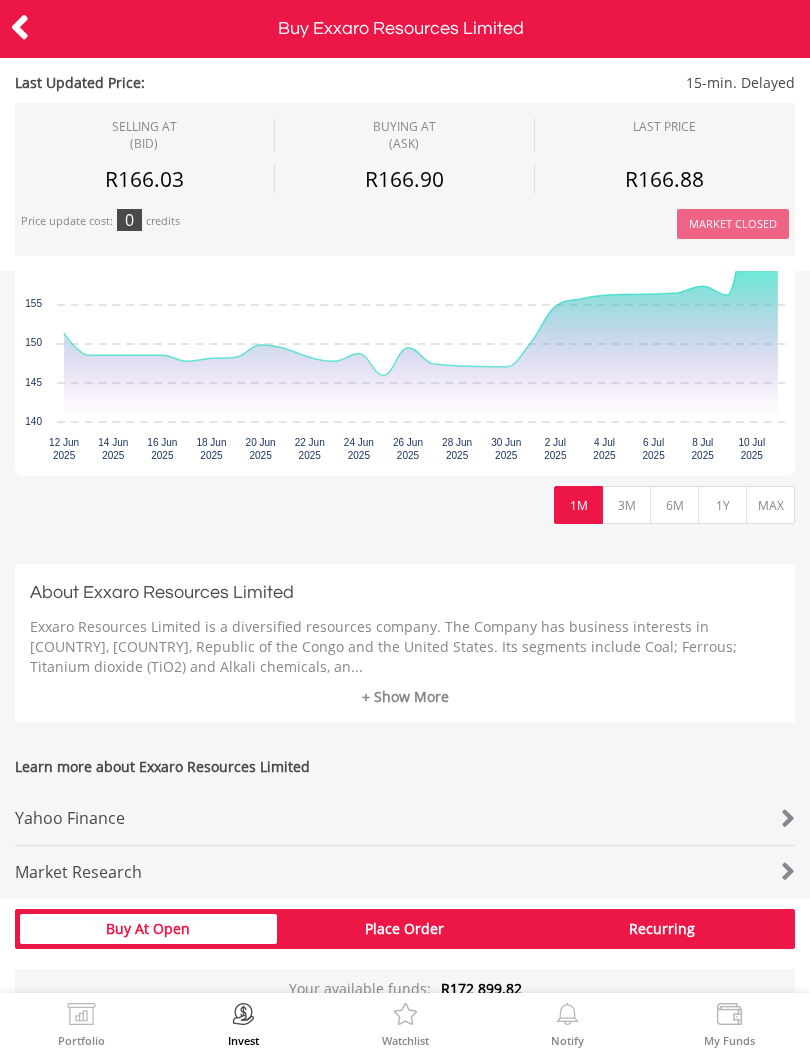 click on "+ Show More" at bounding box center [405, 697] 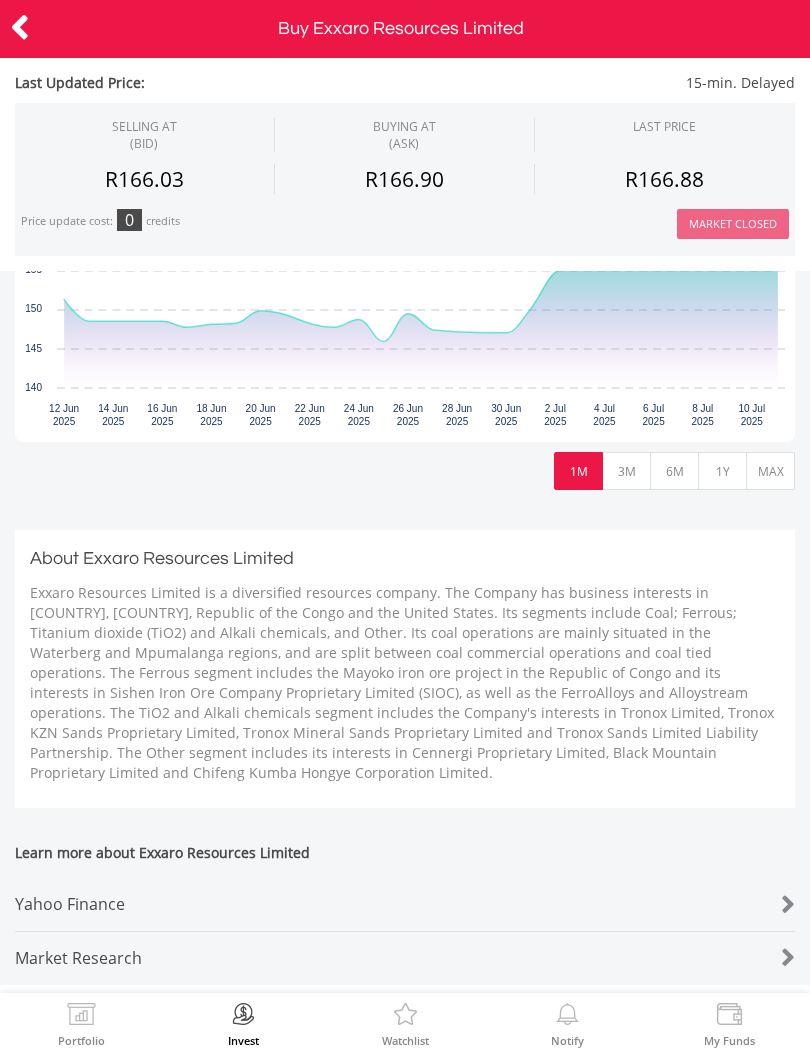 scroll, scrollTop: 673, scrollLeft: 0, axis: vertical 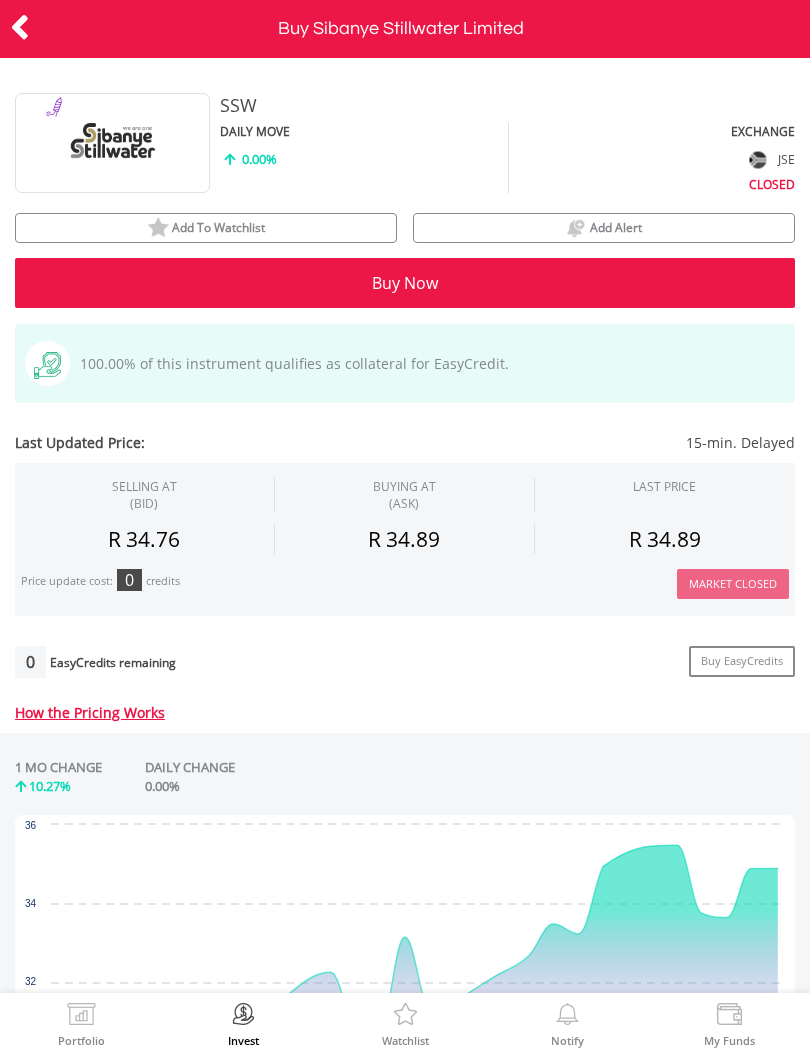 click on "Add To Watchlist" at bounding box center [218, 227] 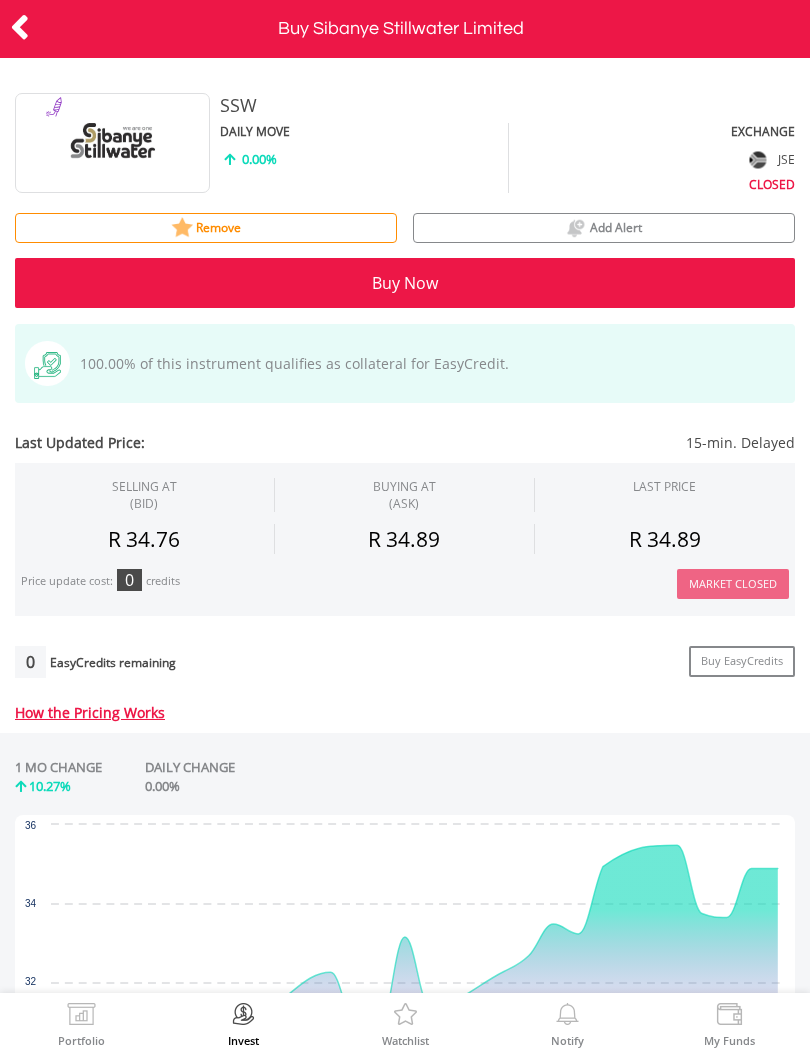 click at bounding box center [20, 27] 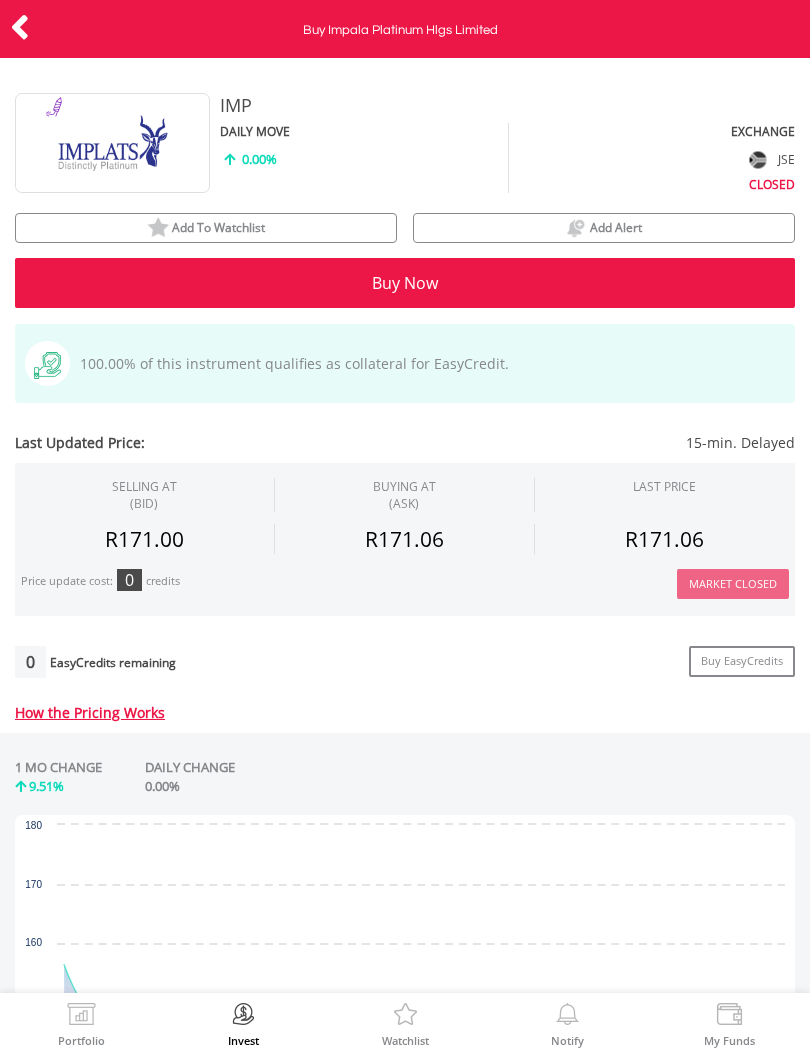 scroll, scrollTop: 0, scrollLeft: 0, axis: both 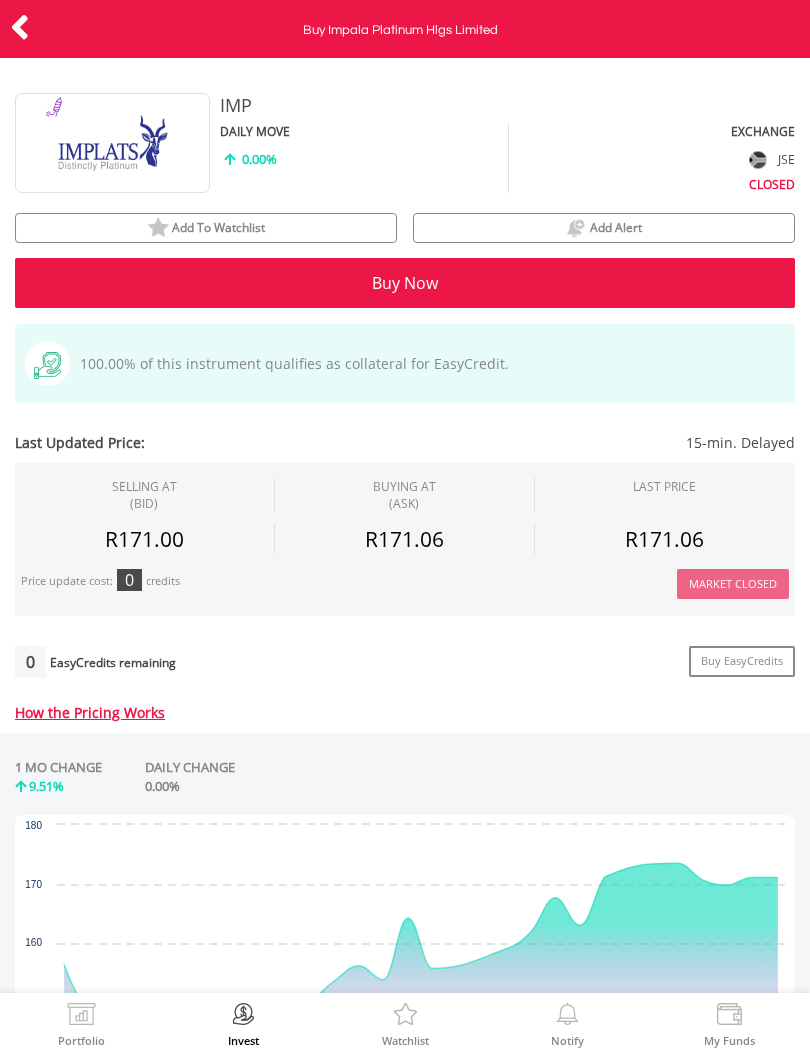 click on "Add To Watchlist" at bounding box center (206, 228) 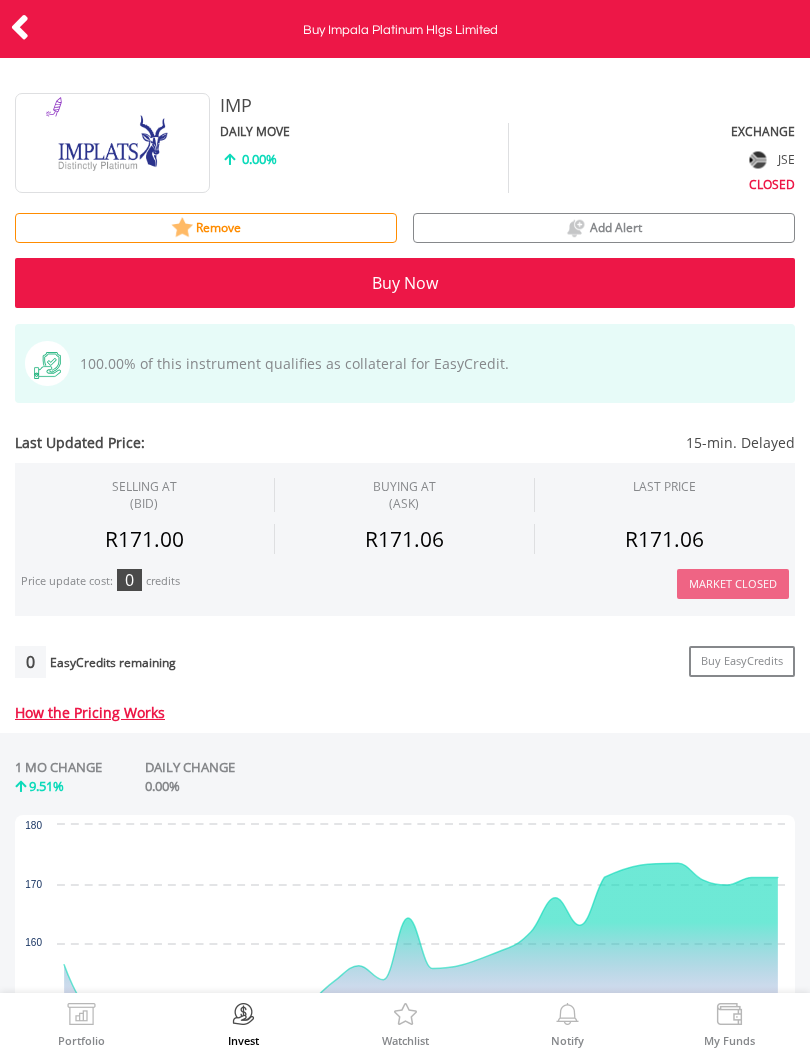 click at bounding box center [20, 27] 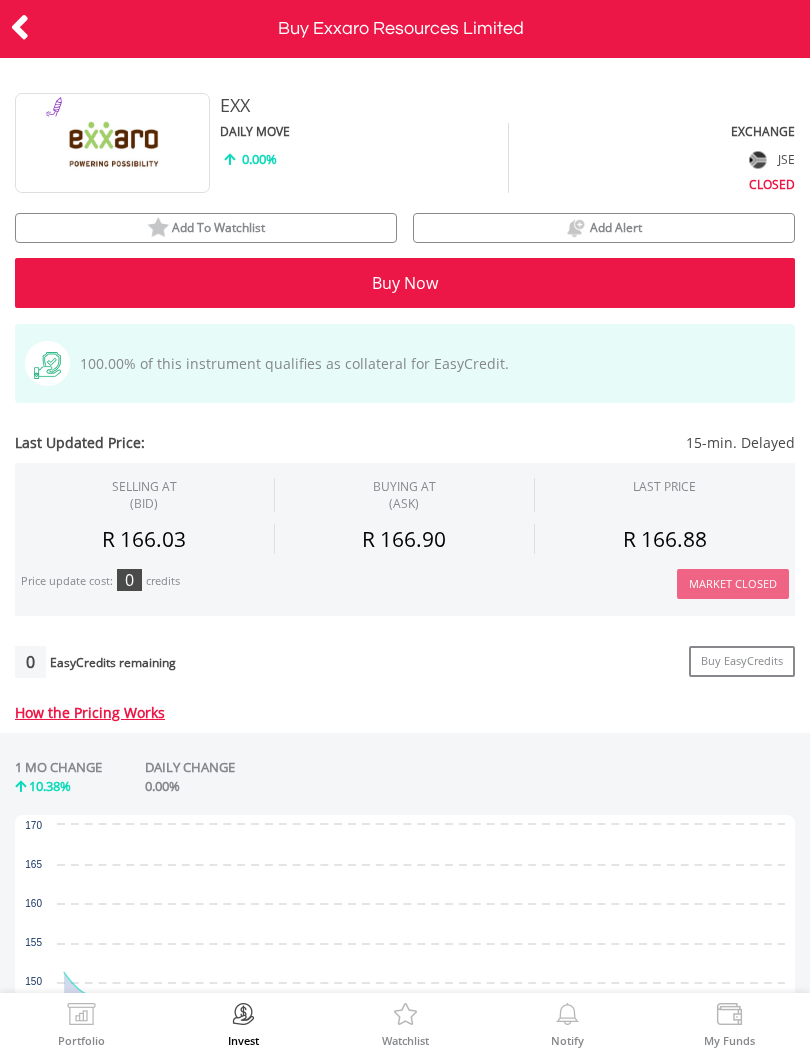 scroll, scrollTop: 0, scrollLeft: 0, axis: both 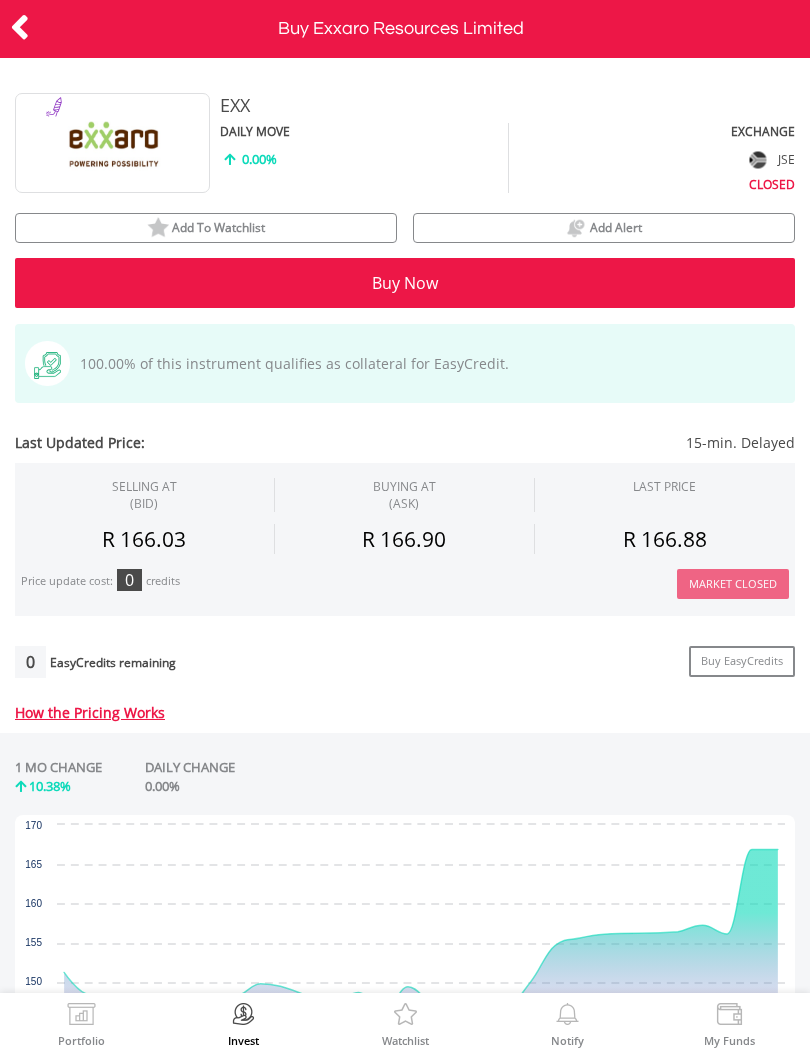 click on "Add To Watchlist" at bounding box center [206, 228] 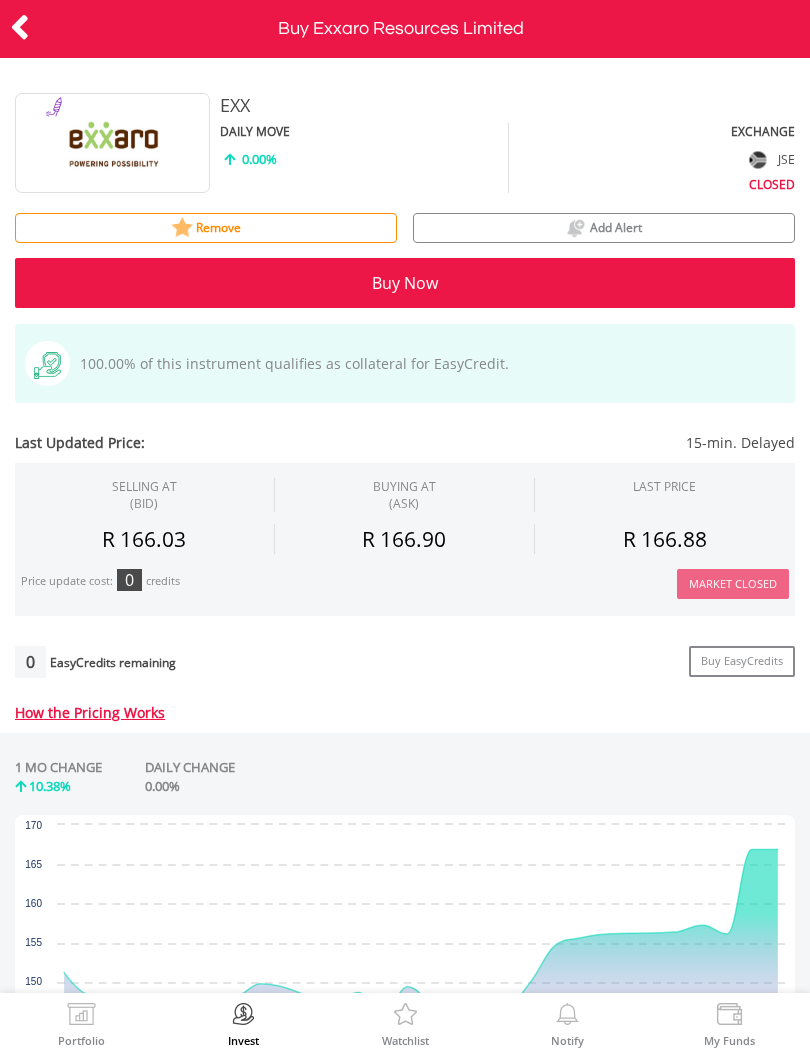 click at bounding box center [20, 27] 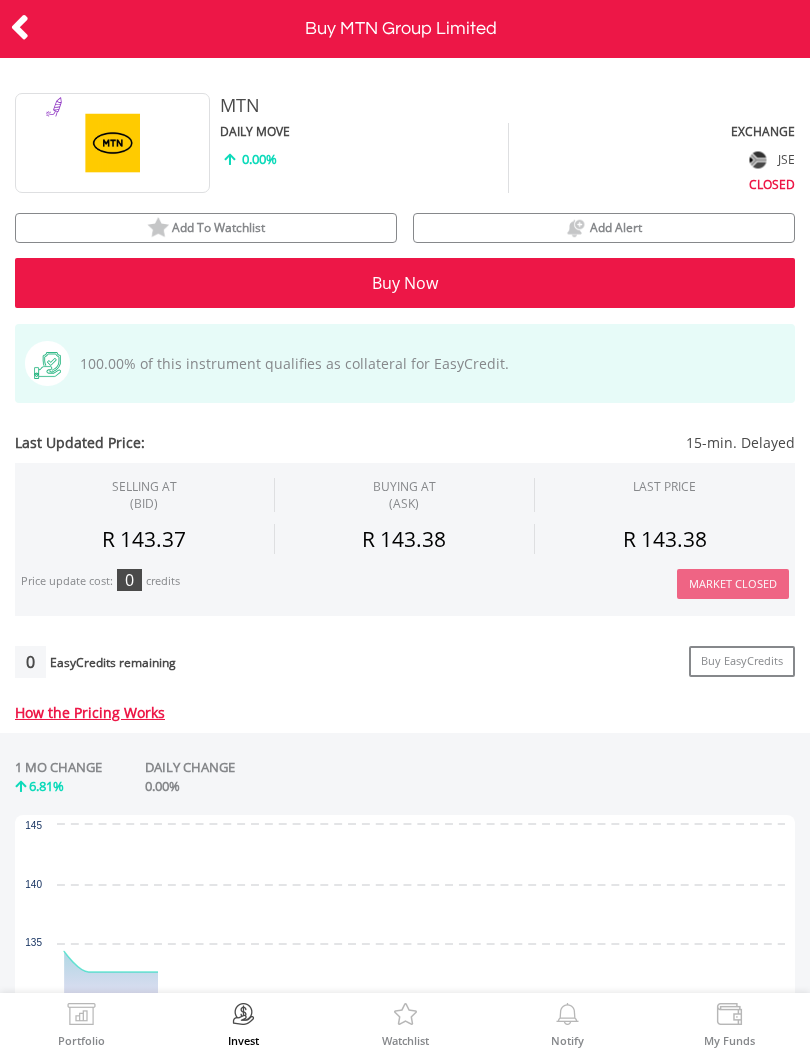 scroll, scrollTop: 0, scrollLeft: 0, axis: both 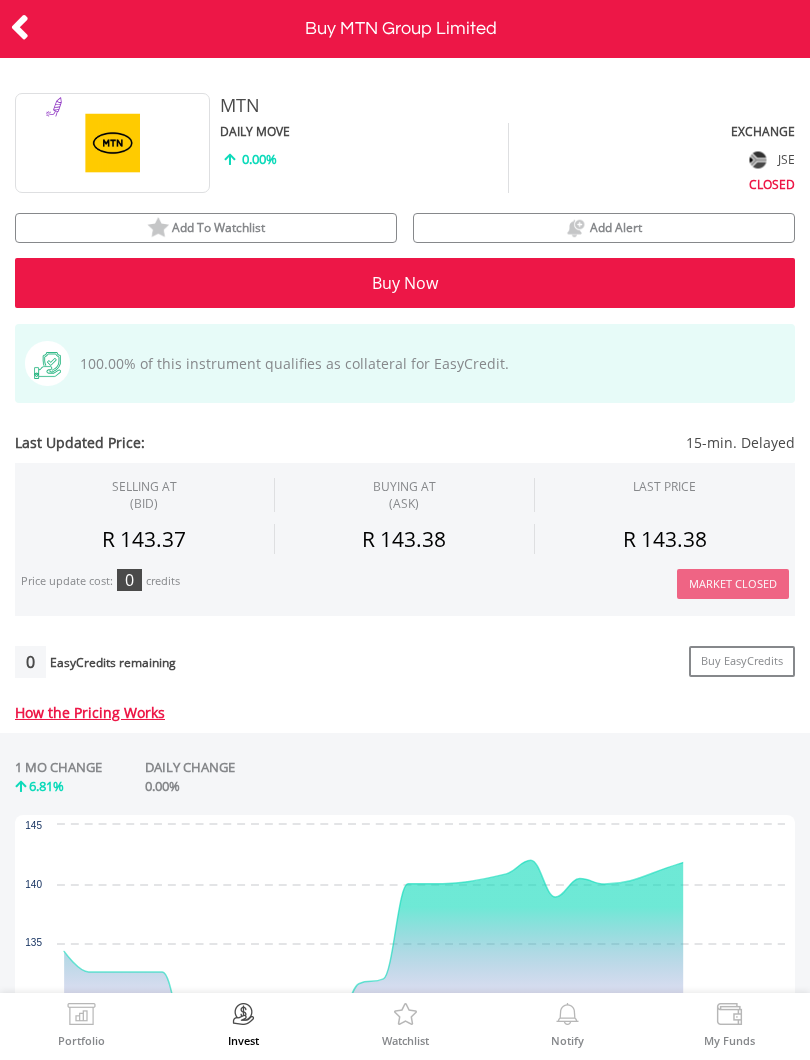 click on "Add To Watchlist" at bounding box center [206, 228] 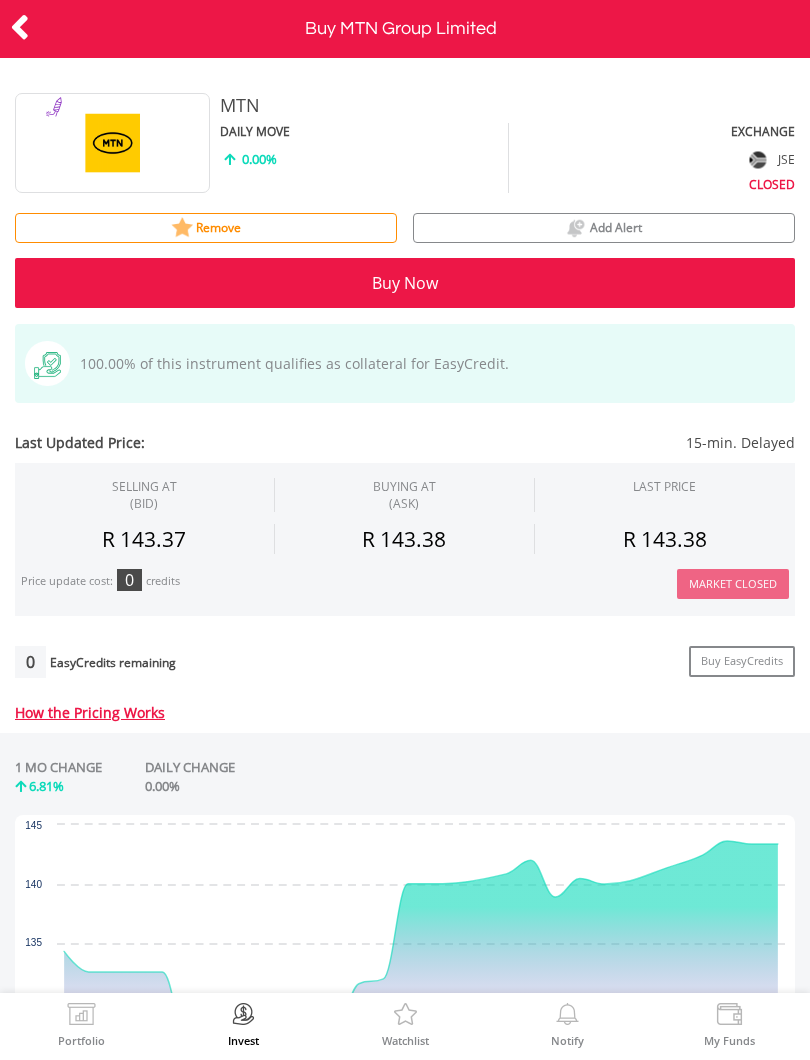 click at bounding box center (20, 27) 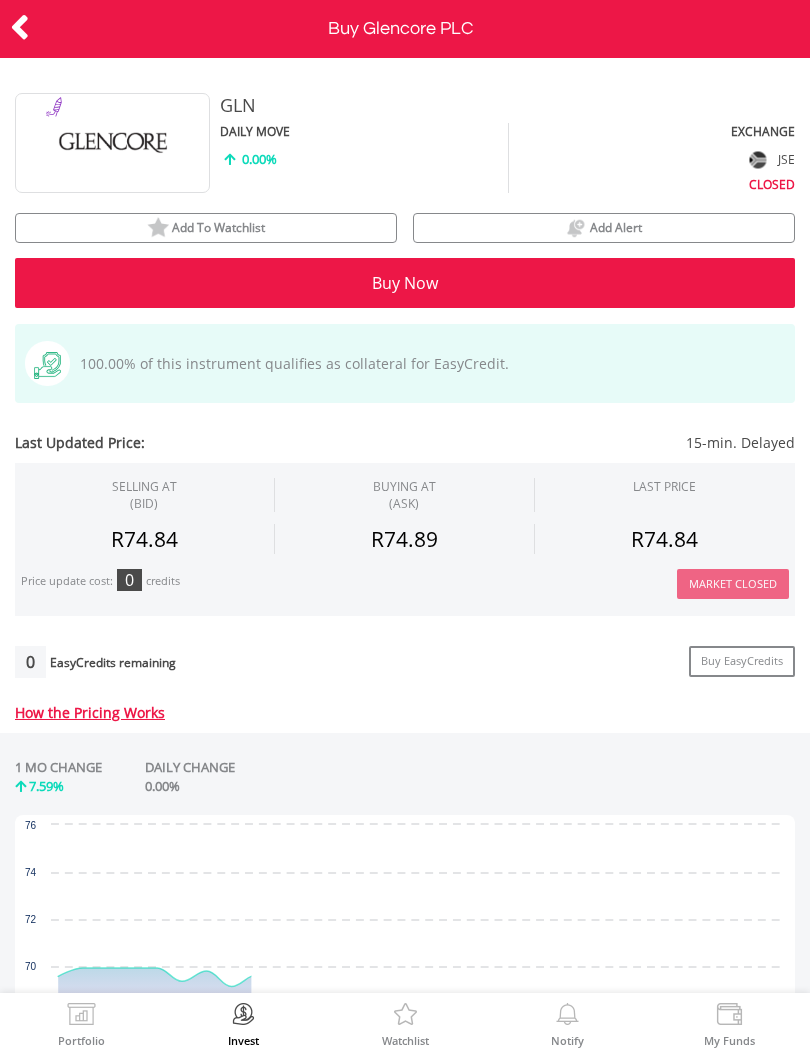 scroll, scrollTop: 0, scrollLeft: 0, axis: both 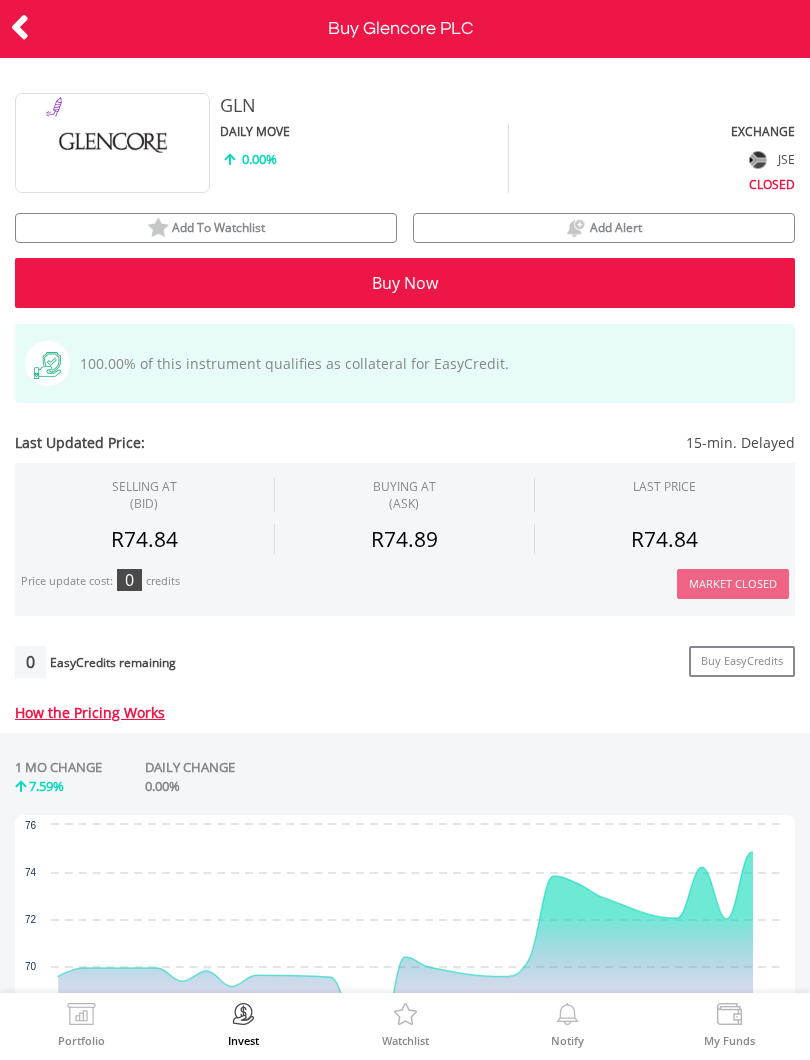 click on "Add To Watchlist" at bounding box center (206, 228) 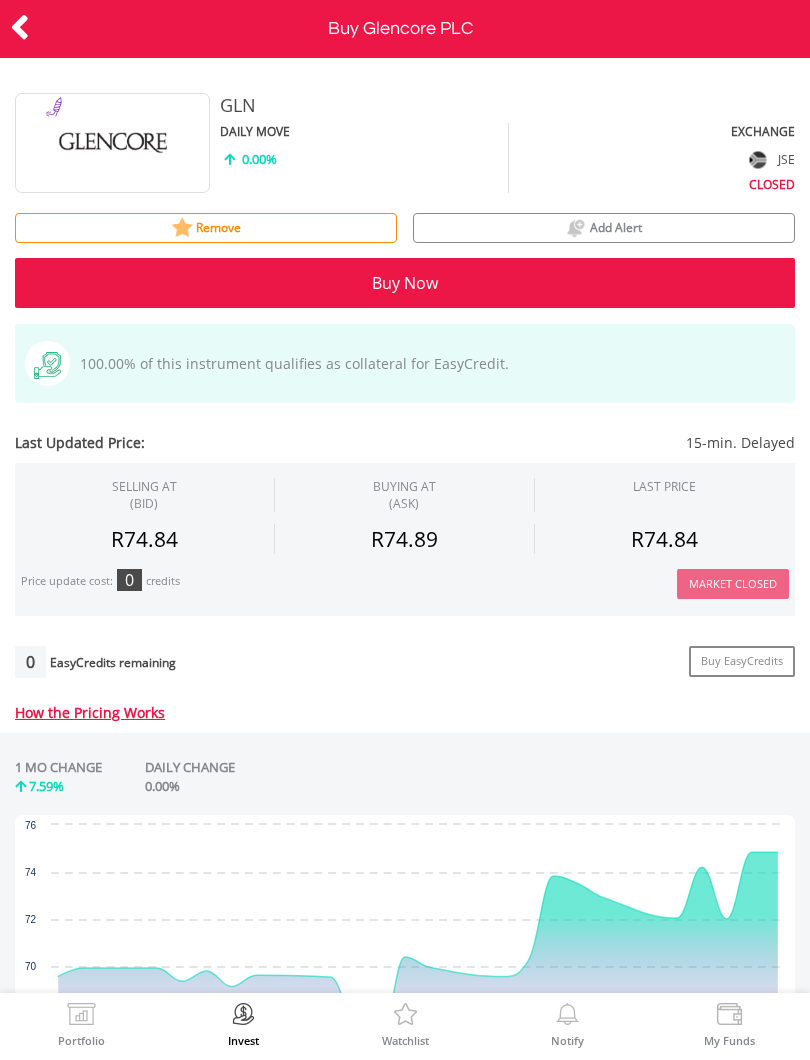 click at bounding box center (20, 27) 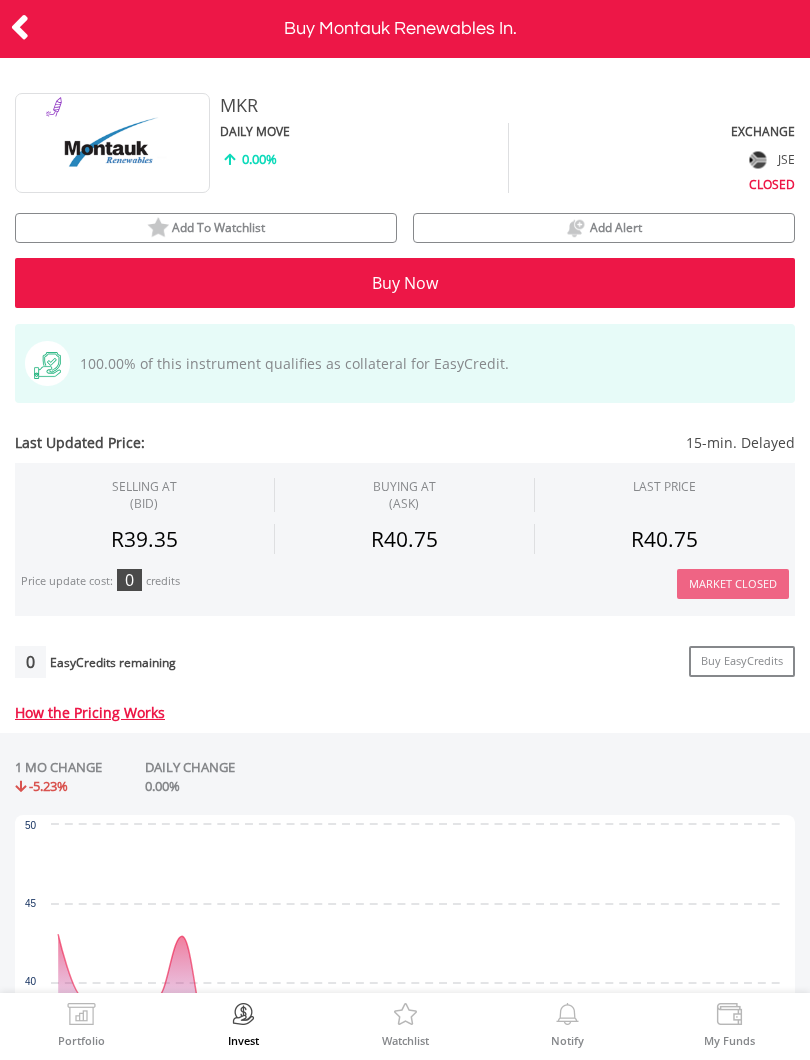 scroll, scrollTop: 0, scrollLeft: 0, axis: both 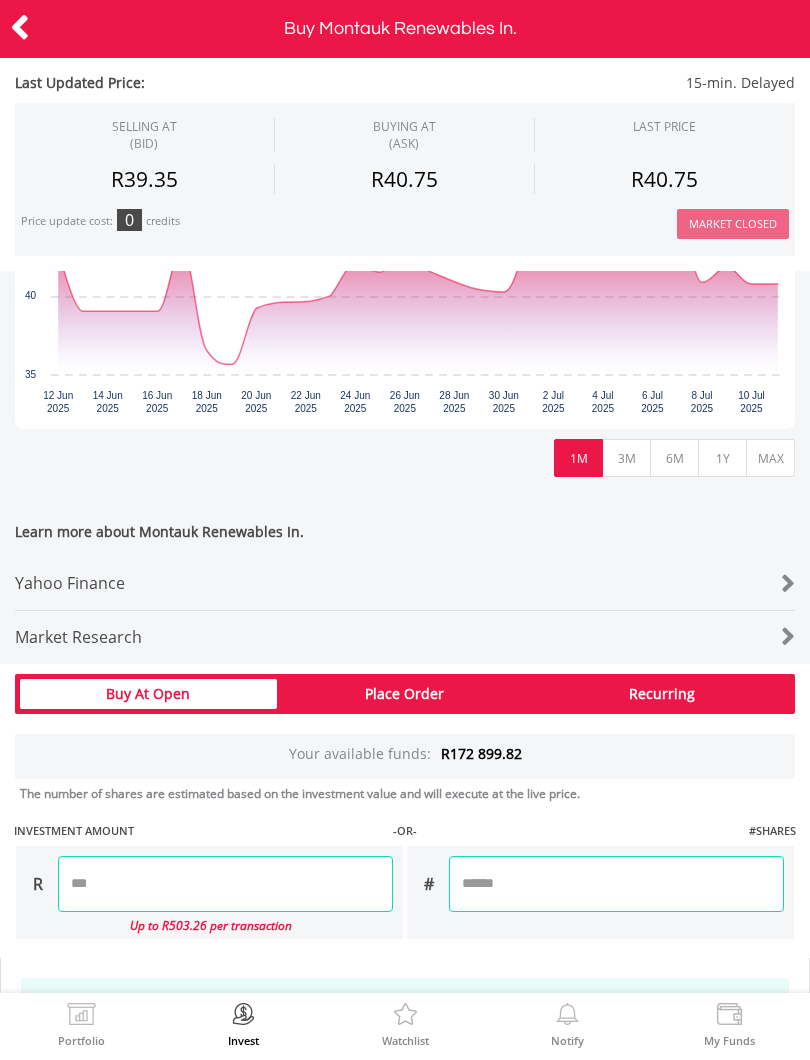 click on "MAX" at bounding box center (770, 458) 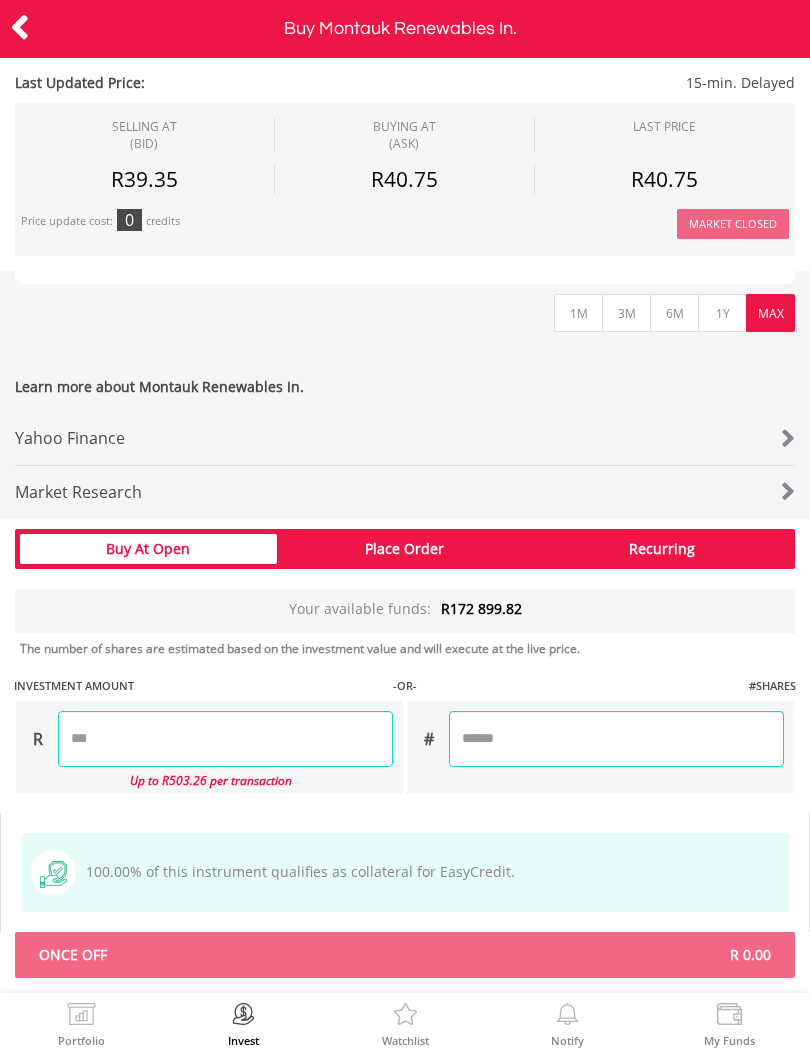 scroll, scrollTop: 831, scrollLeft: 0, axis: vertical 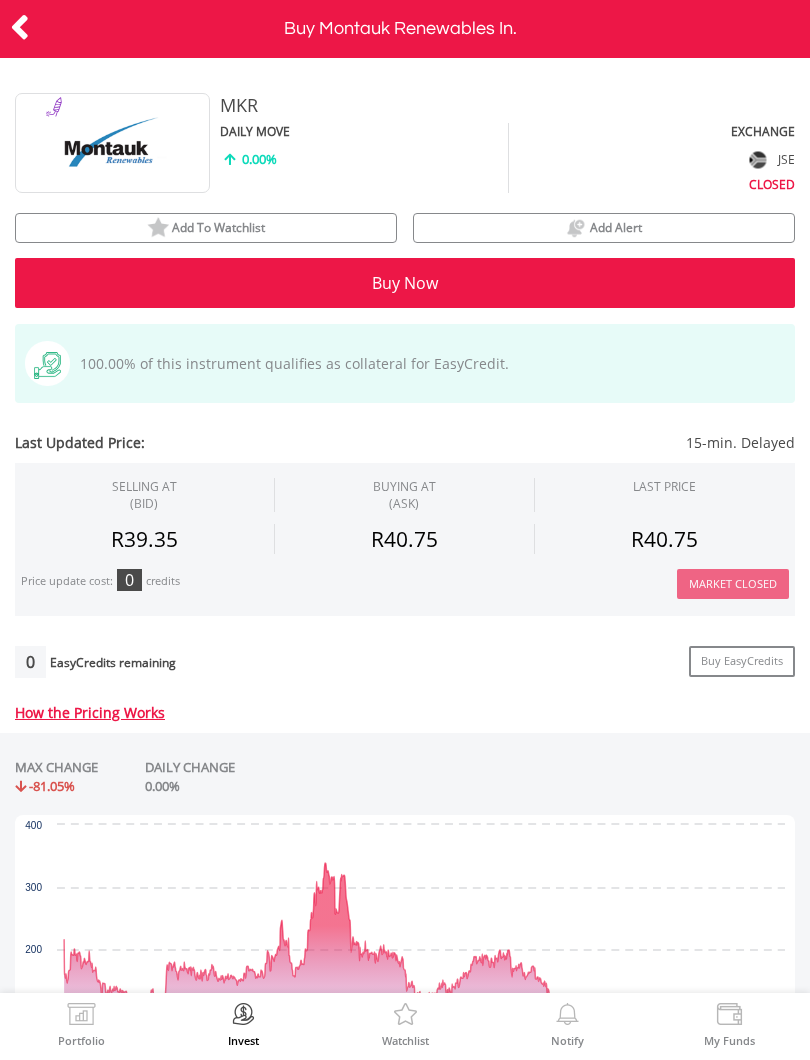 click at bounding box center (20, 27) 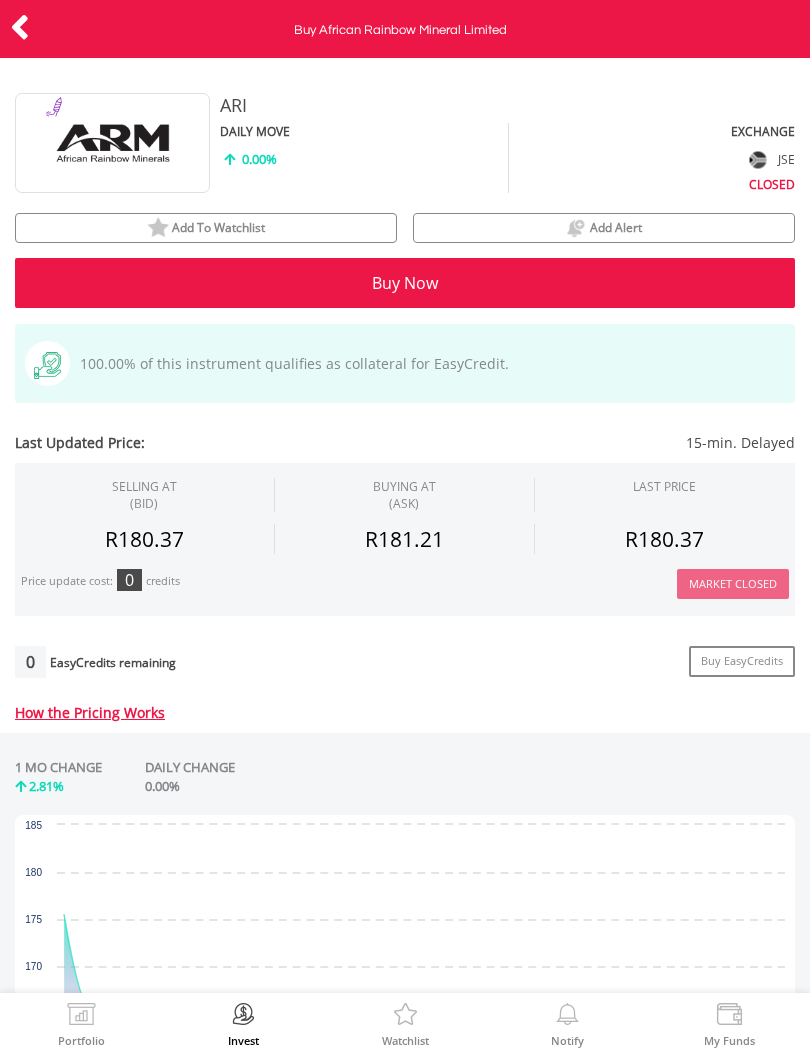 scroll, scrollTop: 0, scrollLeft: 0, axis: both 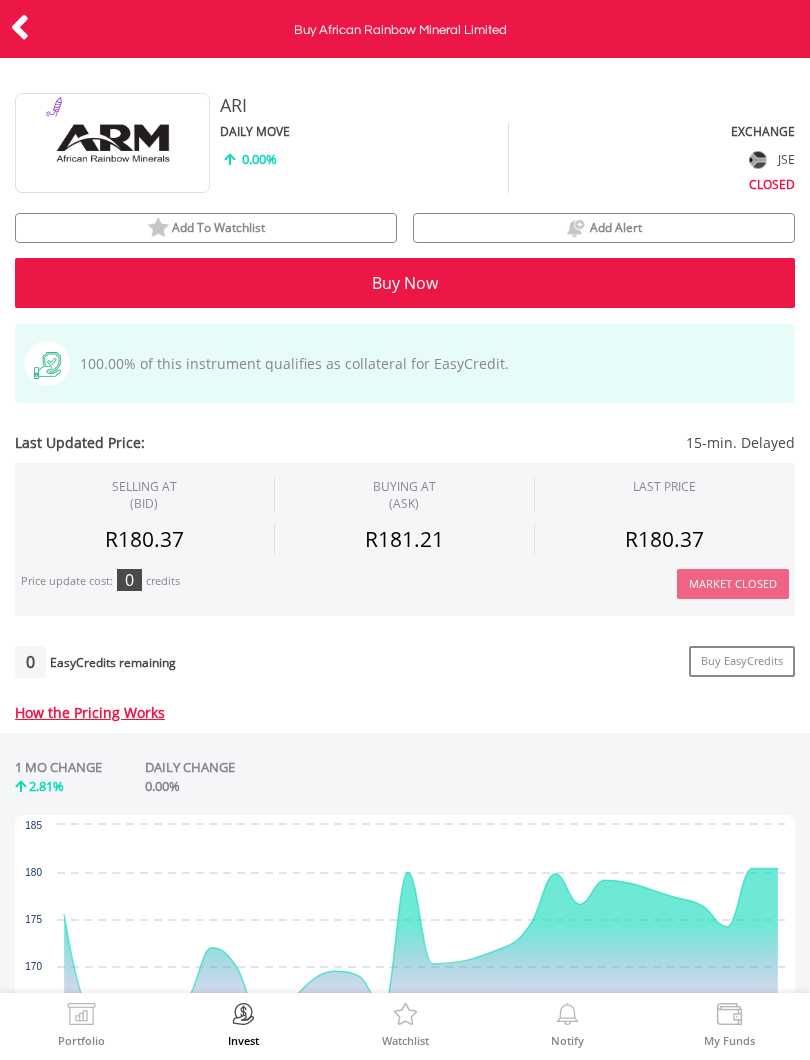 click on "Add To Watchlist" at bounding box center [218, 227] 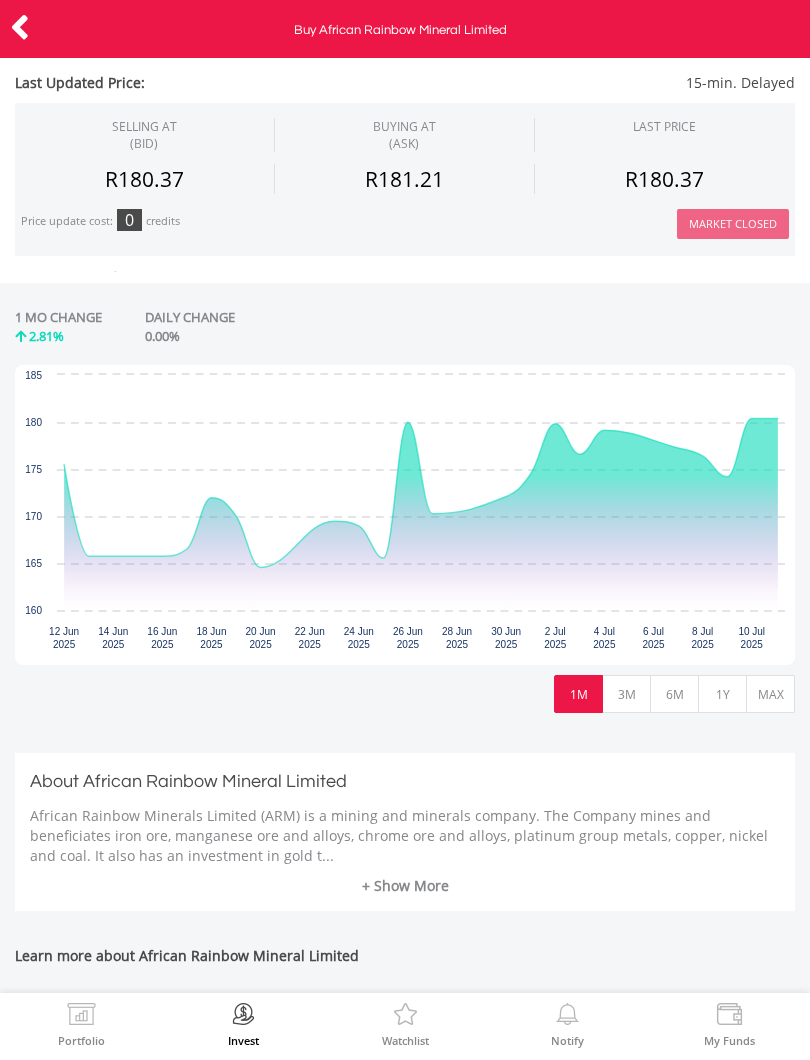 scroll, scrollTop: 452, scrollLeft: 0, axis: vertical 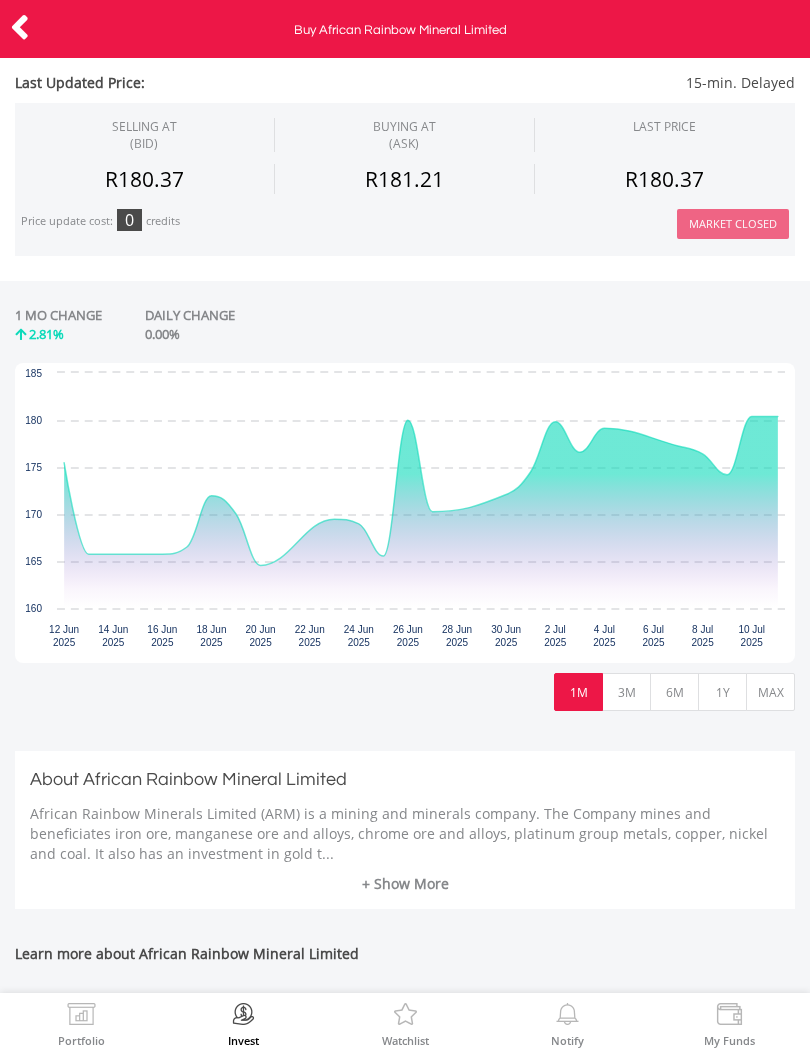 click on "1Y" at bounding box center (722, 692) 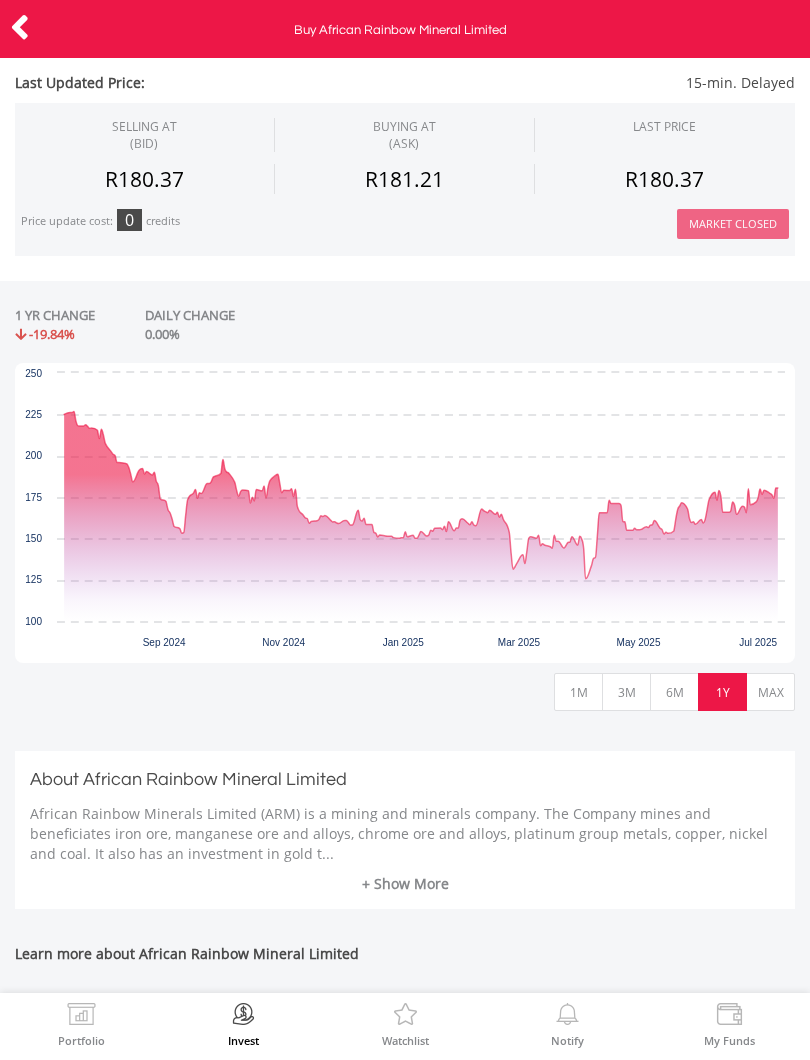 click on "MAX" at bounding box center (770, 692) 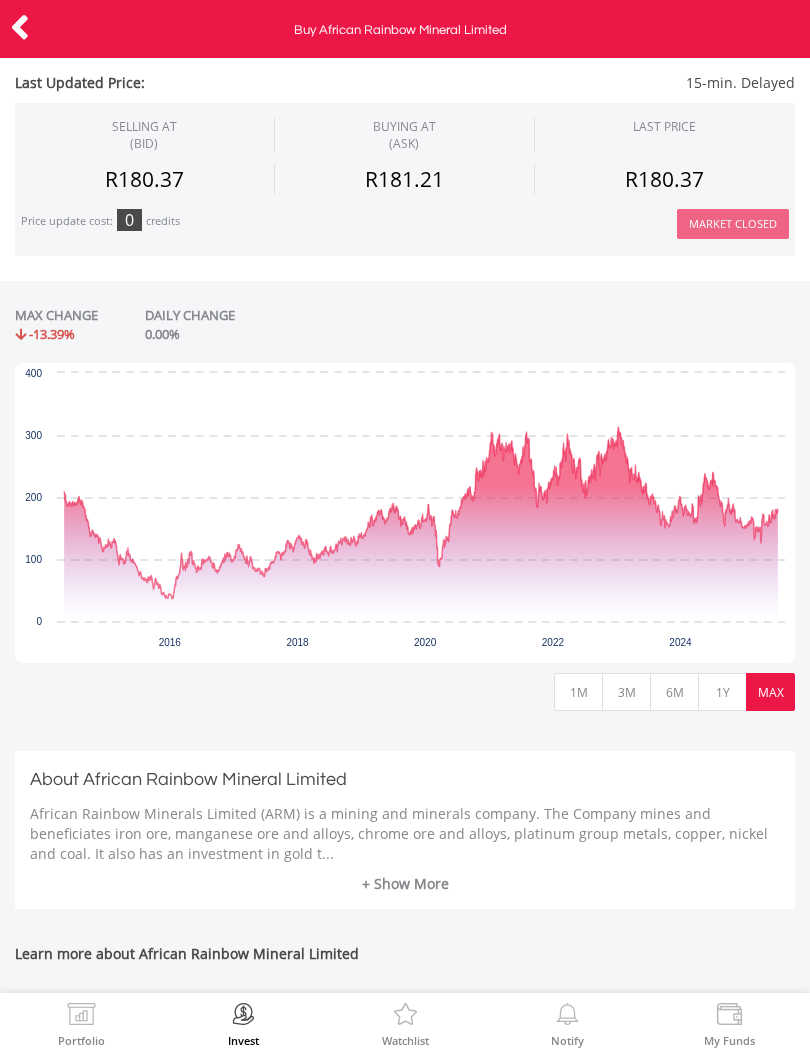 click on "+ Show More" at bounding box center [405, 884] 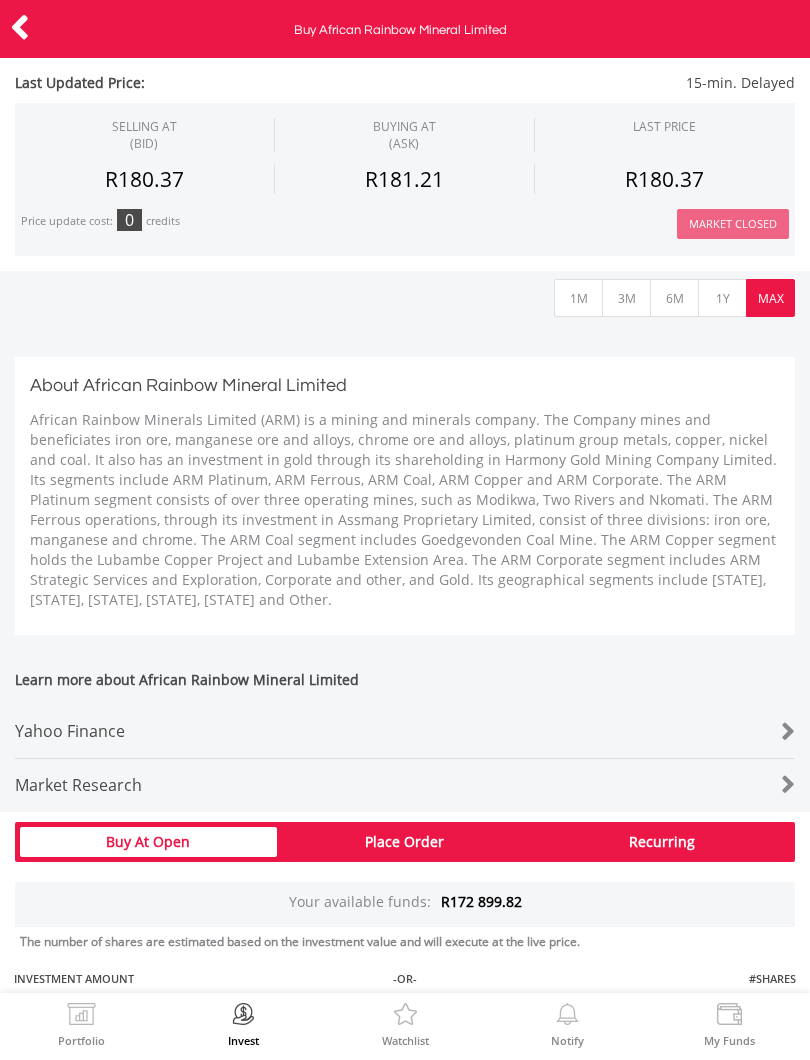 scroll, scrollTop: 847, scrollLeft: 0, axis: vertical 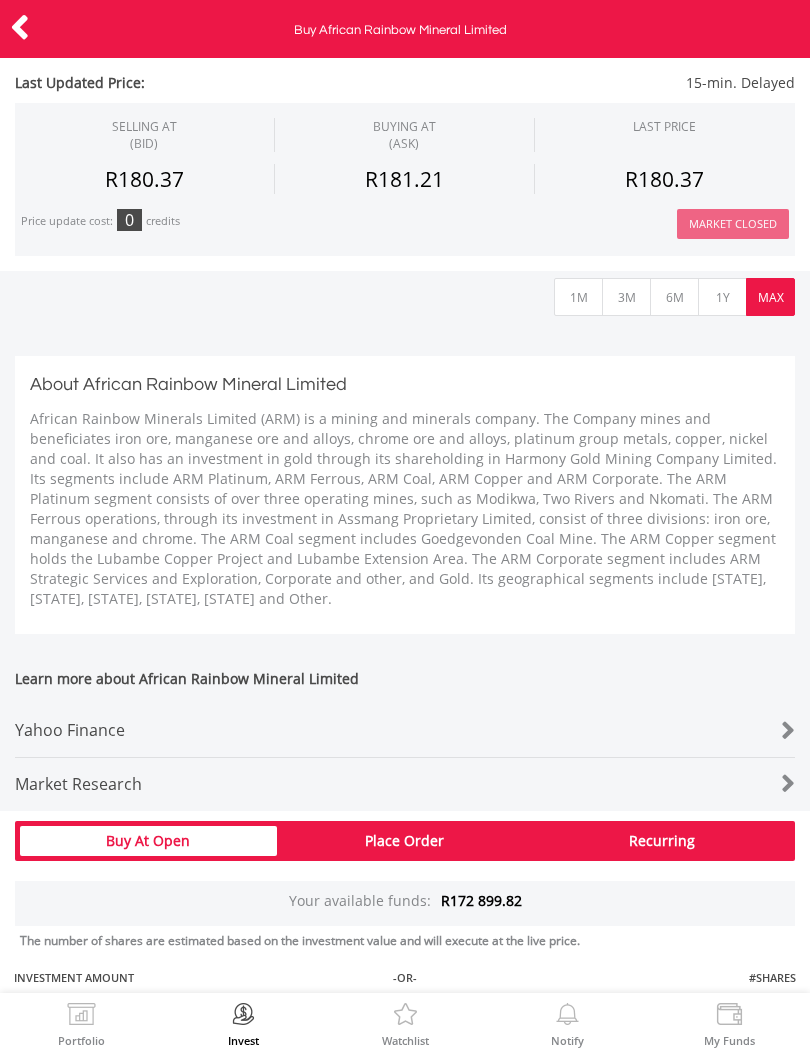 click at bounding box center [20, 27] 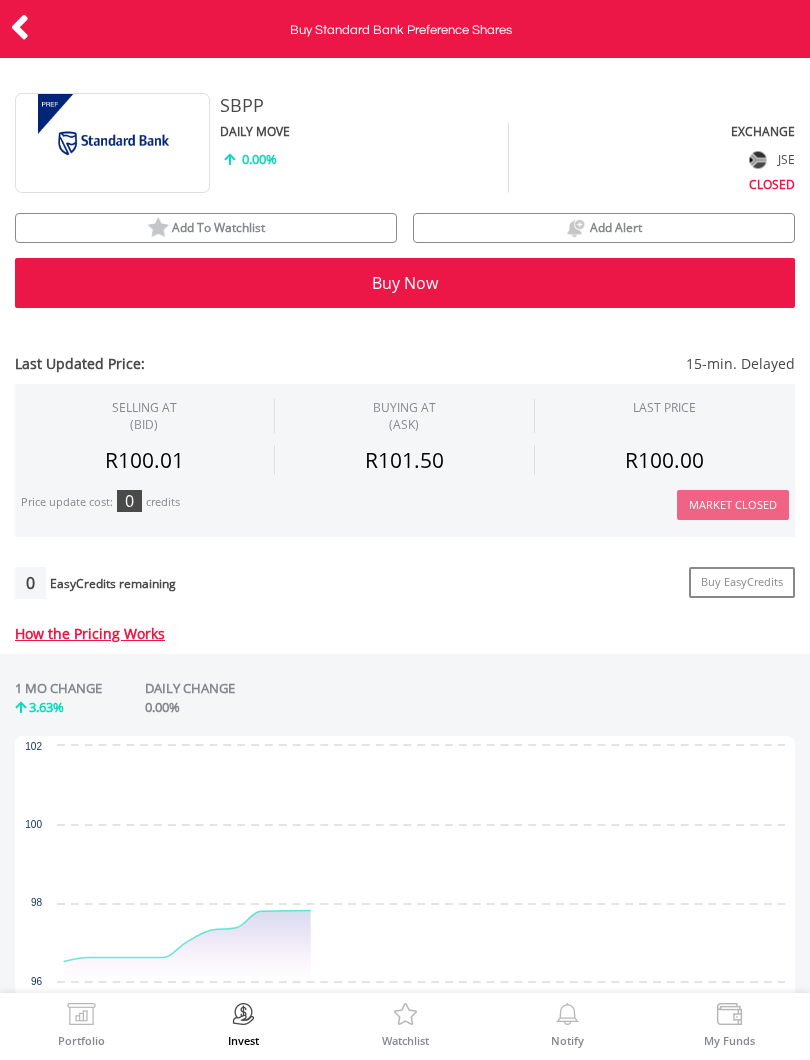 scroll, scrollTop: 0, scrollLeft: 0, axis: both 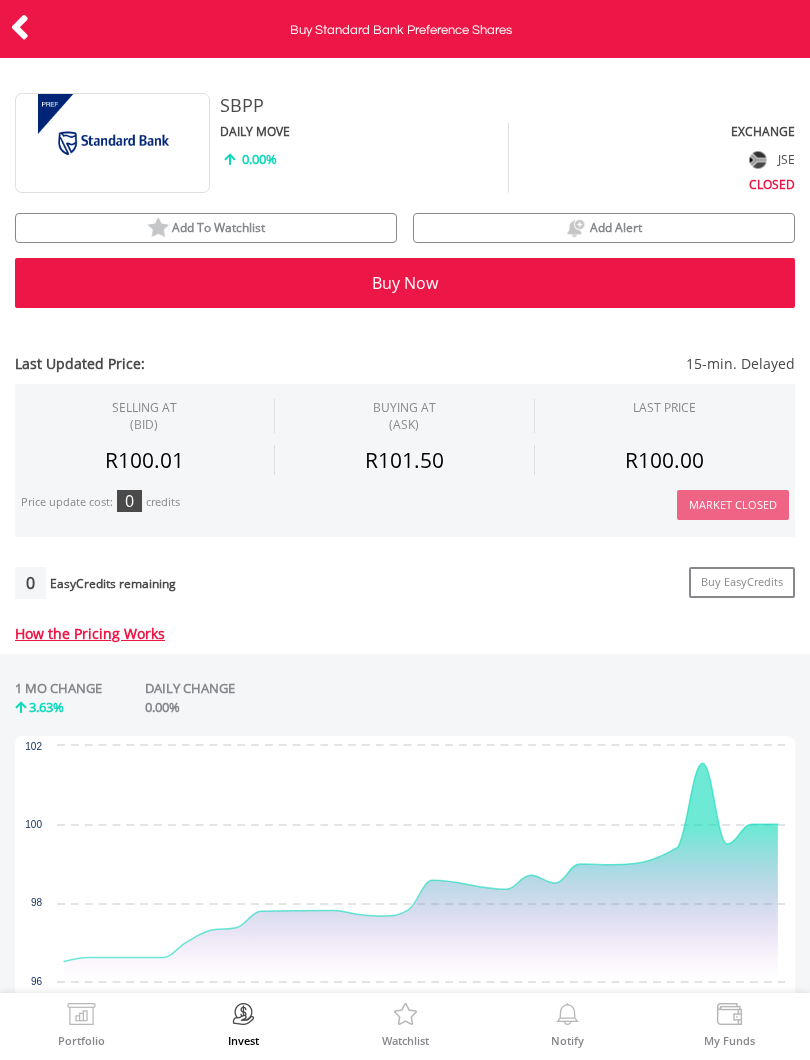 click on "Add To Watchlist" at bounding box center (206, 228) 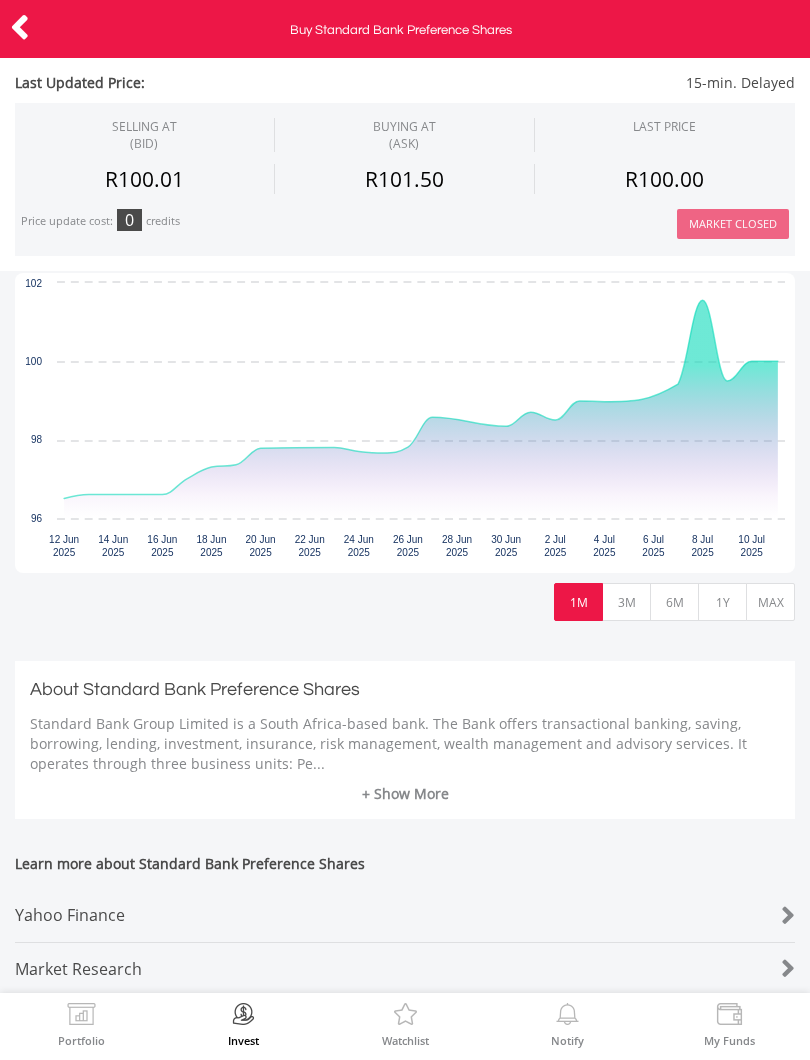 scroll, scrollTop: 465, scrollLeft: 0, axis: vertical 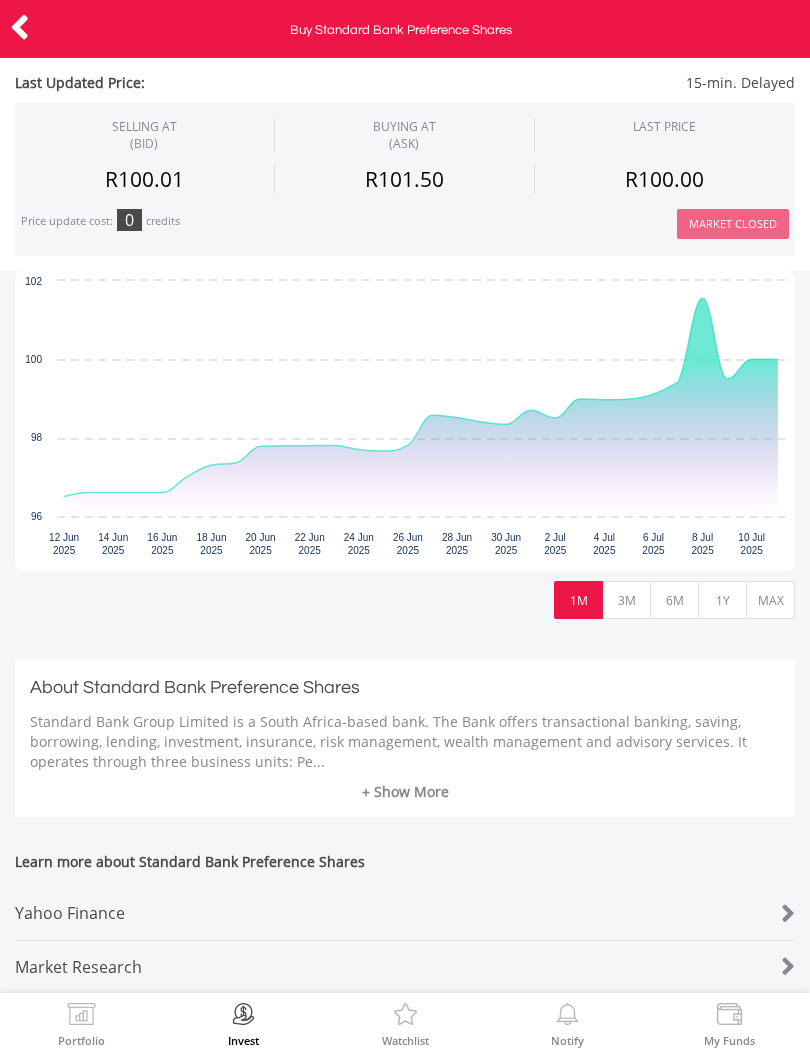 click on "MAX" at bounding box center [770, 600] 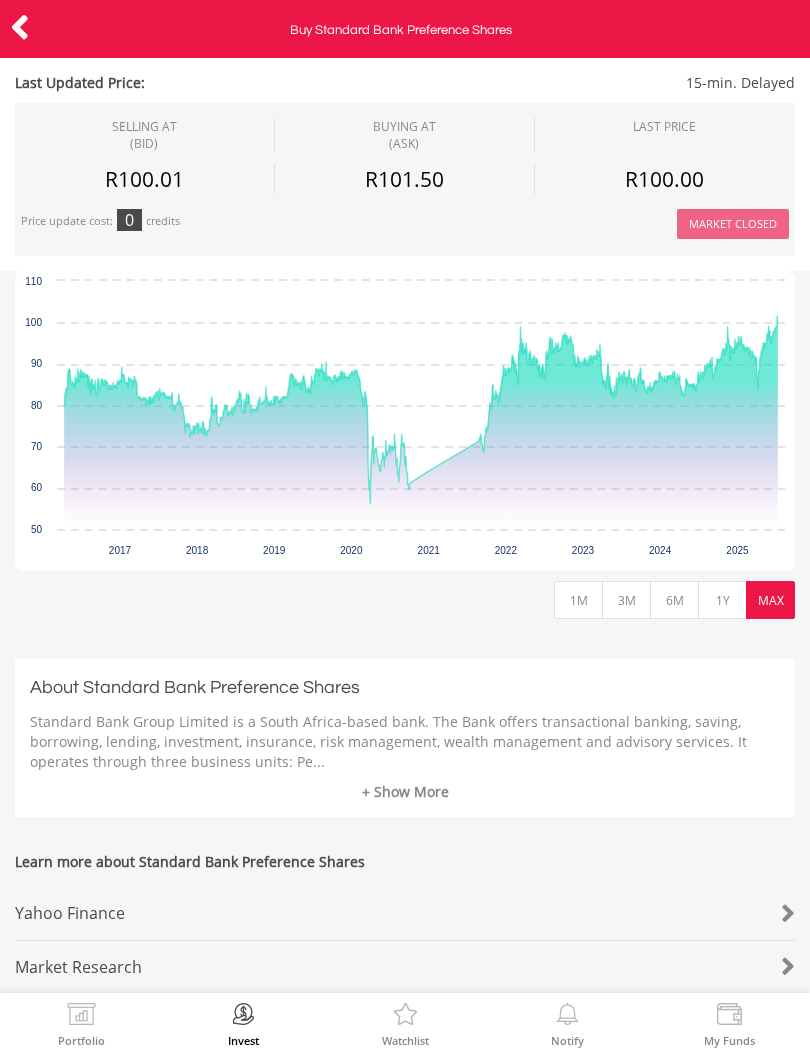 click at bounding box center [20, 27] 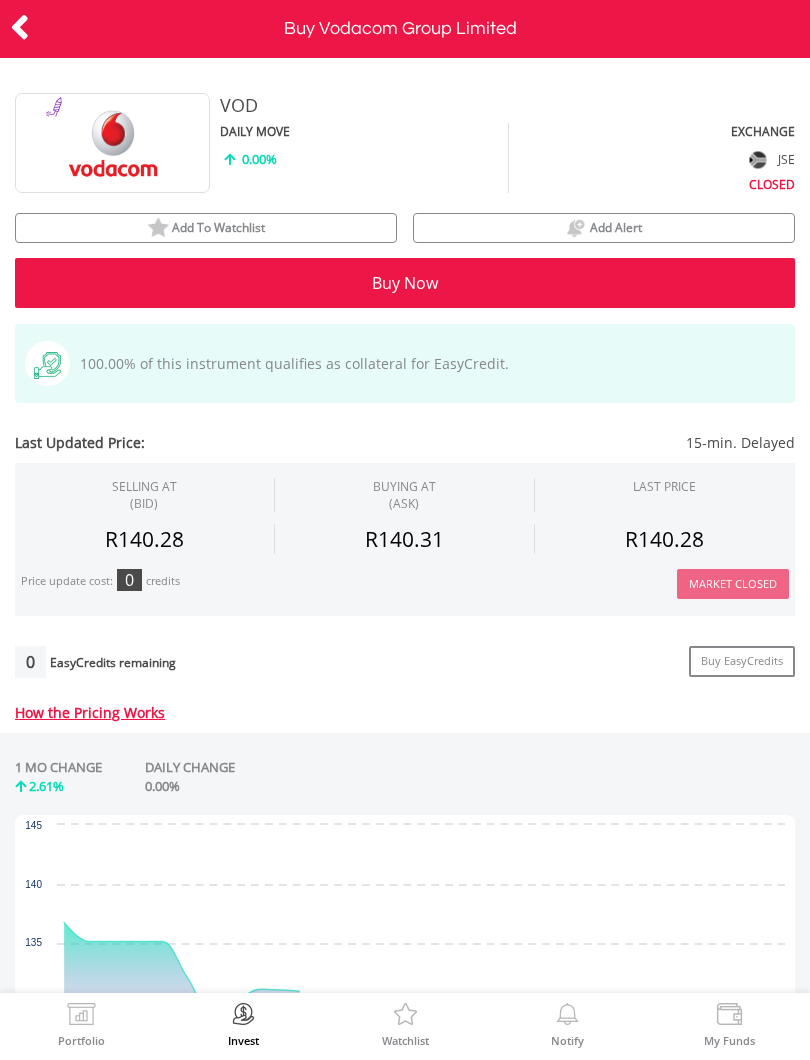 scroll, scrollTop: 0, scrollLeft: 0, axis: both 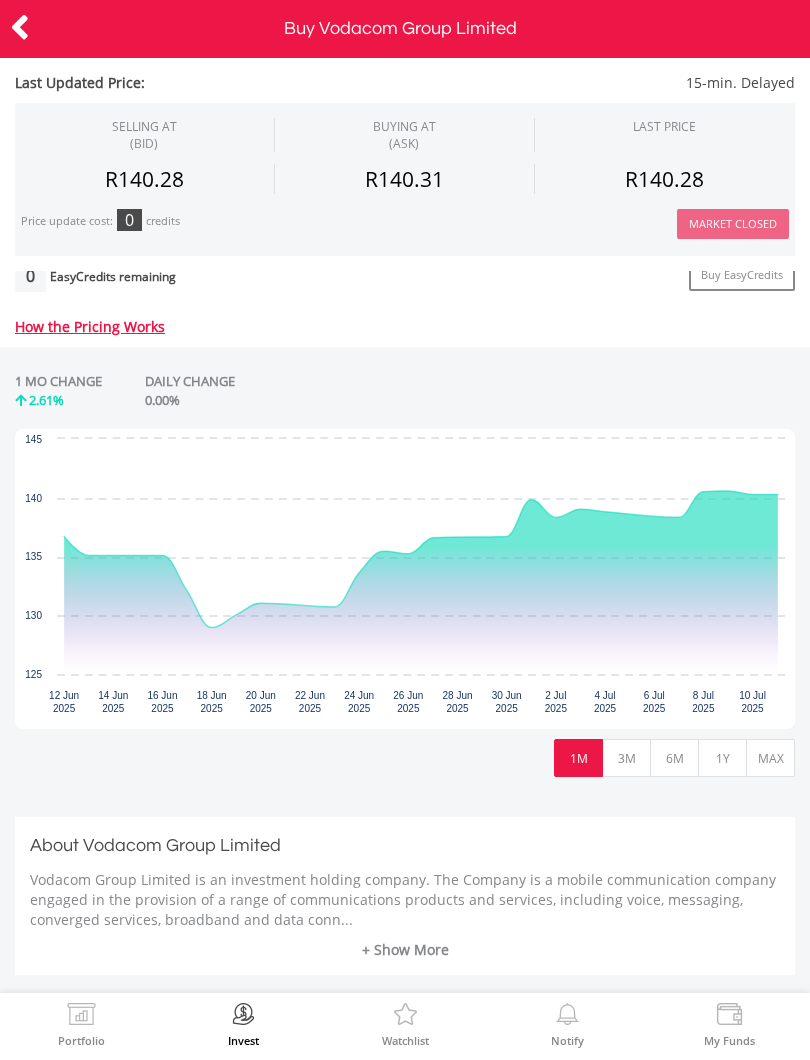 click on "MAX" at bounding box center (770, 758) 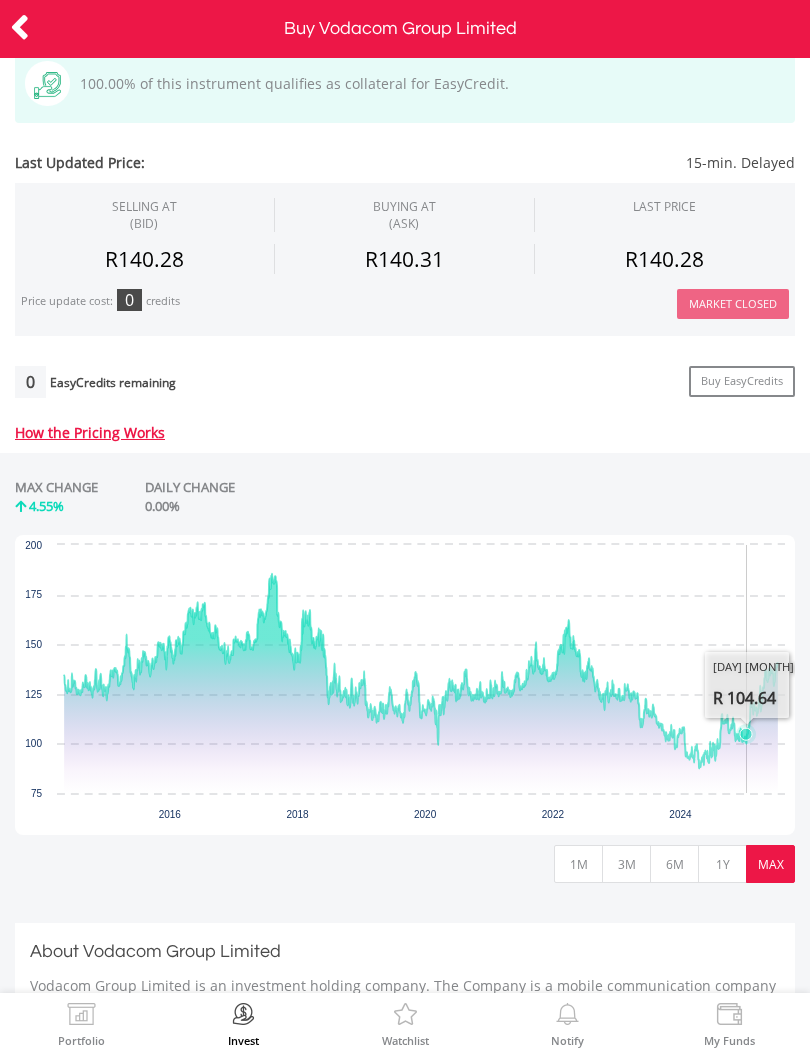 scroll, scrollTop: 278, scrollLeft: 0, axis: vertical 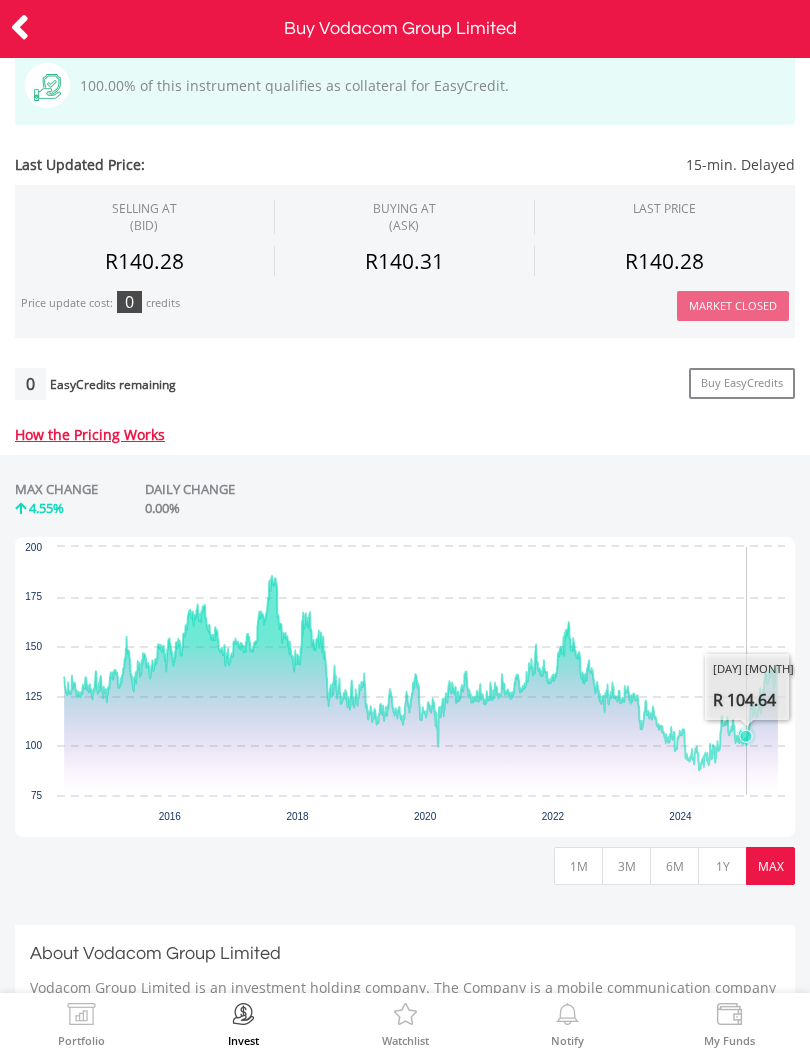 click at bounding box center (20, 27) 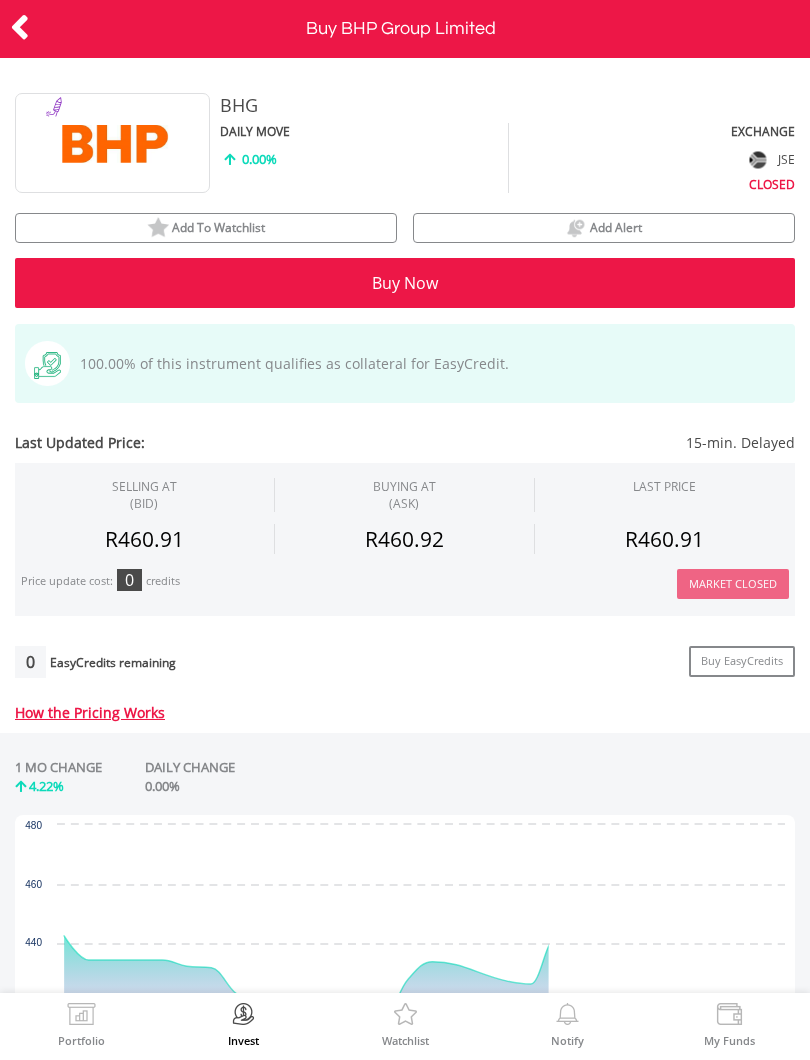 scroll, scrollTop: 0, scrollLeft: 0, axis: both 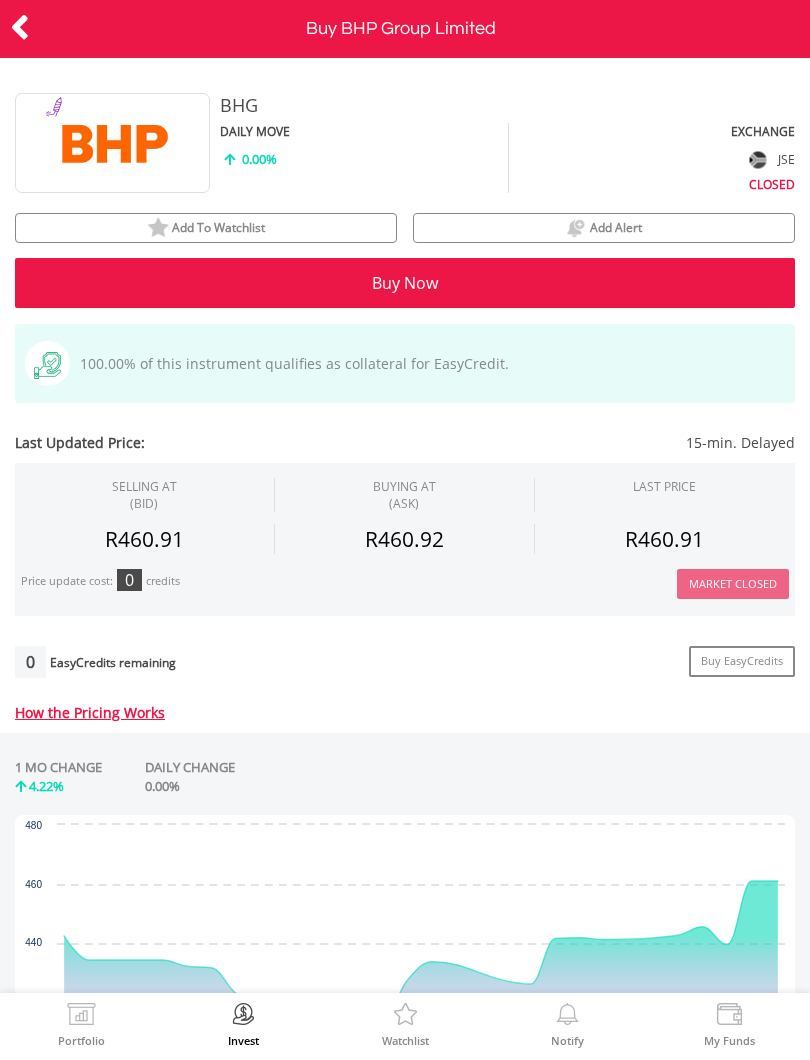 click on "Add To Watchlist" at bounding box center [206, 228] 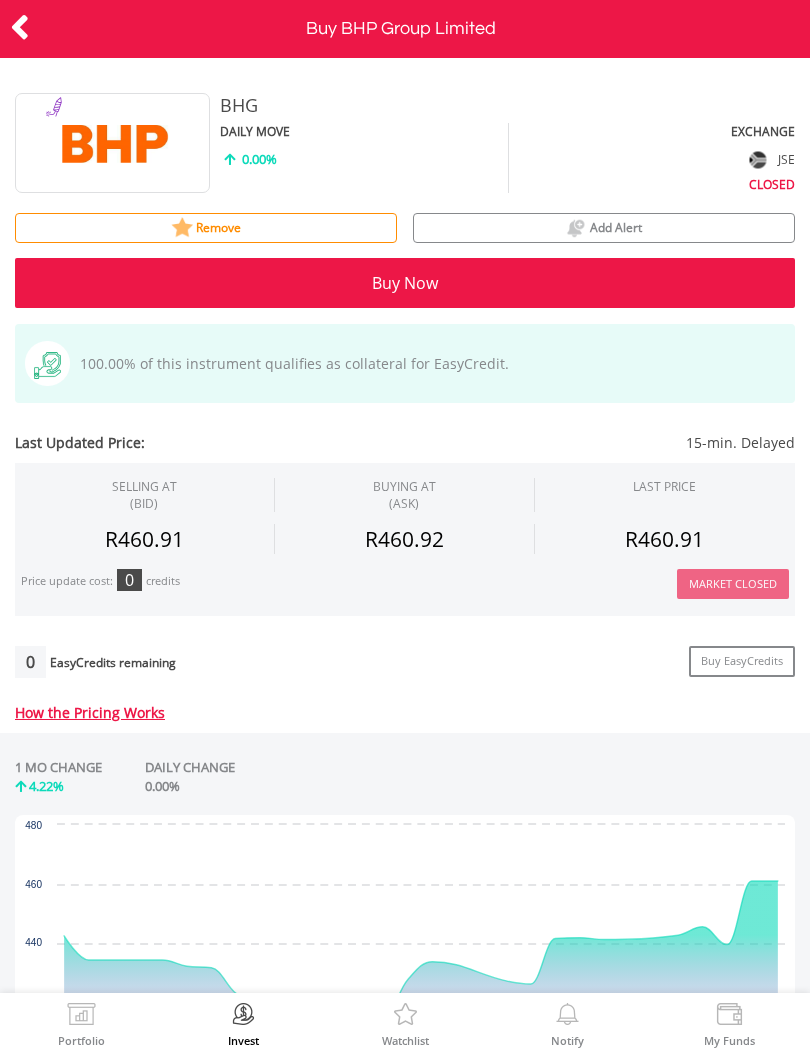 click at bounding box center [20, 27] 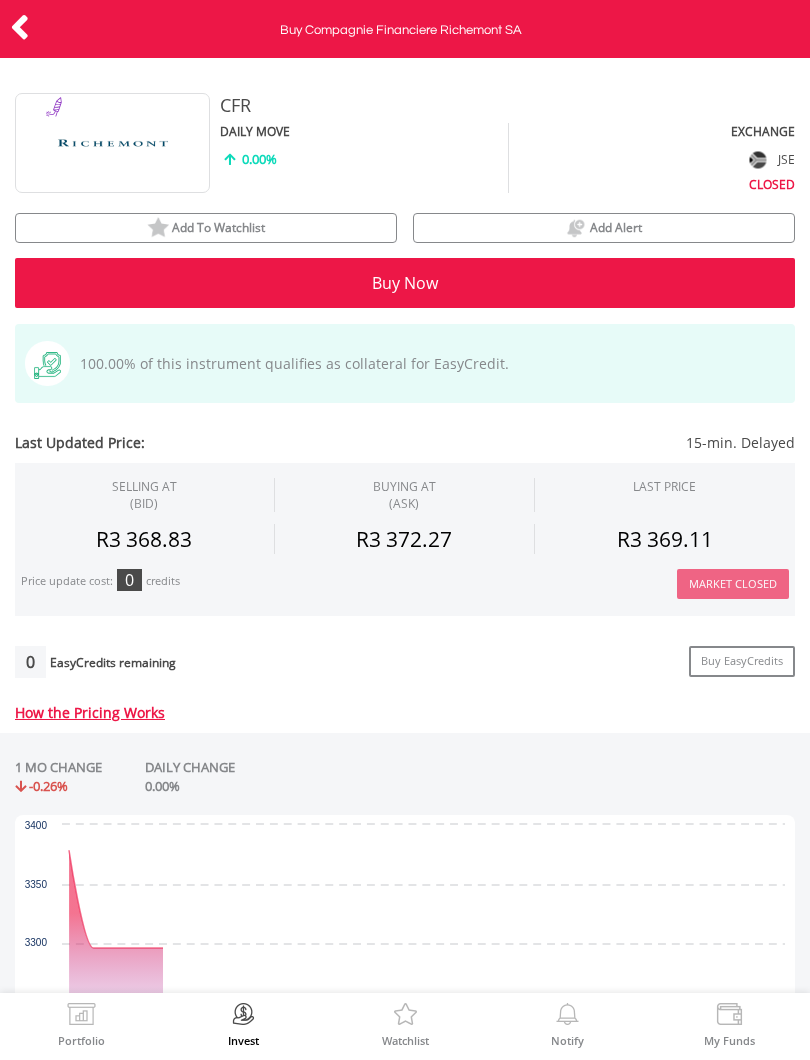scroll, scrollTop: 0, scrollLeft: 0, axis: both 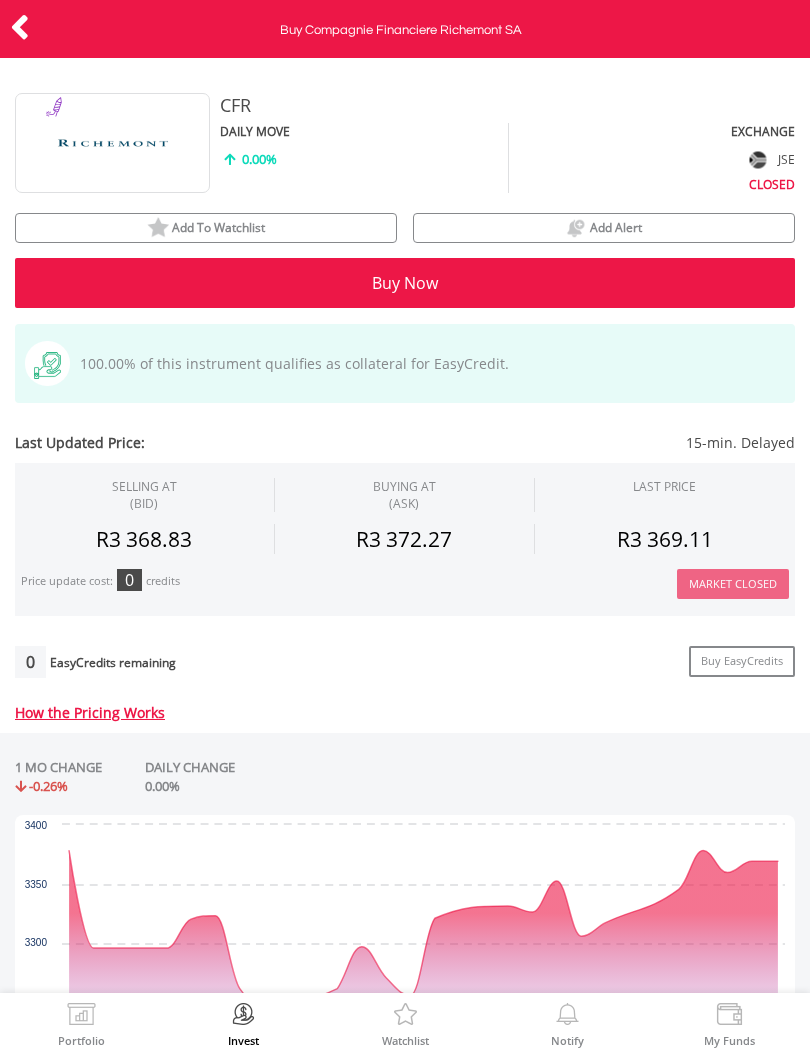 click on "Add To Watchlist" at bounding box center (206, 228) 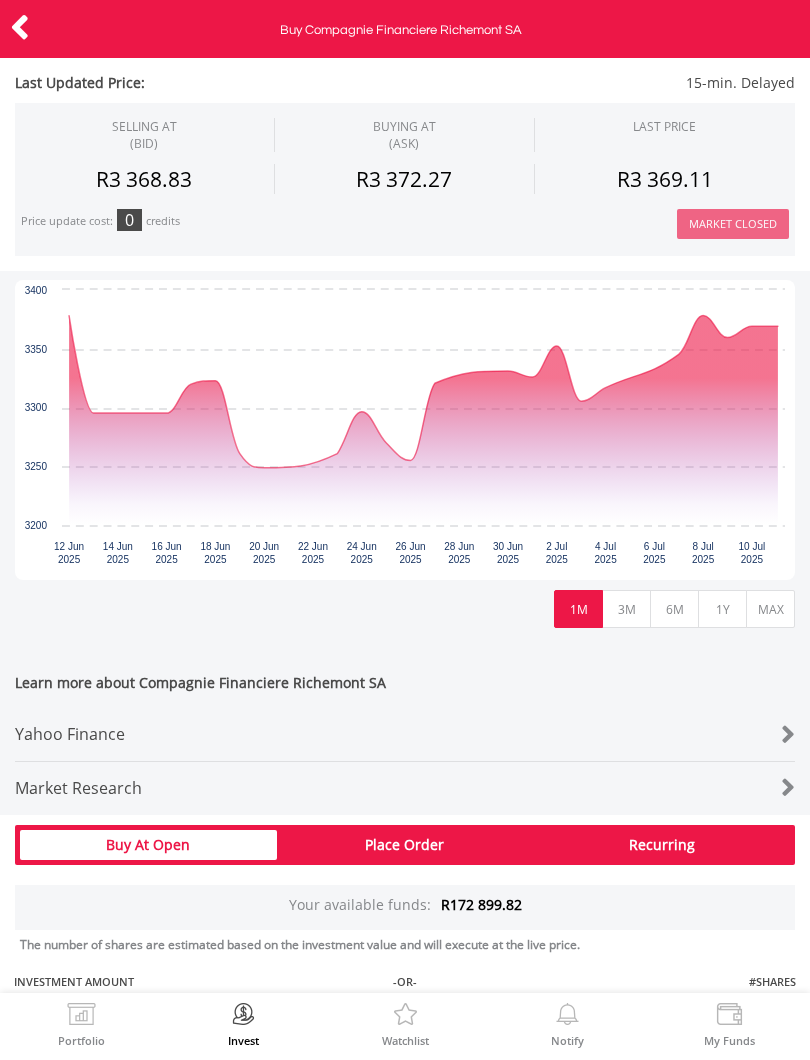 scroll, scrollTop: 537, scrollLeft: 0, axis: vertical 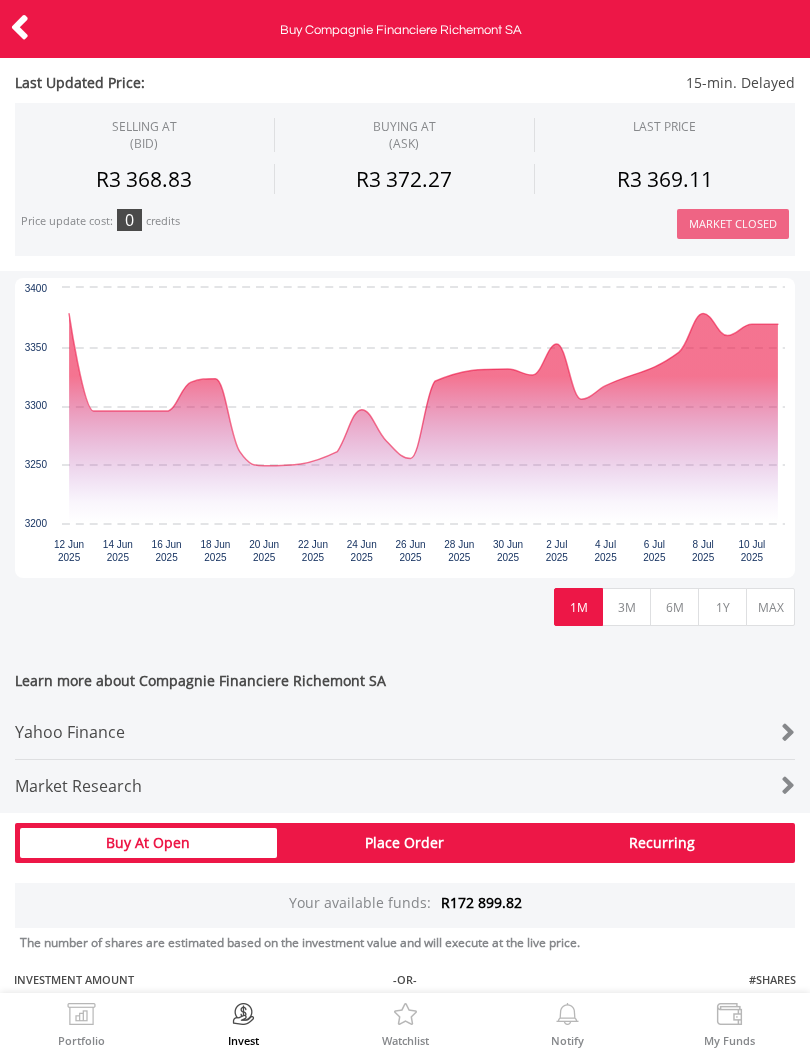 click on "1Y" at bounding box center (722, 607) 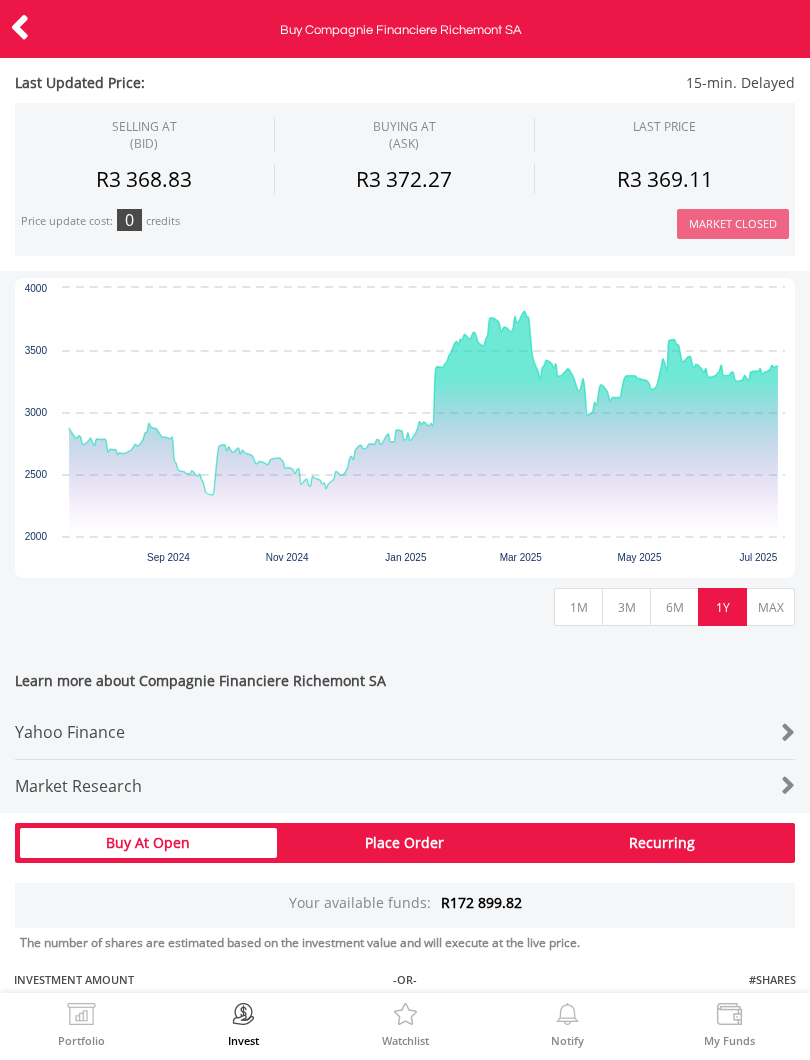 click at bounding box center [20, 27] 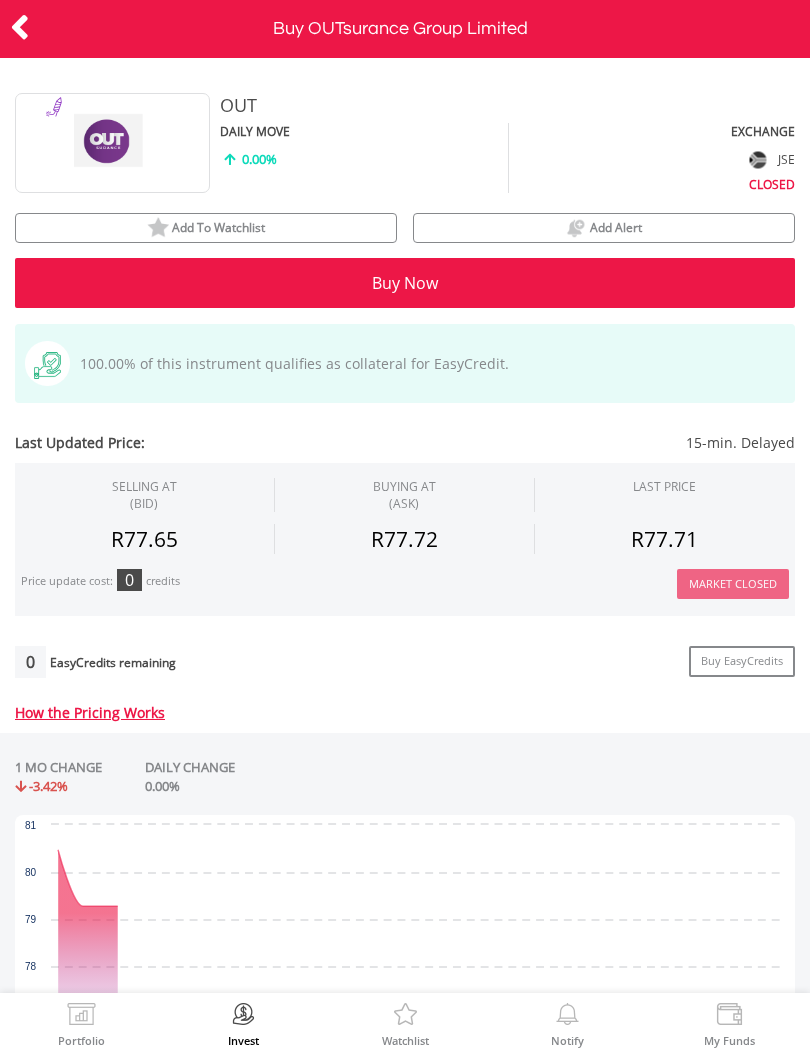 scroll, scrollTop: 0, scrollLeft: 0, axis: both 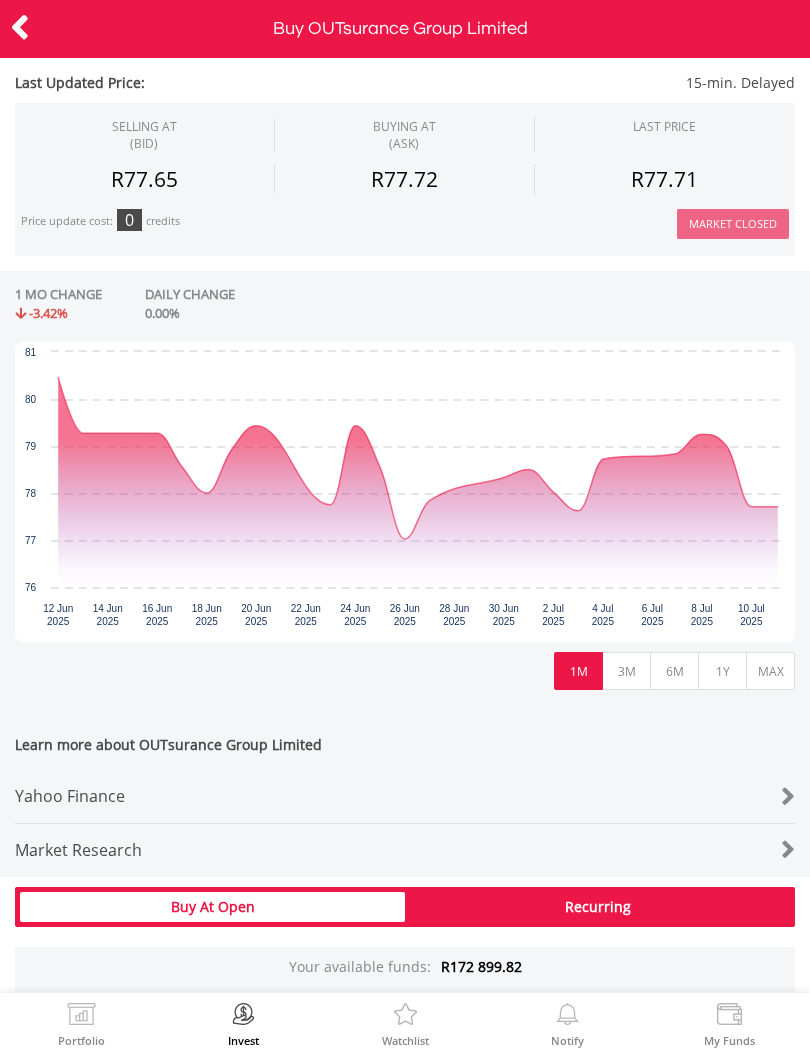 click on "MAX" at bounding box center (770, 671) 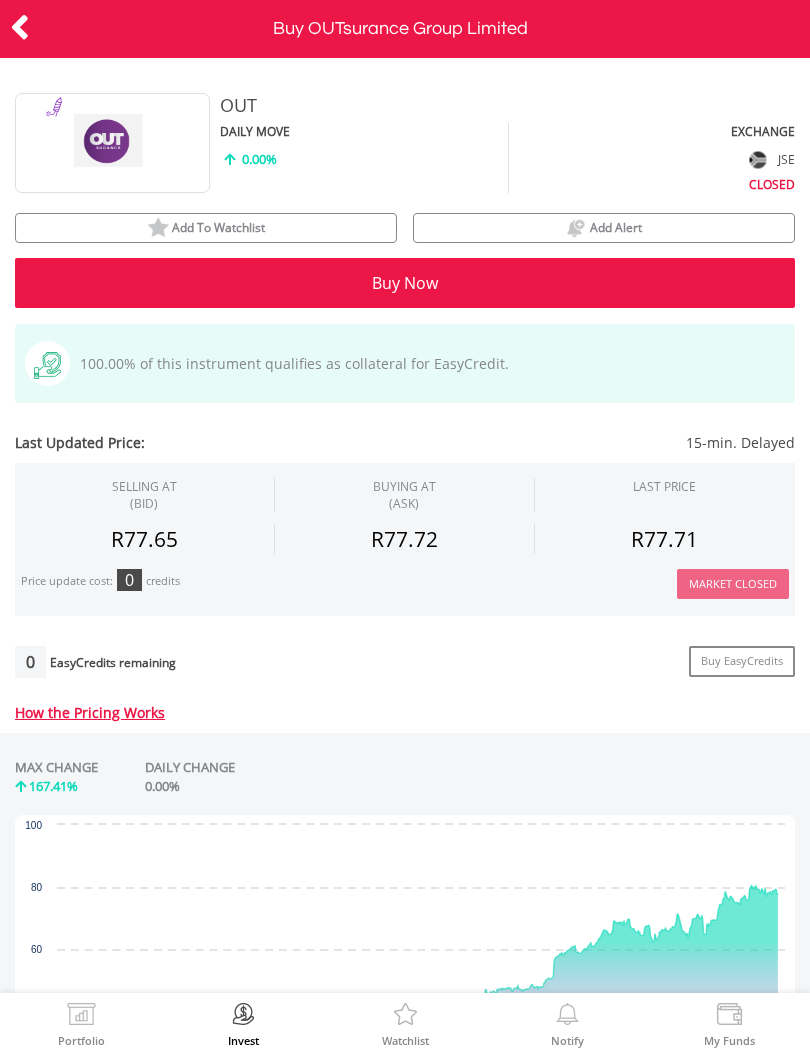 scroll, scrollTop: 0, scrollLeft: 0, axis: both 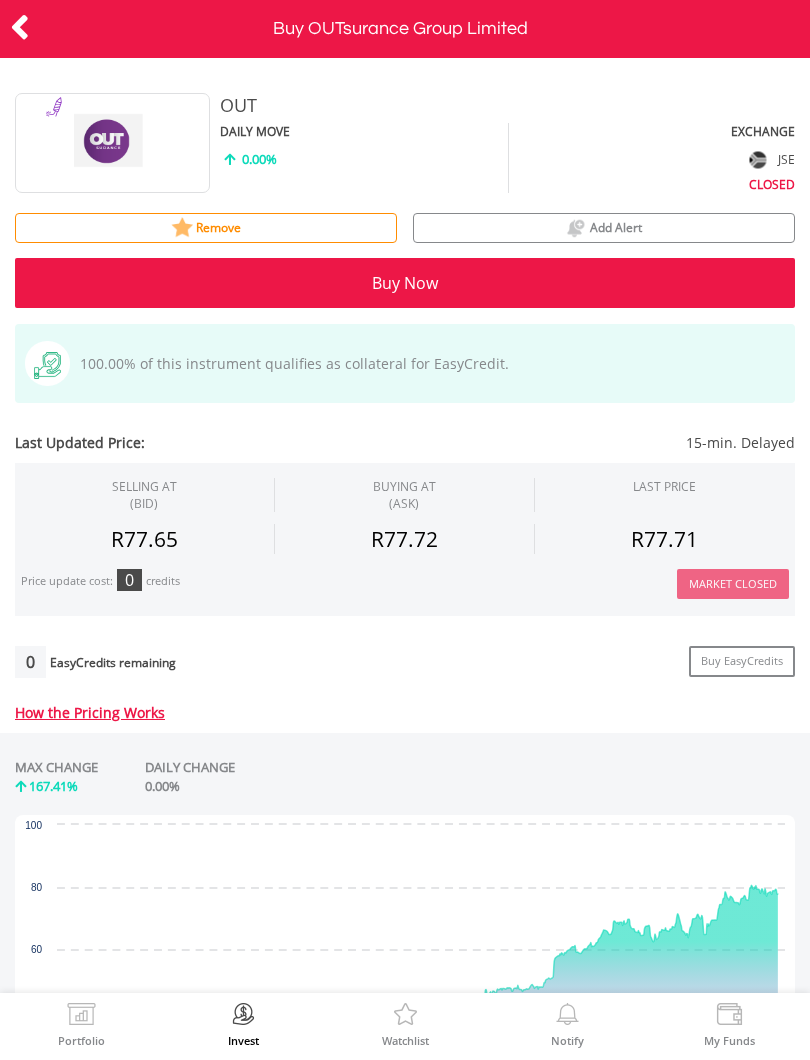 click at bounding box center [40, 29] 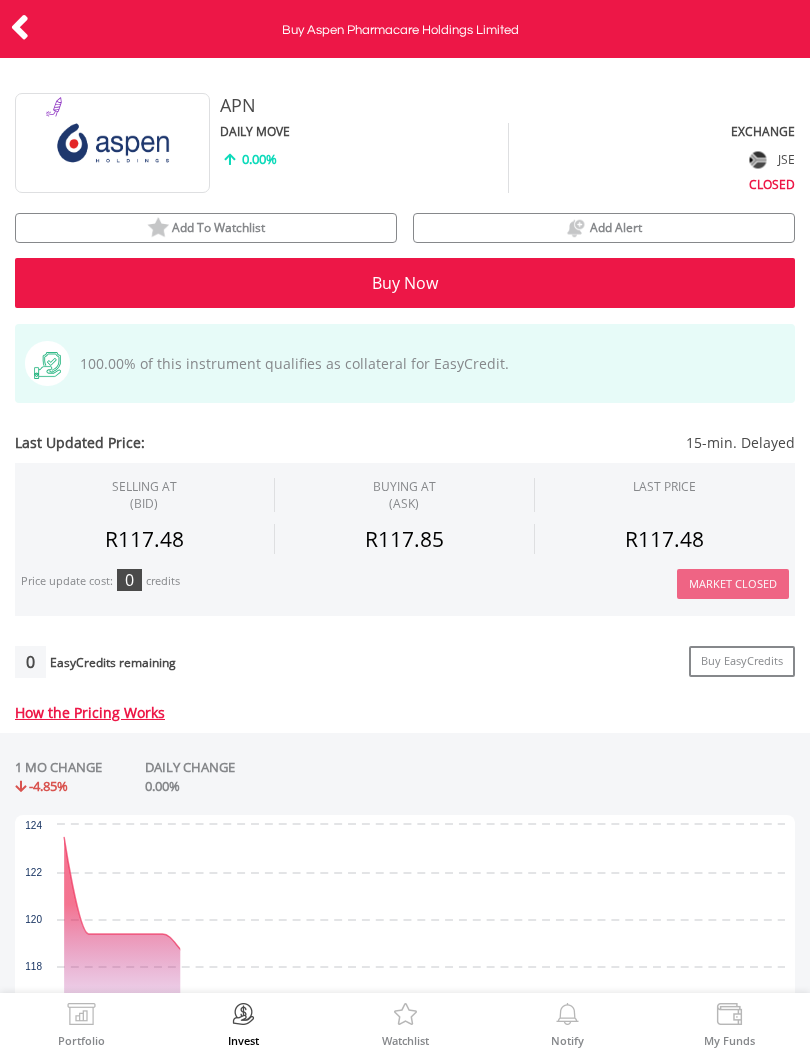 scroll, scrollTop: 0, scrollLeft: 0, axis: both 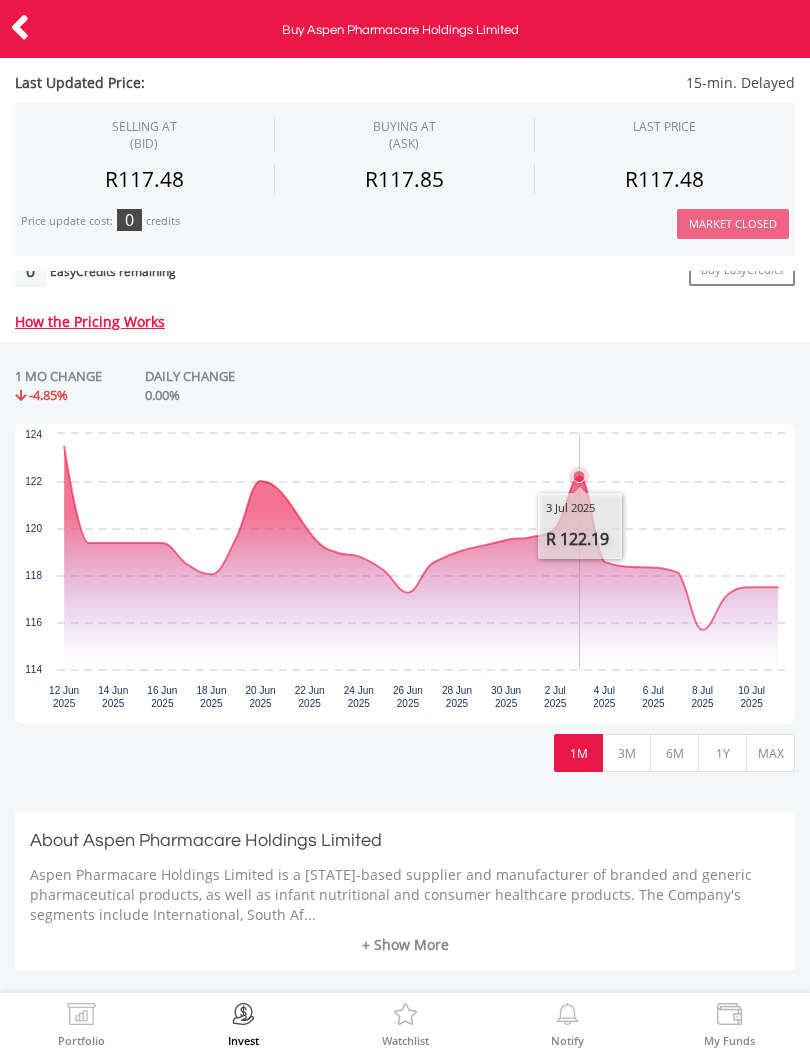 click on "1Y" at bounding box center [722, 753] 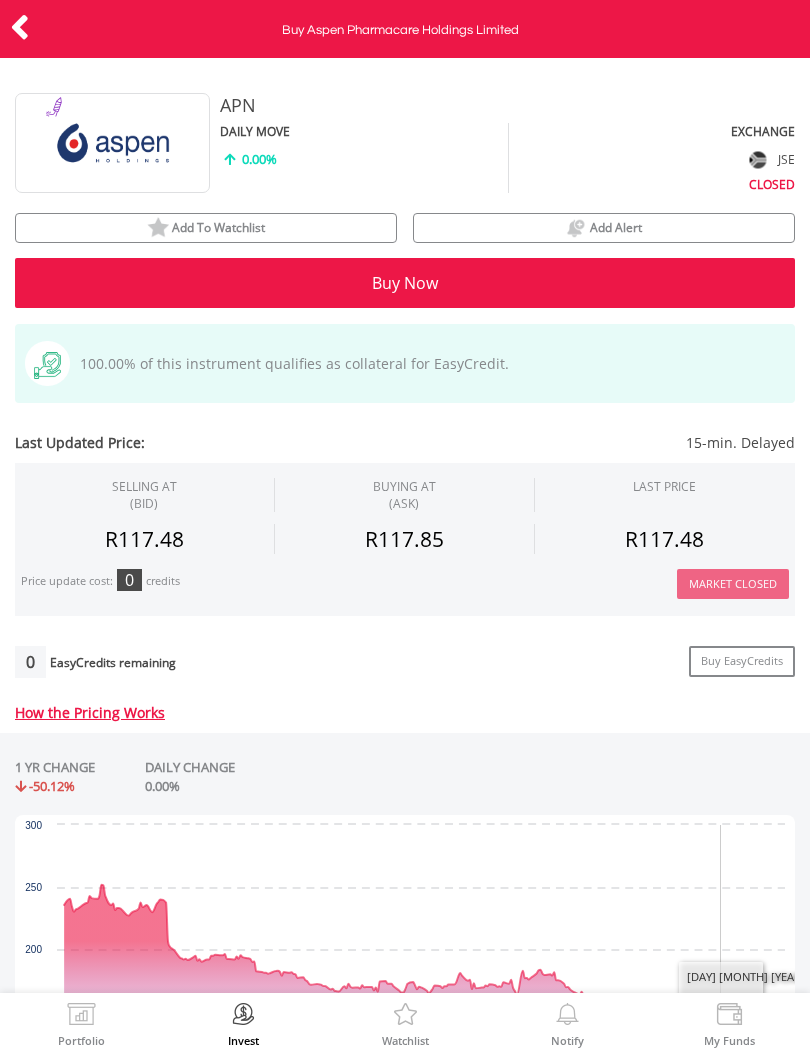 scroll, scrollTop: 0, scrollLeft: 0, axis: both 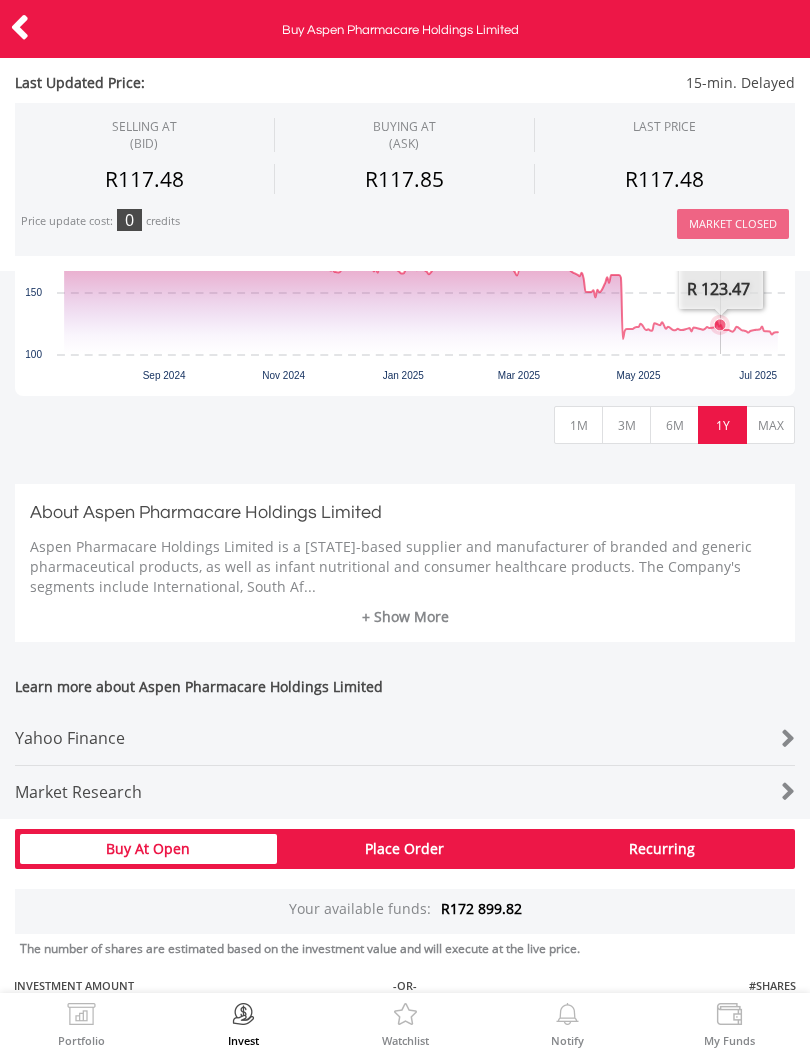 click on "+ Show More" at bounding box center [405, 617] 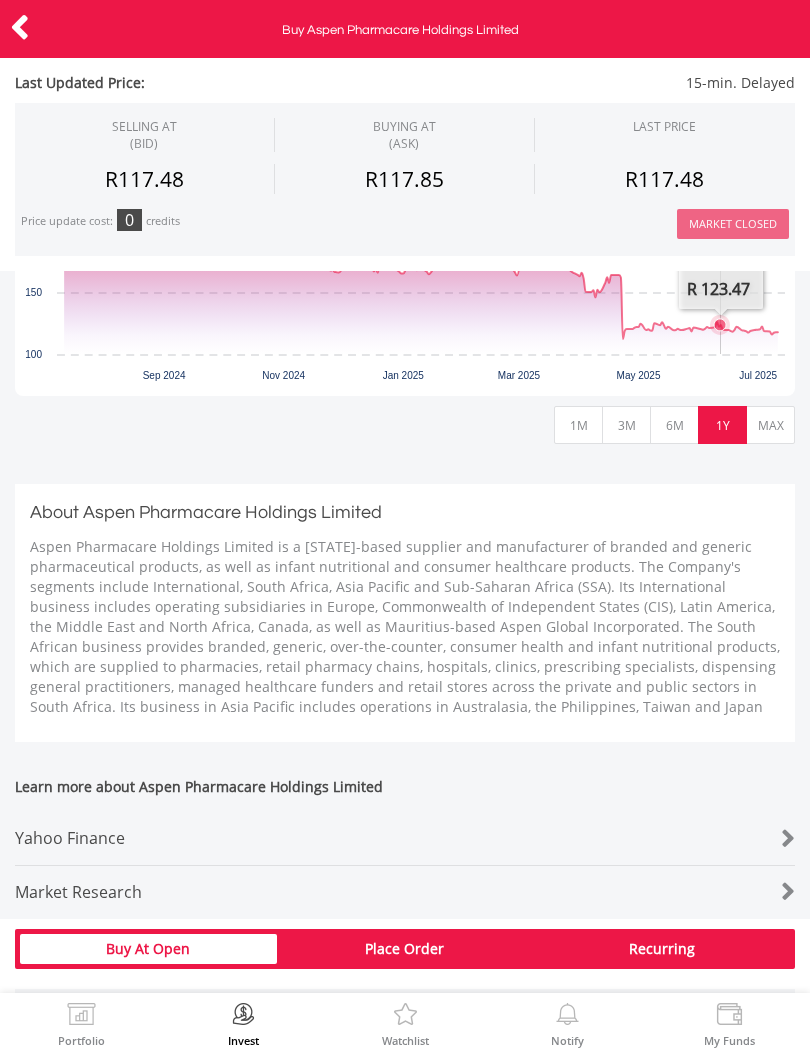 click at bounding box center [20, 27] 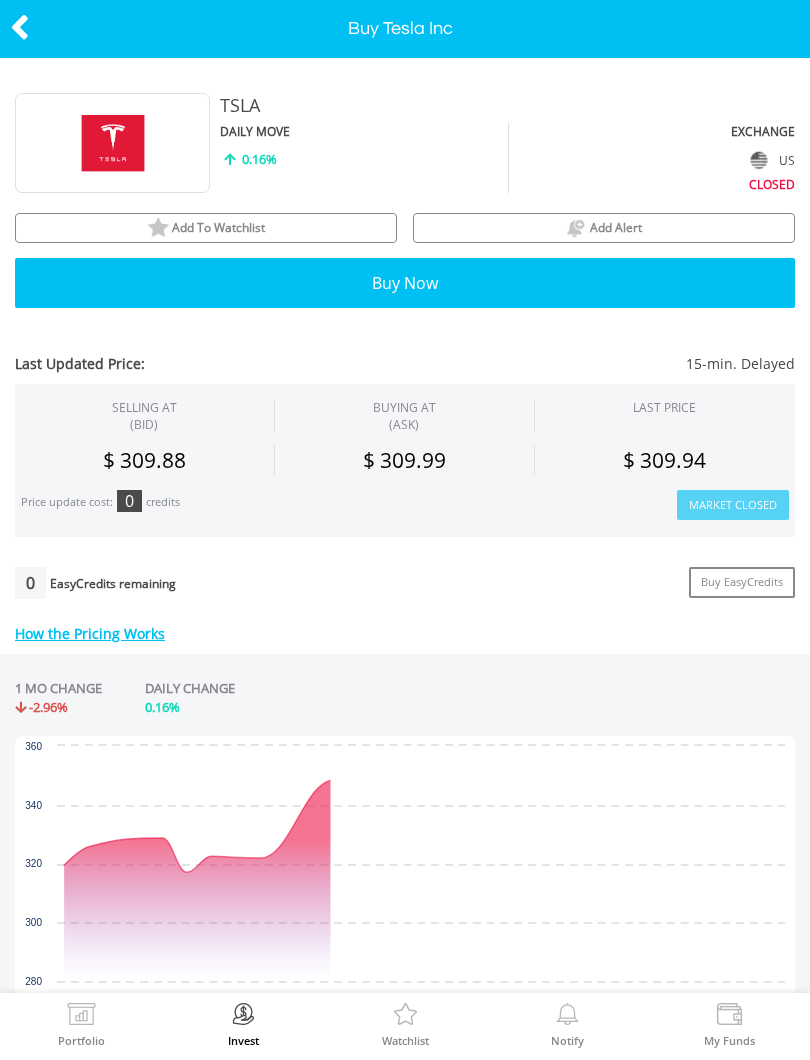 scroll, scrollTop: 0, scrollLeft: 0, axis: both 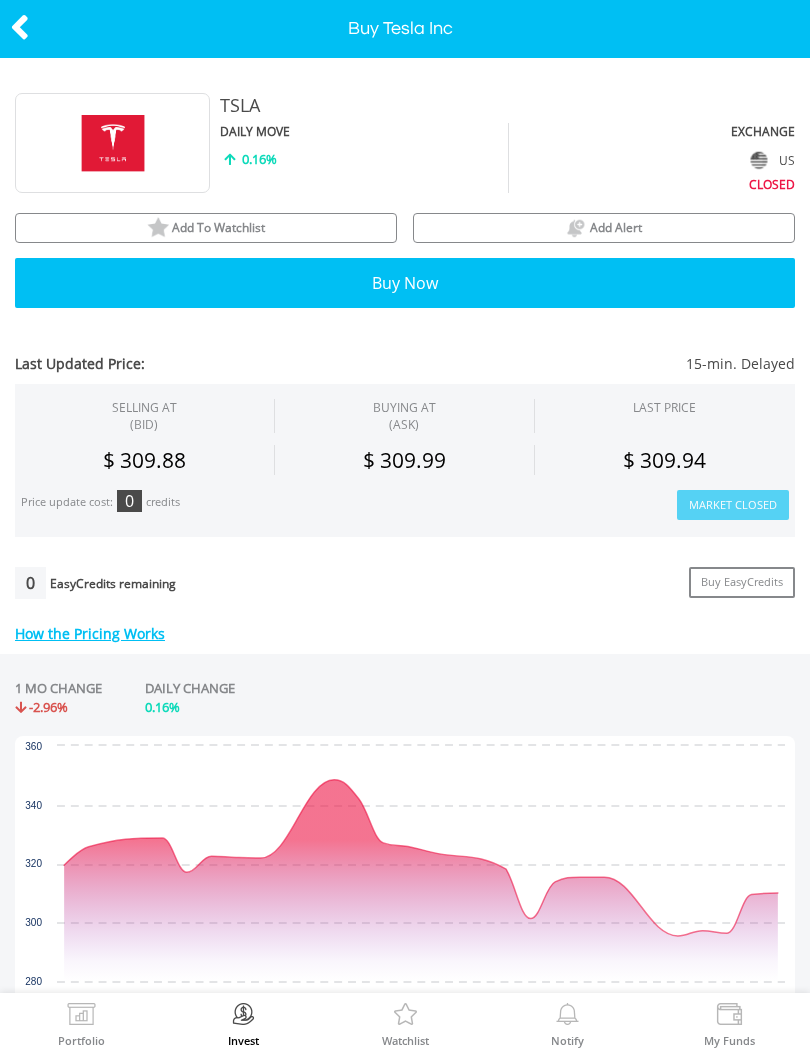 click on "Add To Watchlist" at bounding box center (218, 227) 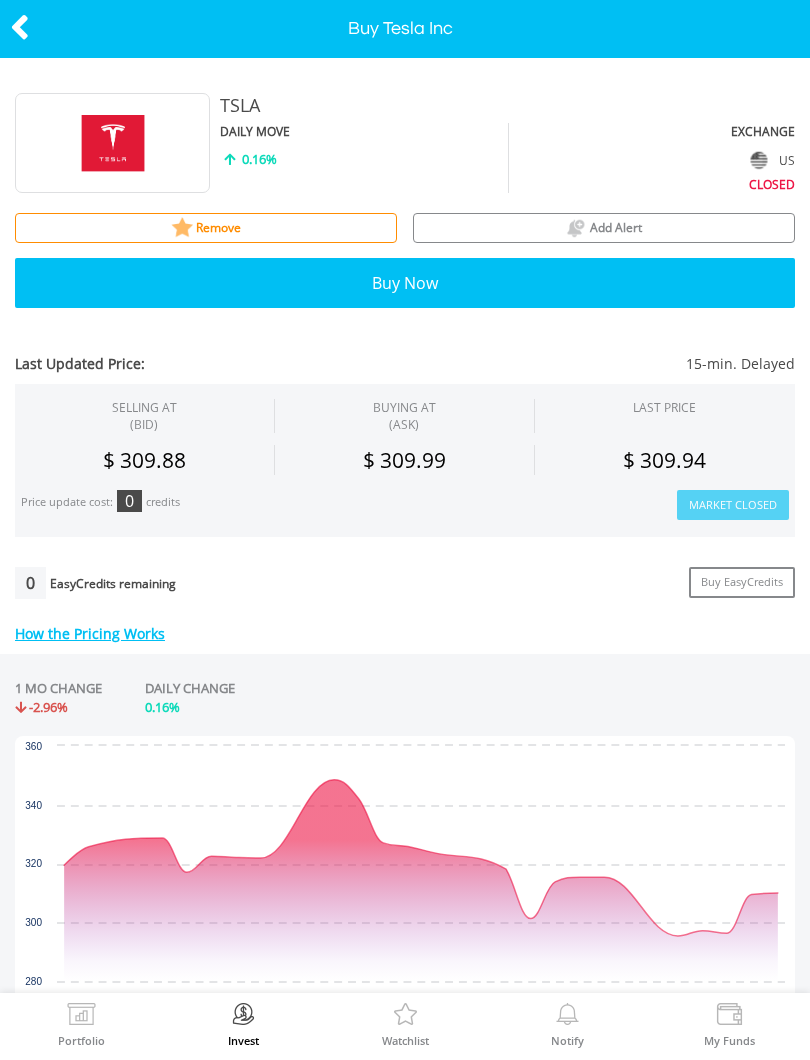 click at bounding box center (20, 27) 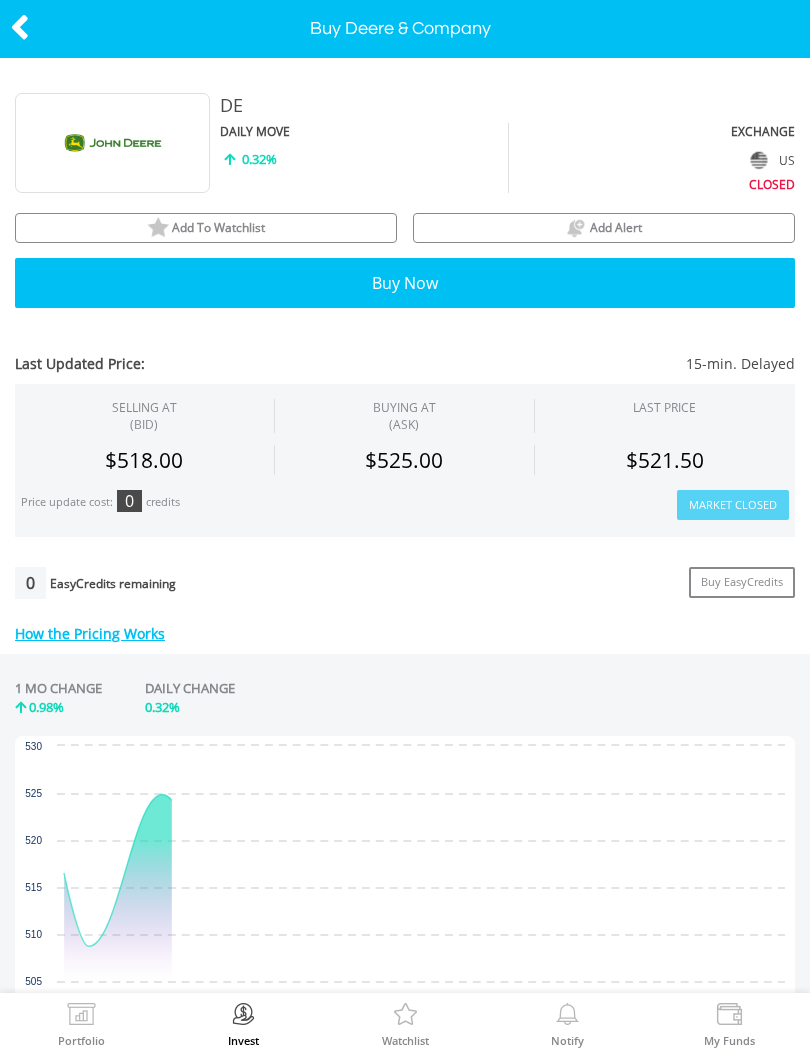 scroll, scrollTop: 0, scrollLeft: 0, axis: both 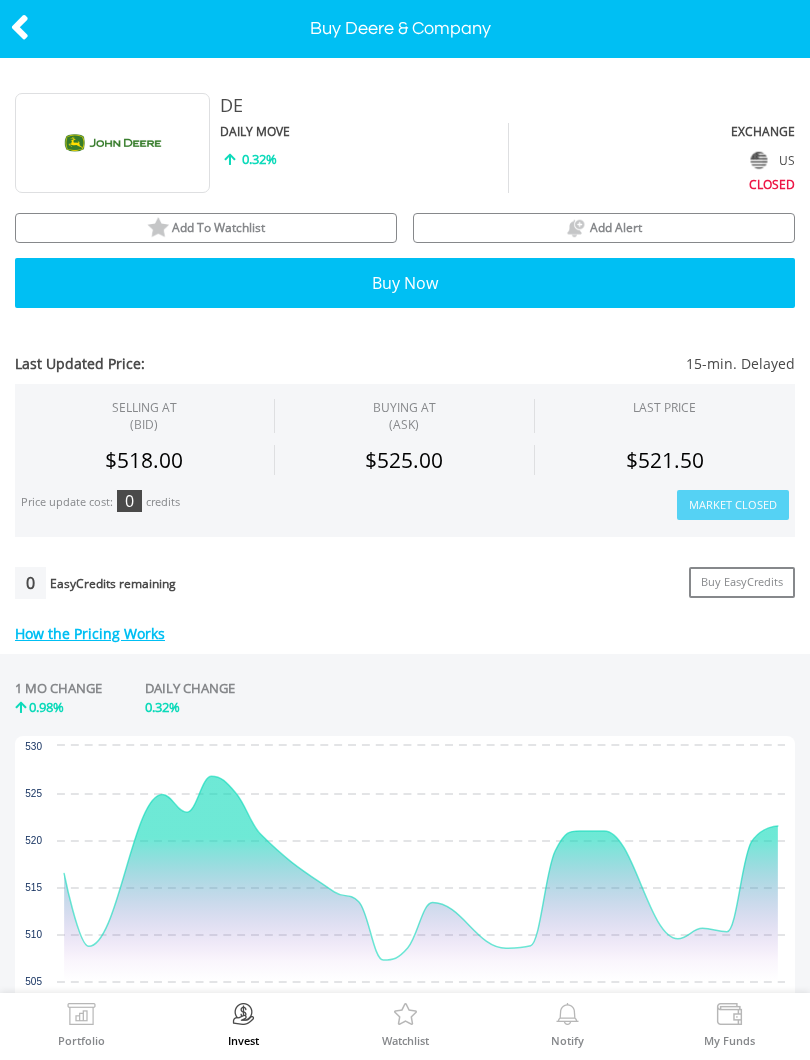 click on "Add To Watchlist" at bounding box center (206, 228) 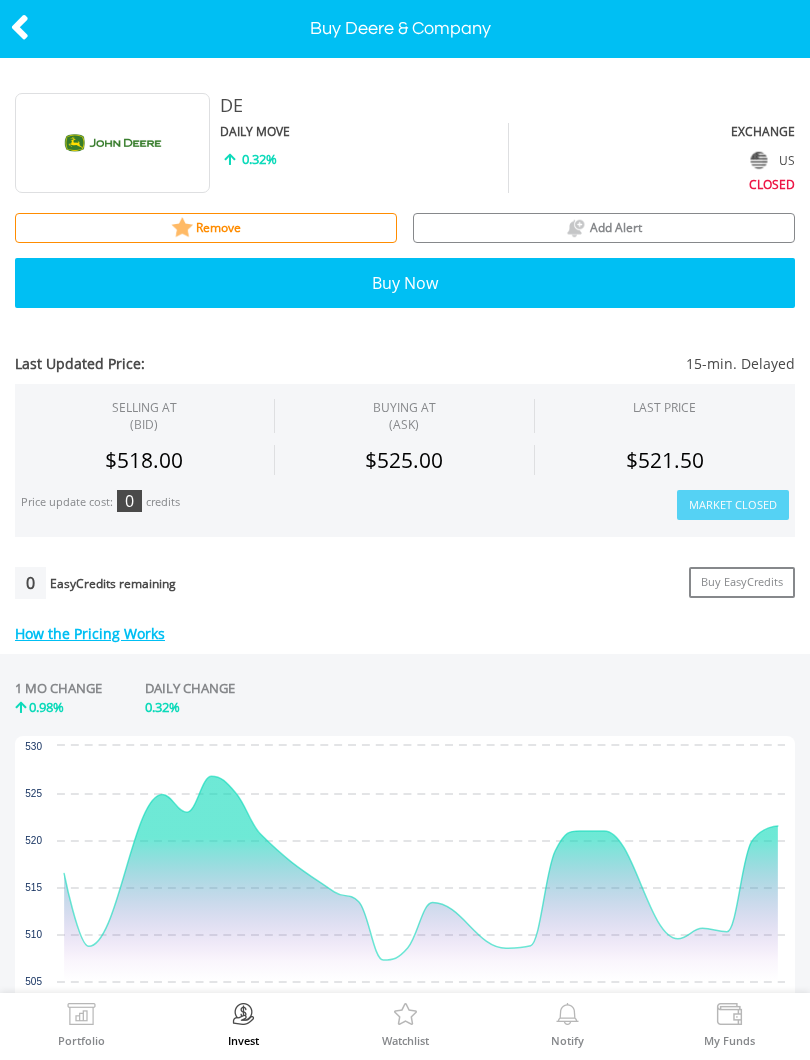 click at bounding box center (20, 27) 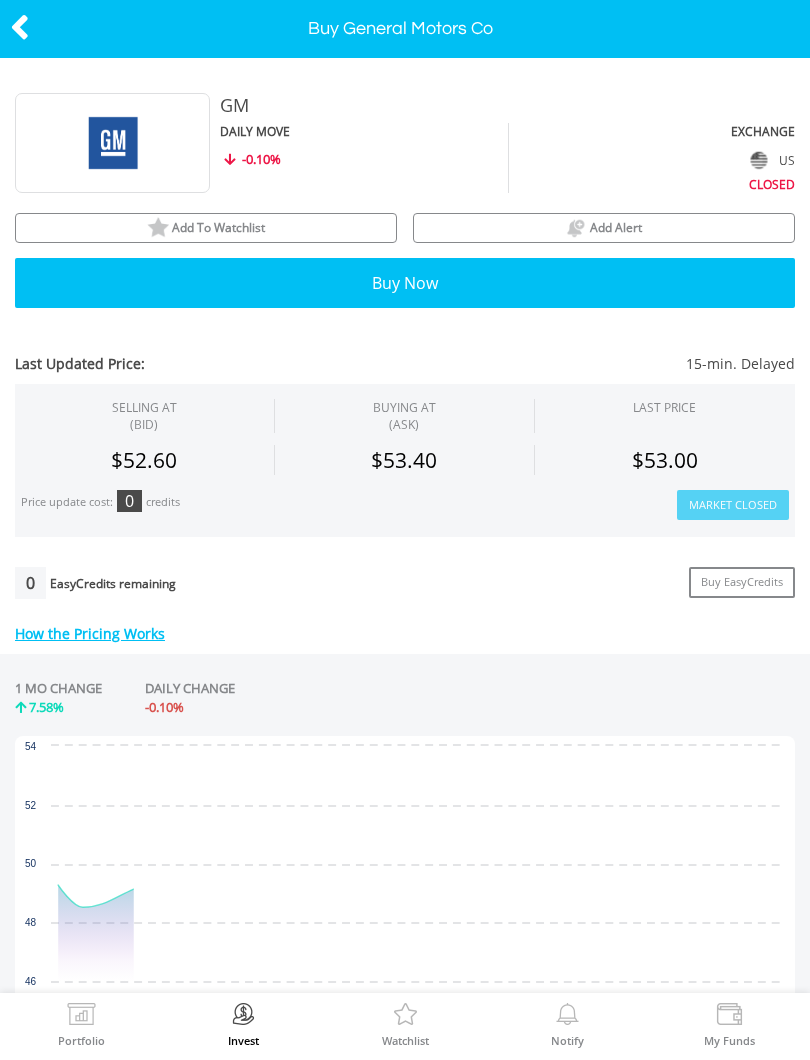 scroll, scrollTop: 0, scrollLeft: 0, axis: both 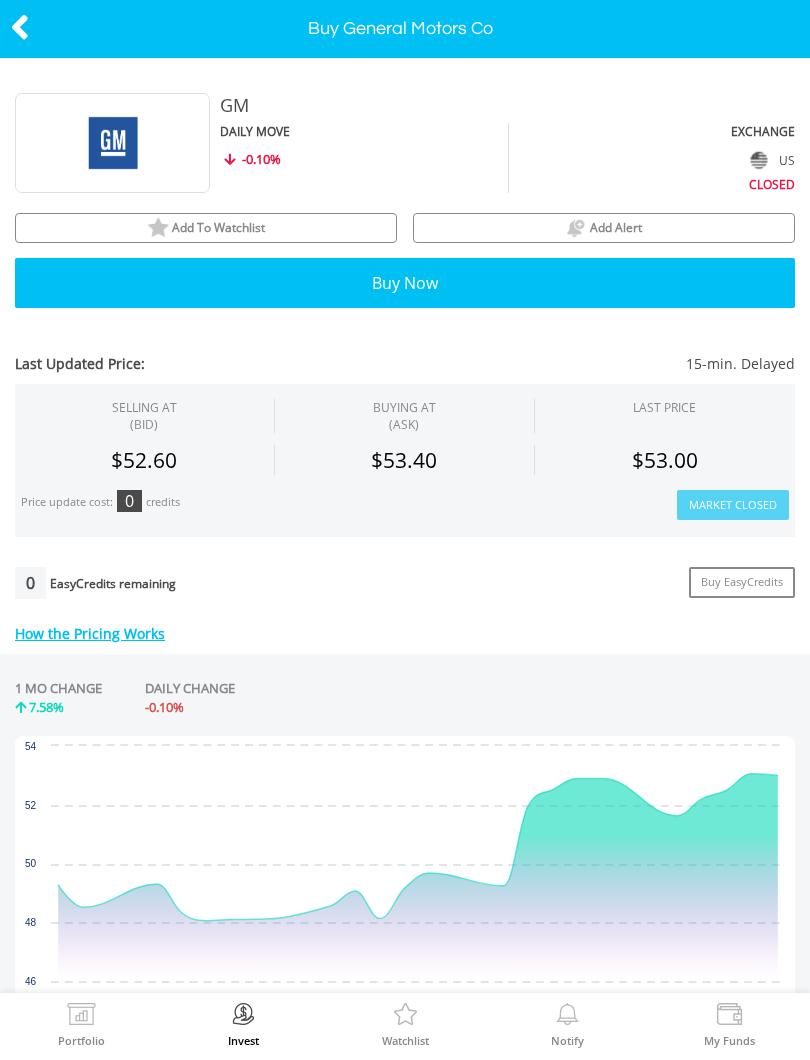 click on "Add To Watchlist" at bounding box center [206, 228] 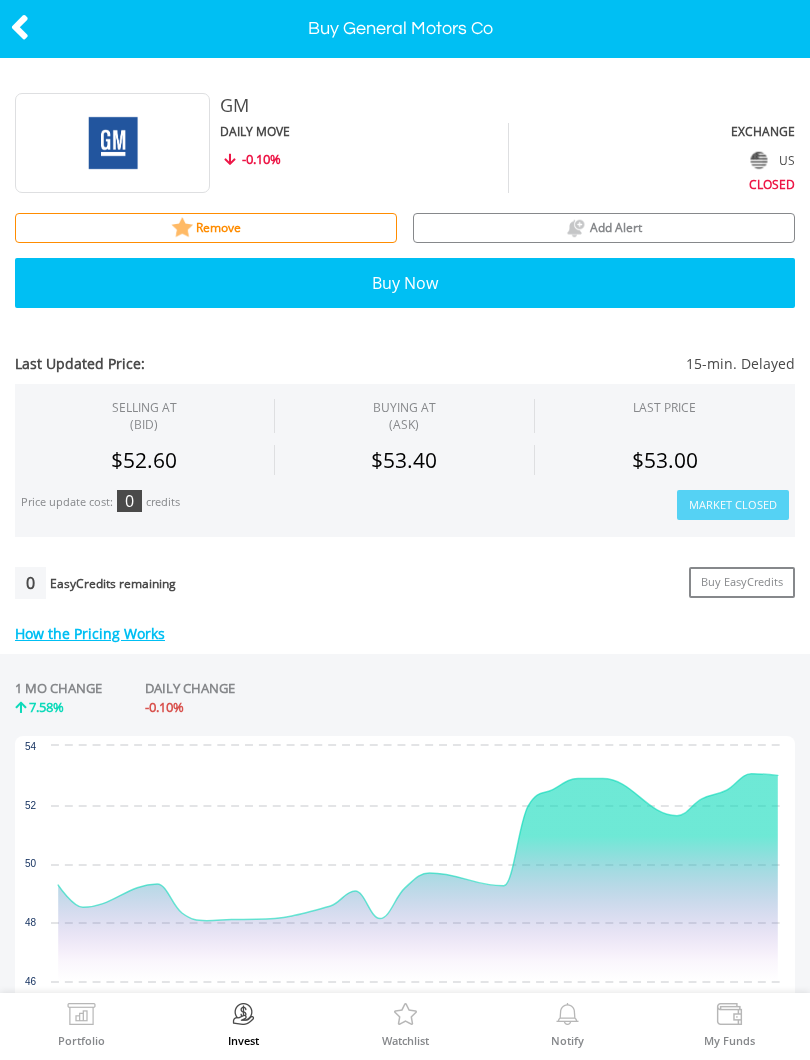 click at bounding box center [20, 27] 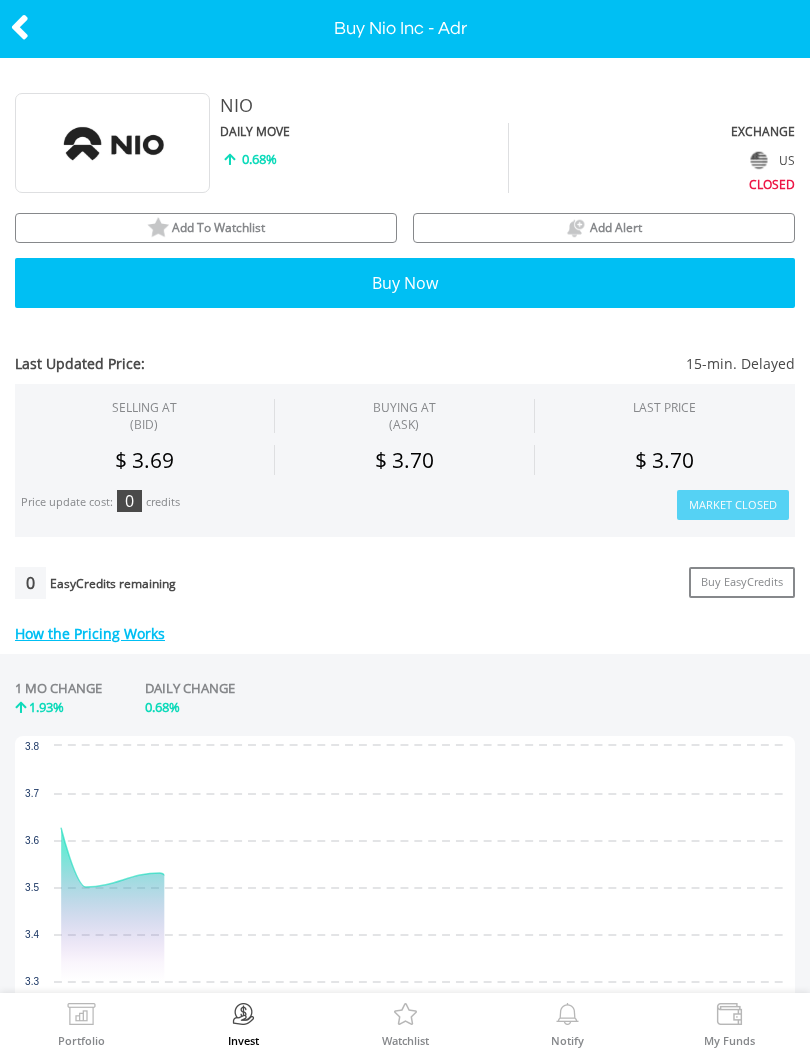 scroll, scrollTop: 0, scrollLeft: 0, axis: both 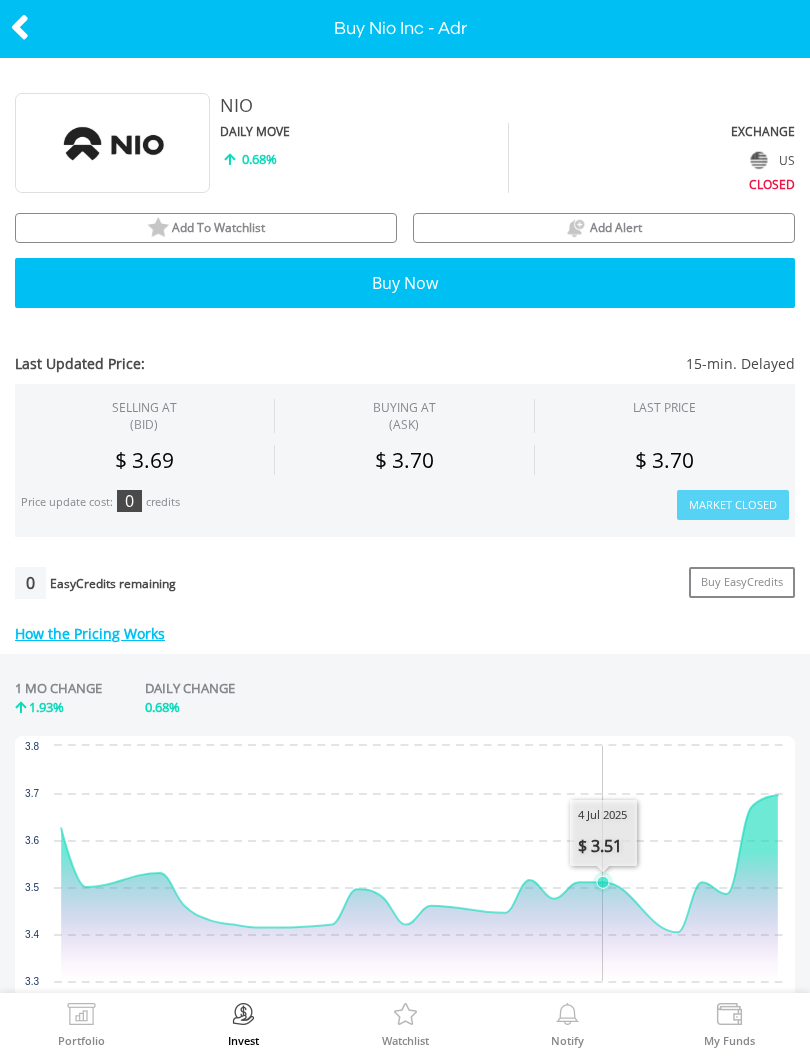 click at bounding box center (20, 27) 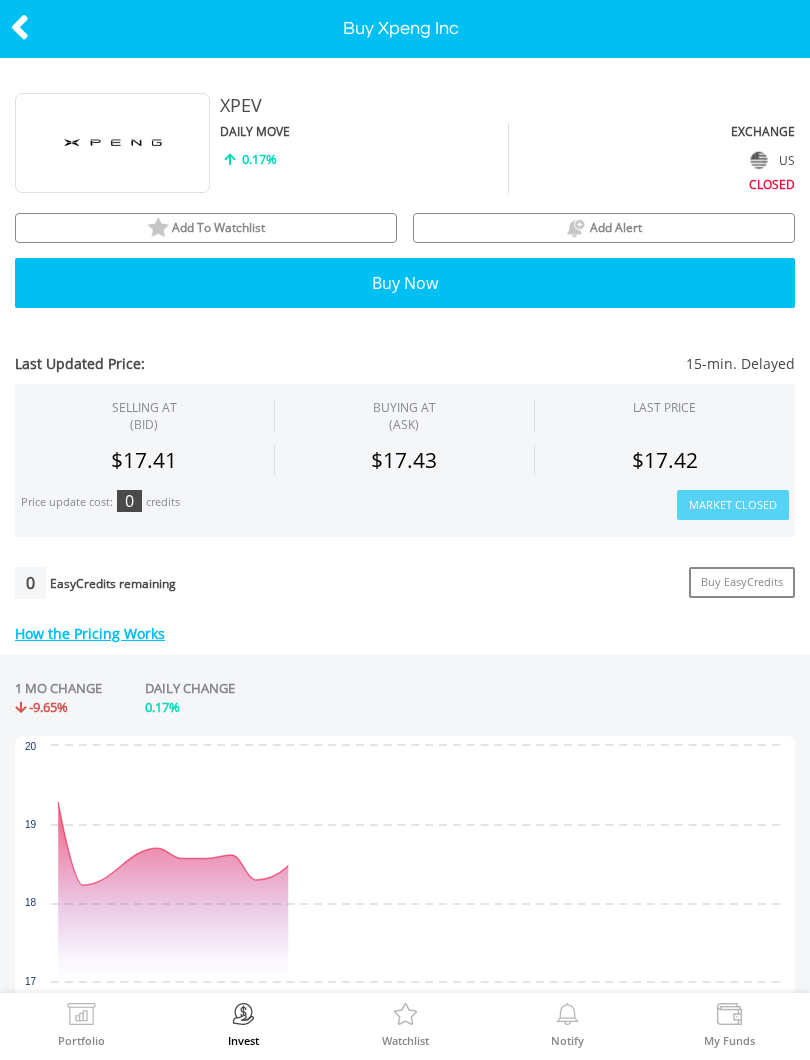 scroll, scrollTop: 0, scrollLeft: 0, axis: both 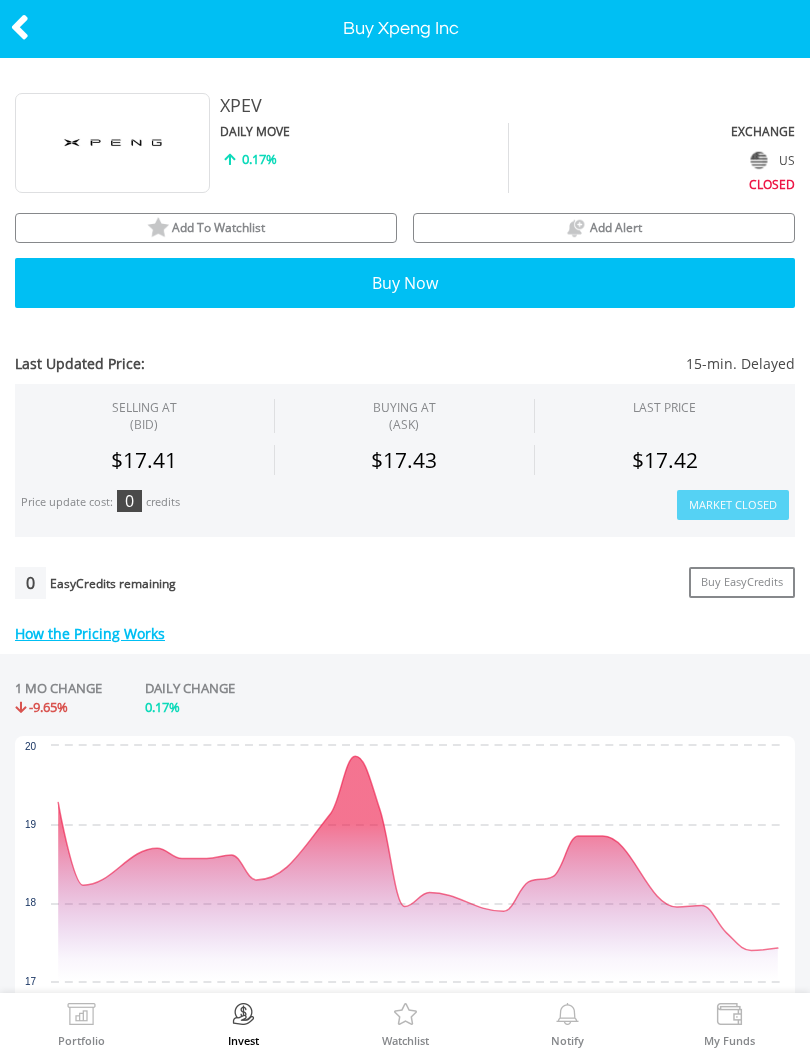 click on "Add To Watchlist" at bounding box center (206, 228) 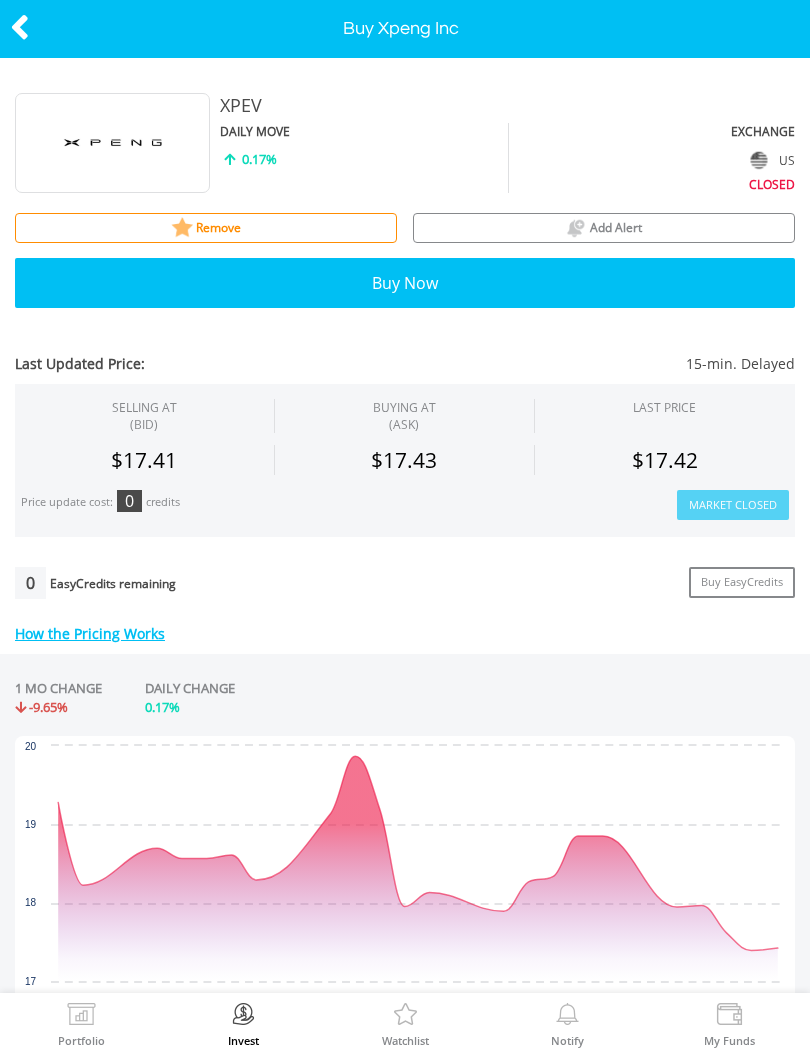 click at bounding box center (20, 27) 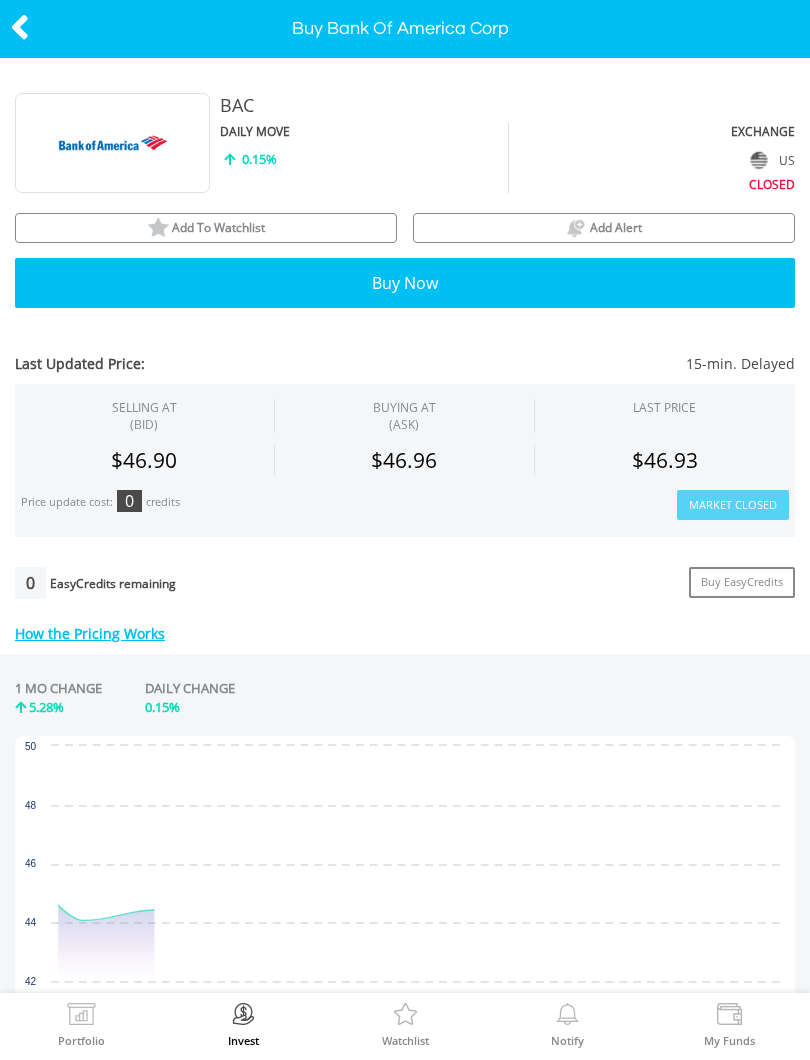scroll, scrollTop: 0, scrollLeft: 0, axis: both 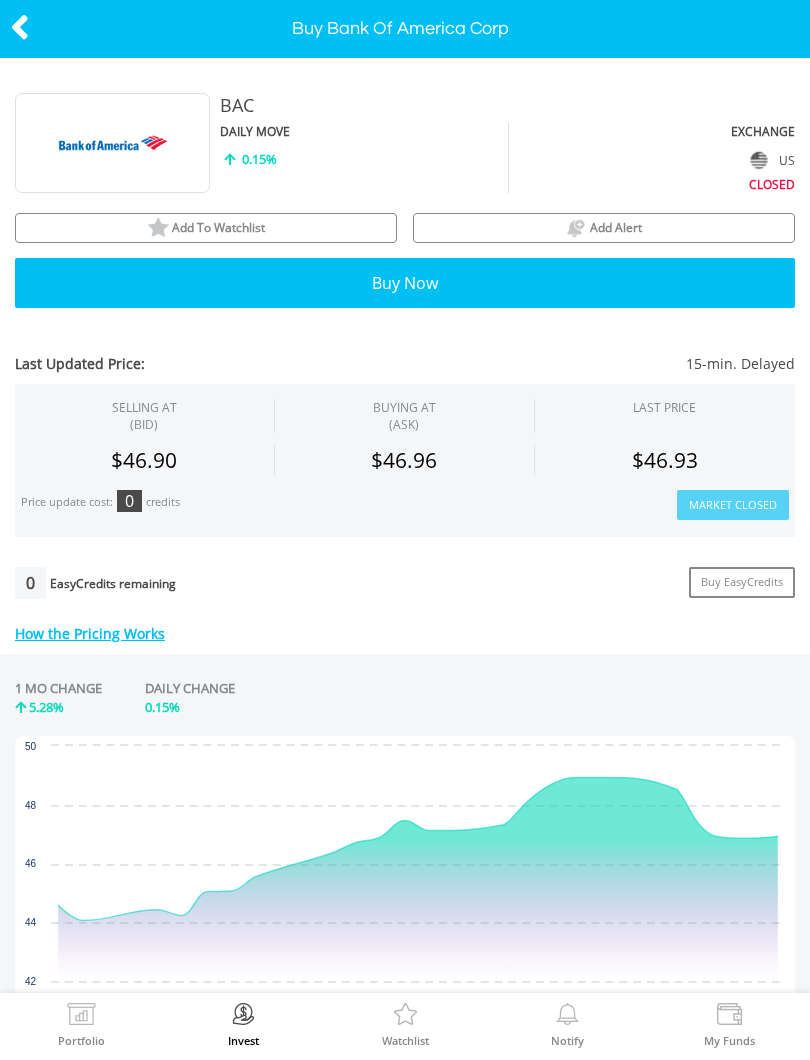 click on "Add To Watchlist" at bounding box center [206, 228] 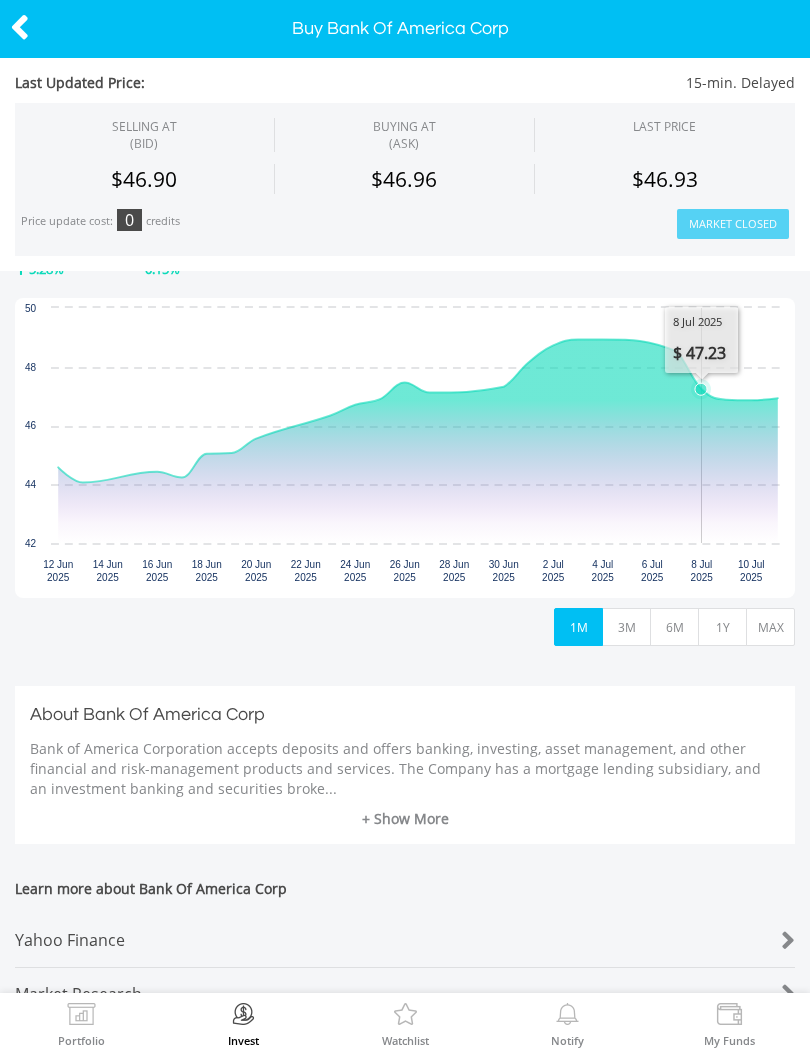 scroll, scrollTop: 438, scrollLeft: 0, axis: vertical 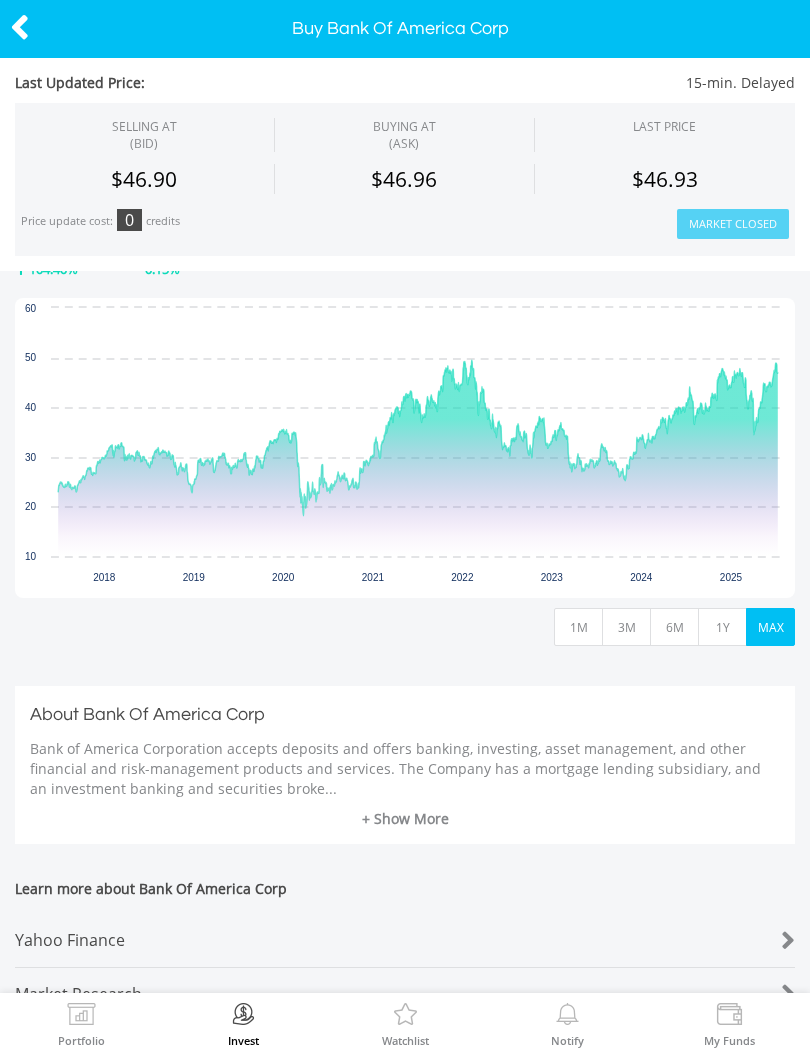 click at bounding box center [20, 27] 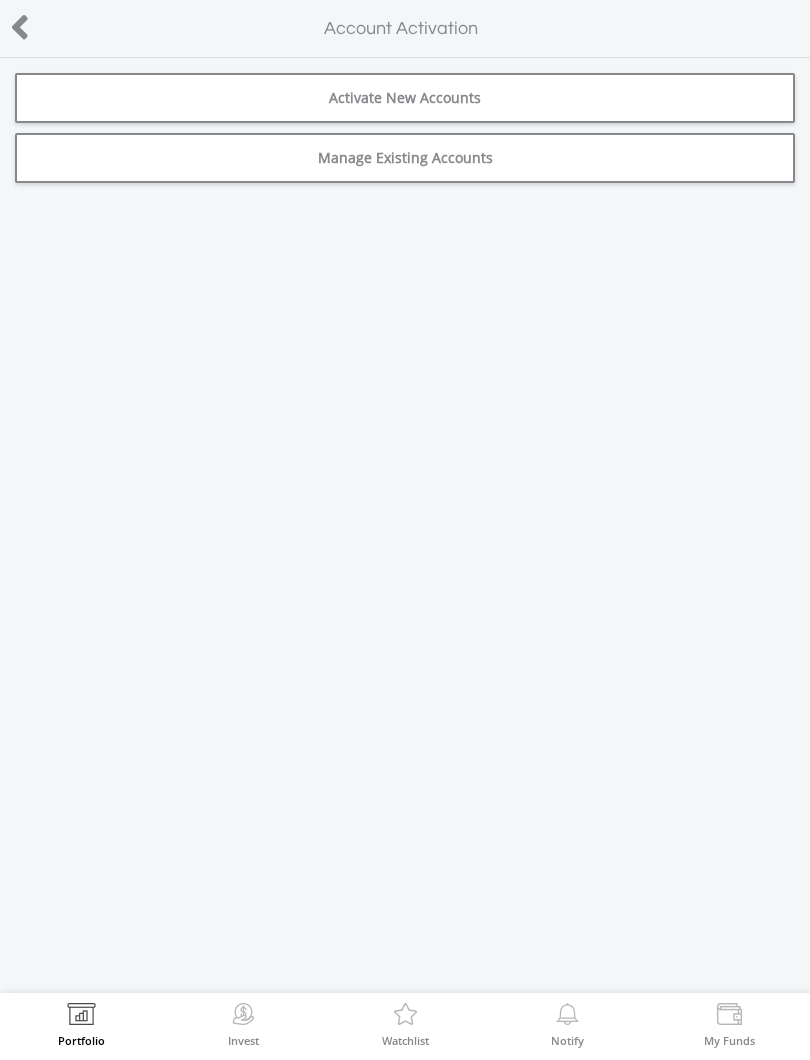 scroll, scrollTop: 0, scrollLeft: 0, axis: both 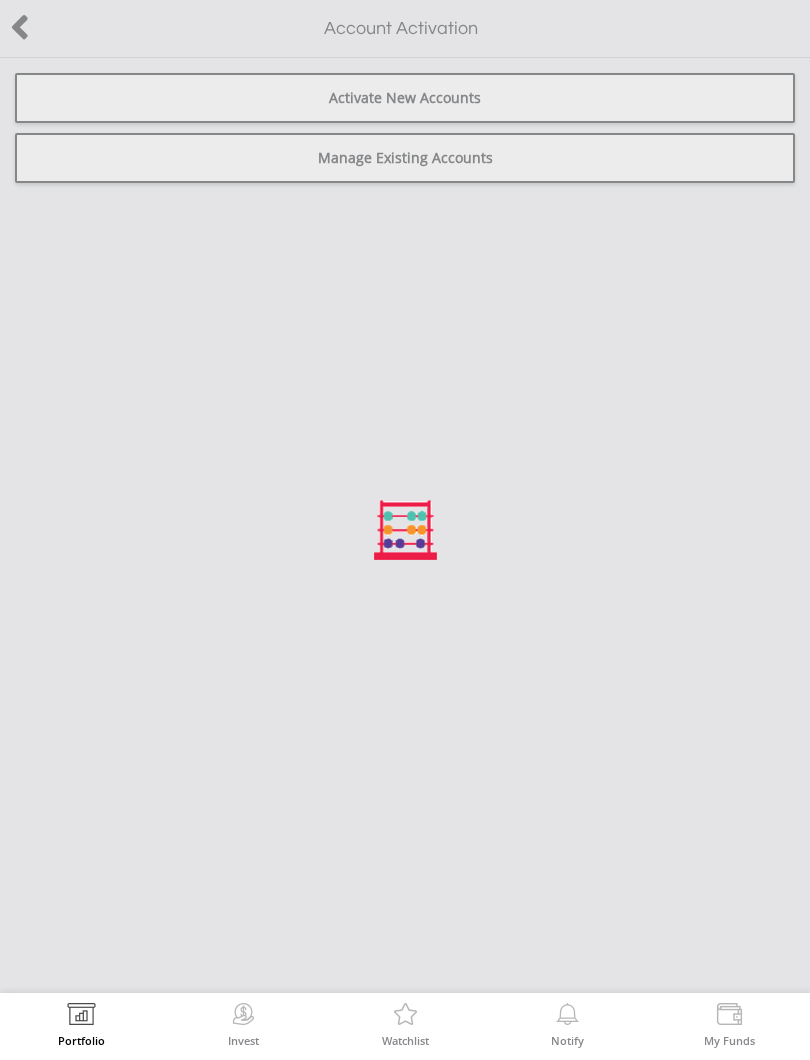 click at bounding box center [405, 530] 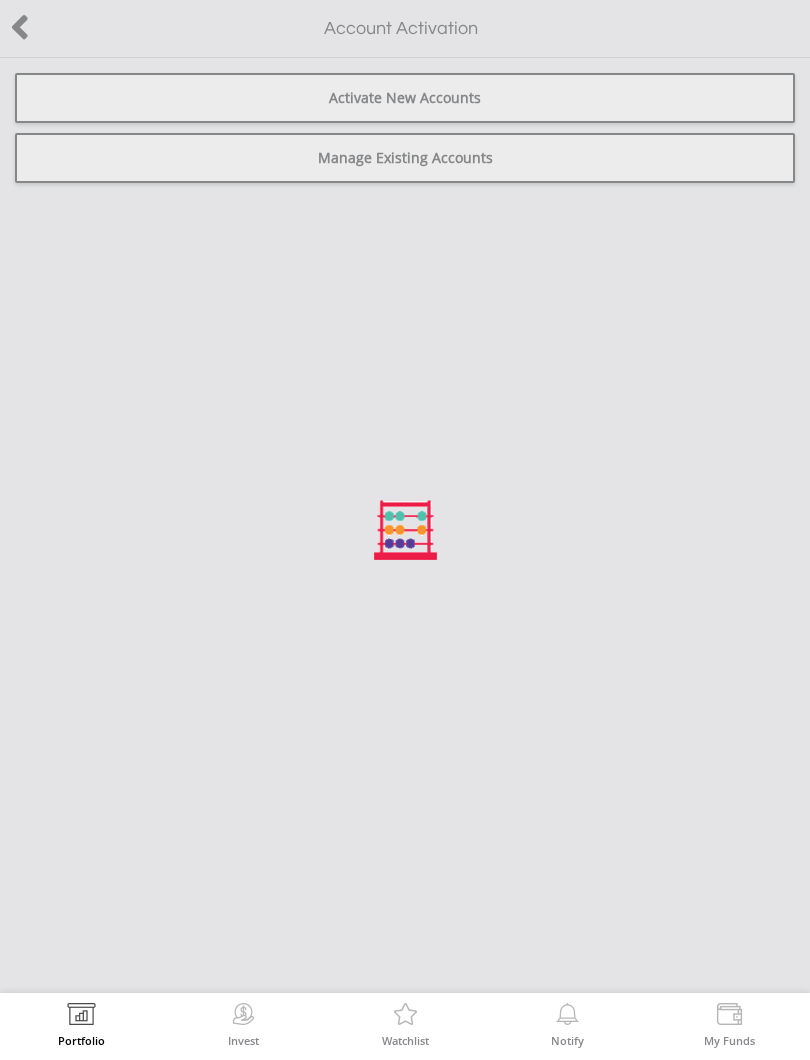 click at bounding box center (405, 530) 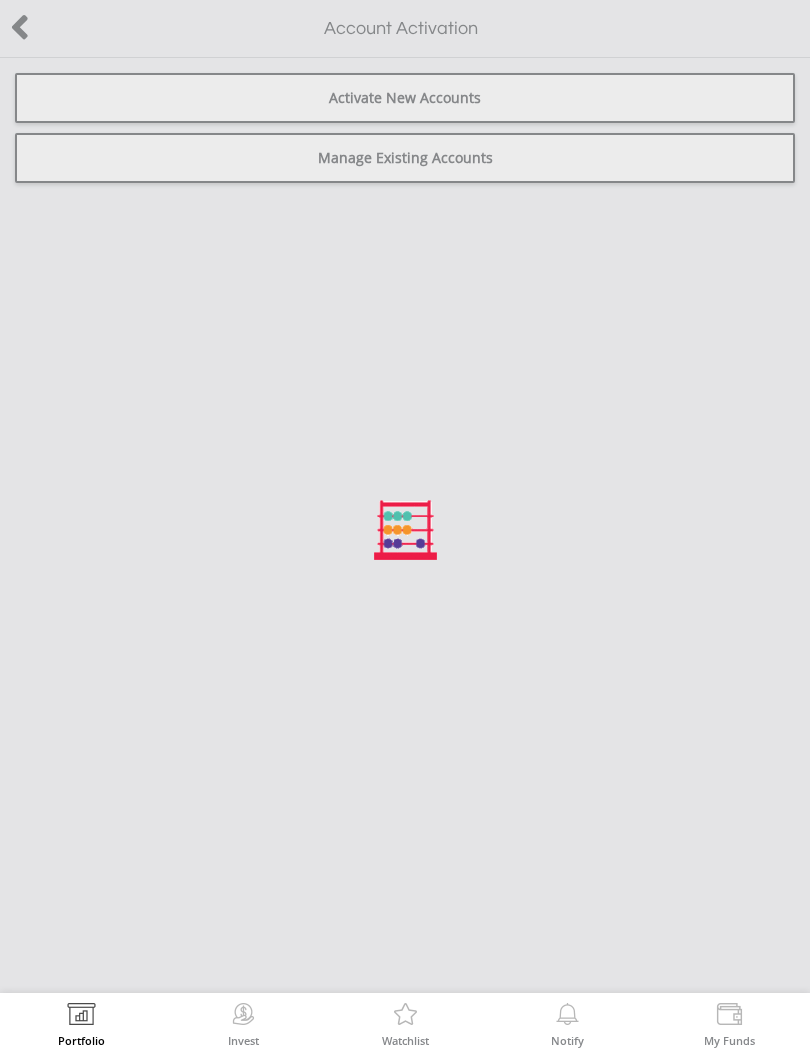 click at bounding box center [405, 530] 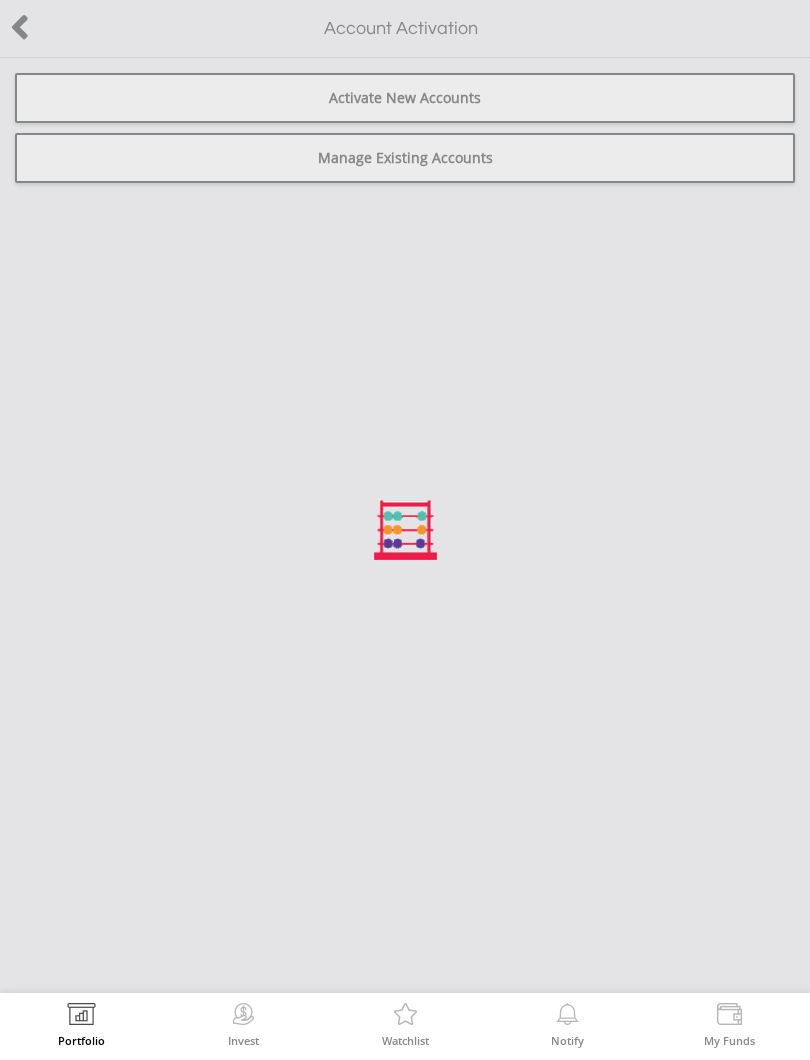 click at bounding box center (243, 1017) 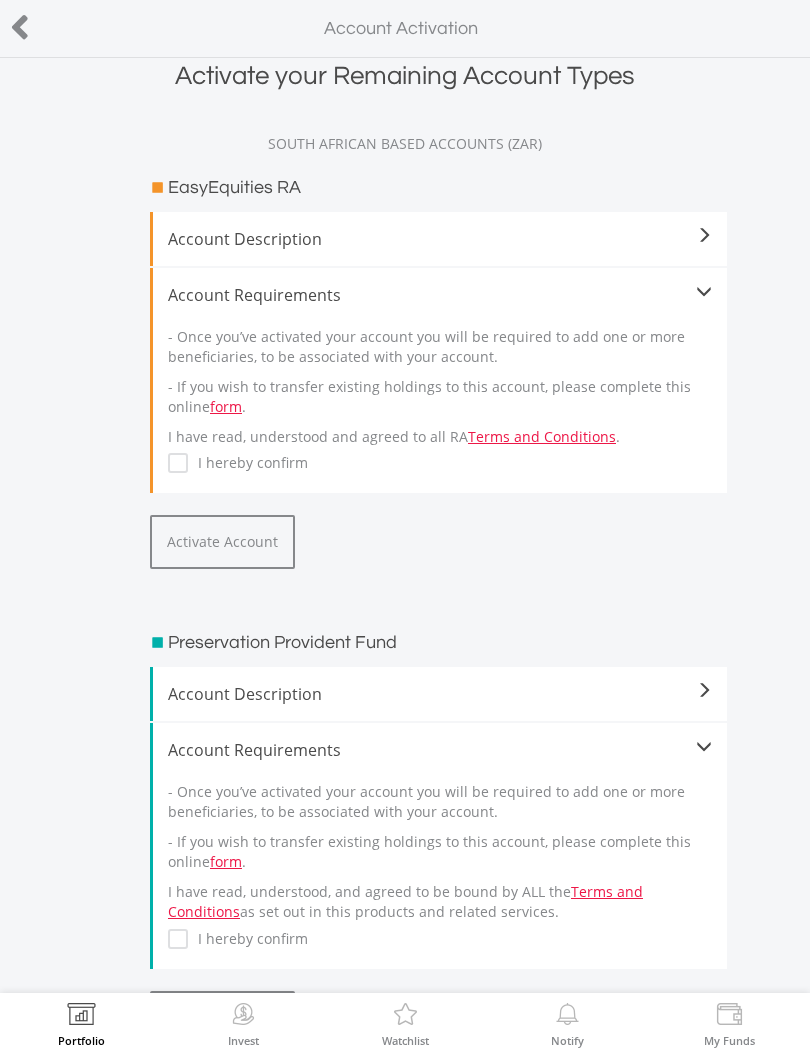 scroll, scrollTop: 0, scrollLeft: 0, axis: both 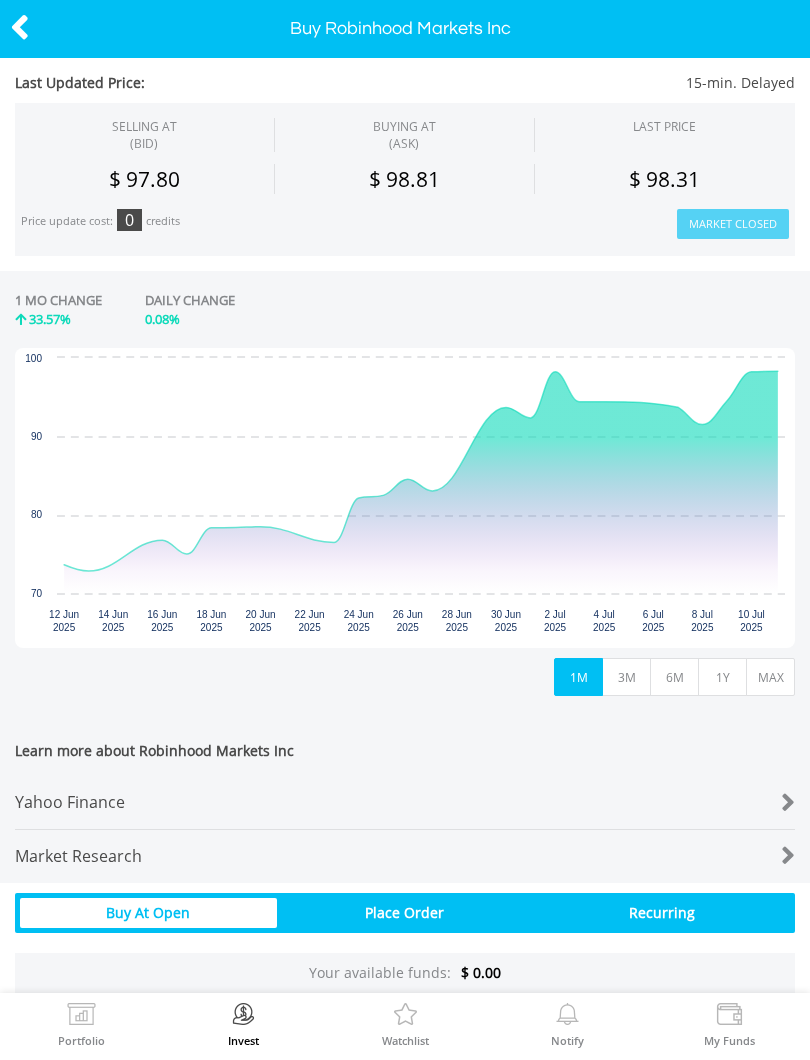 click on "Yahoo Finance" at bounding box center [372, 802] 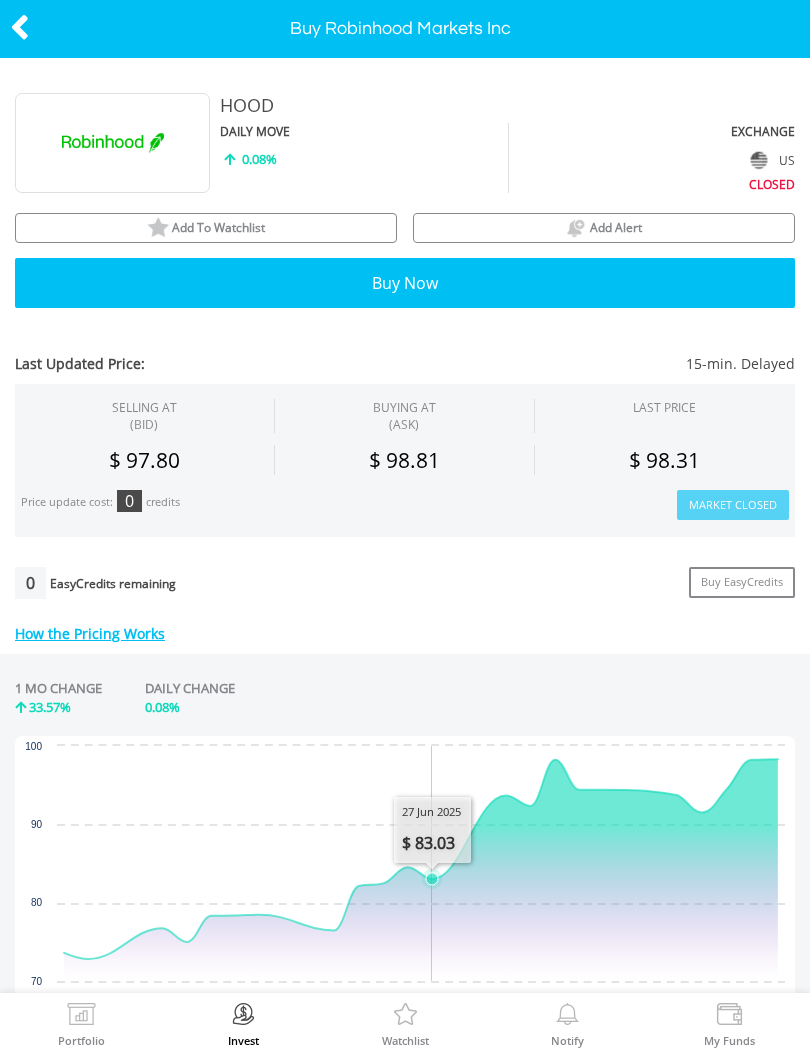 scroll, scrollTop: 0, scrollLeft: 0, axis: both 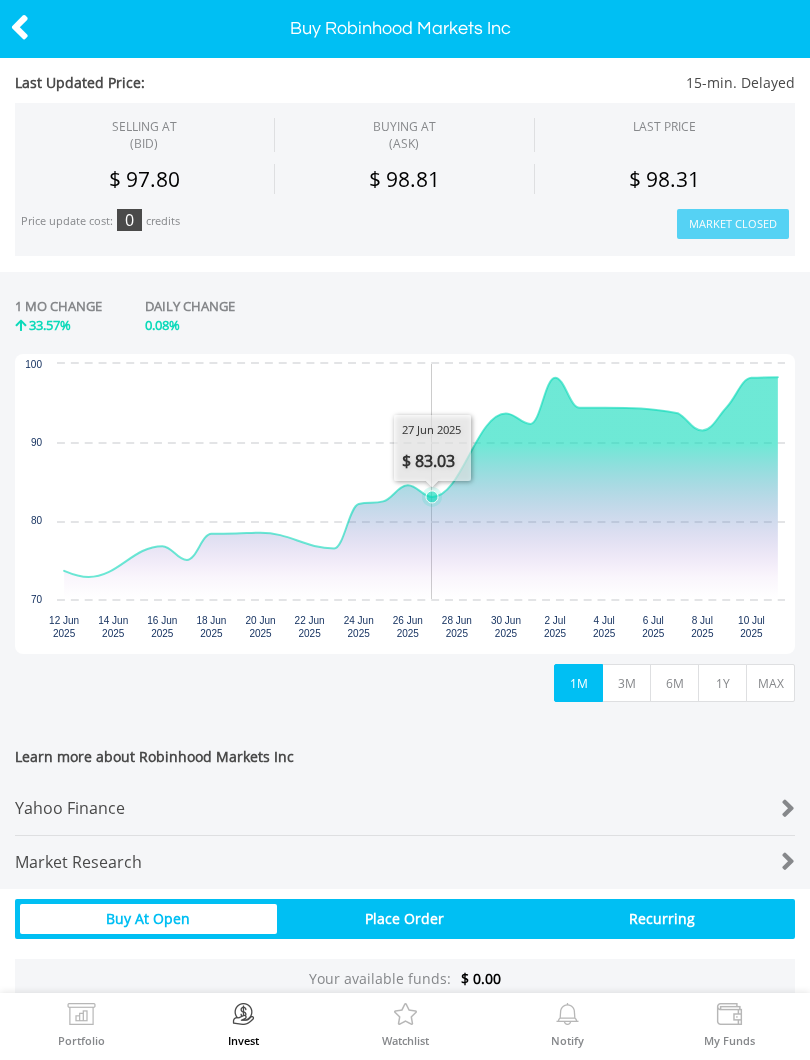 click on "6M" at bounding box center (674, 683) 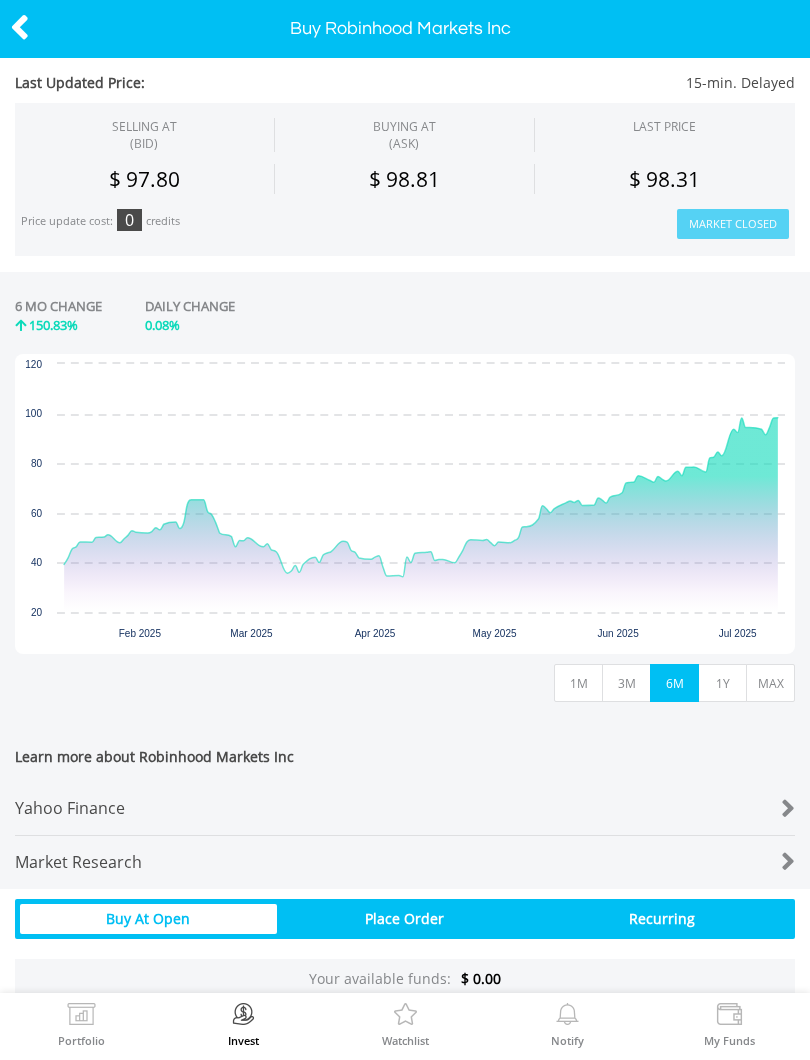 click at bounding box center [20, 27] 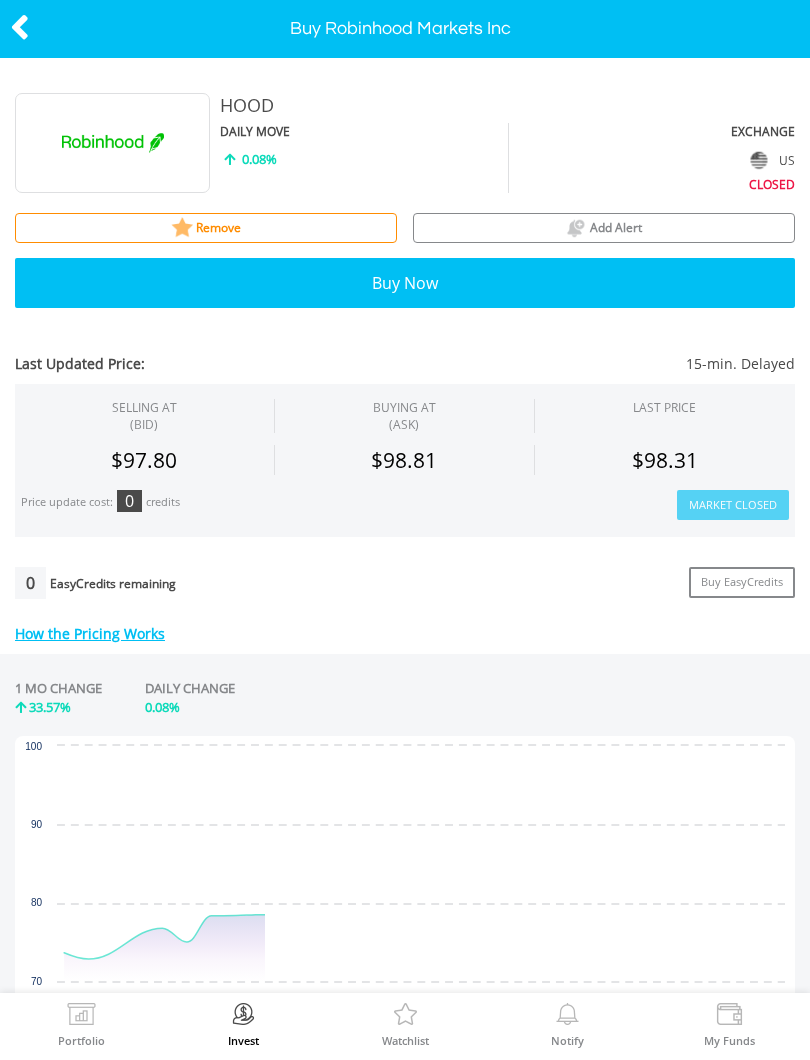 scroll, scrollTop: 0, scrollLeft: 0, axis: both 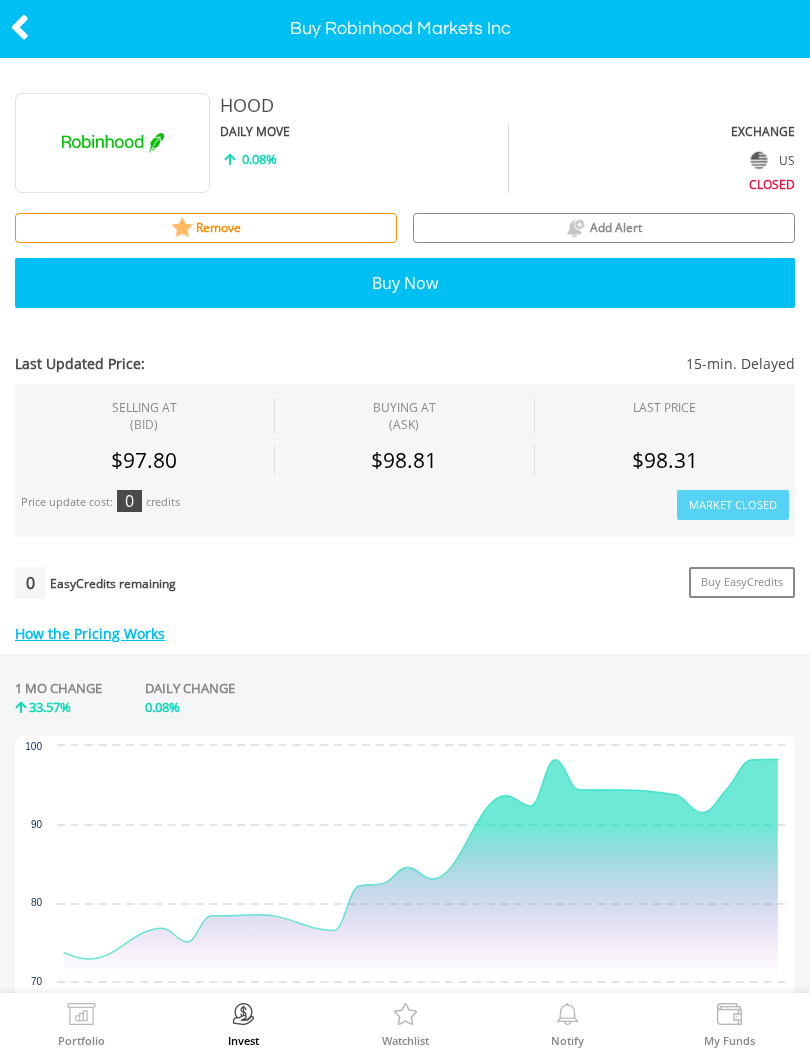 click at bounding box center (20, 27) 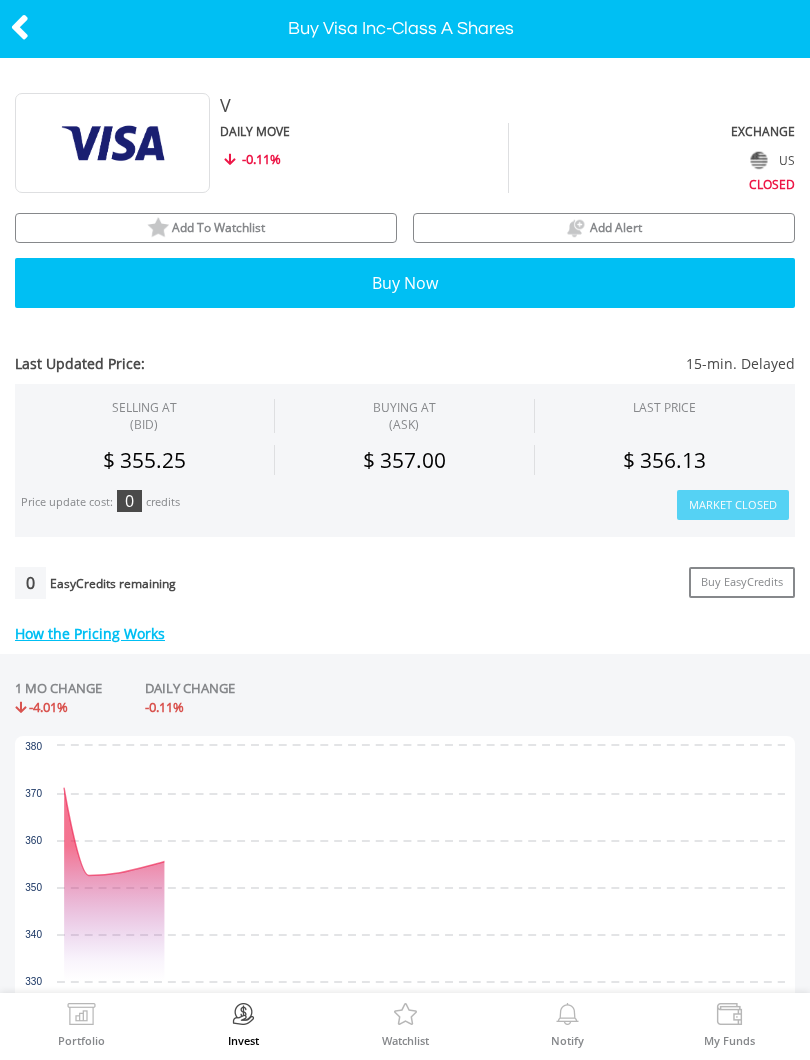 scroll, scrollTop: 0, scrollLeft: 0, axis: both 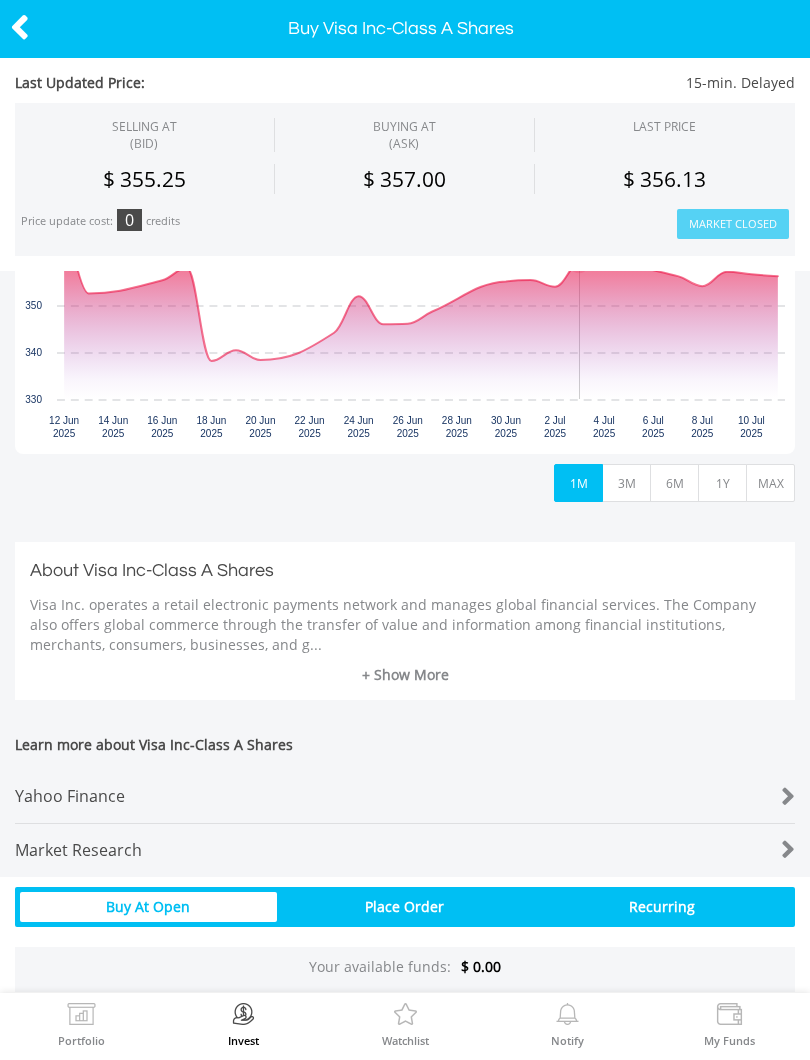 click on "1Y" at bounding box center (722, 483) 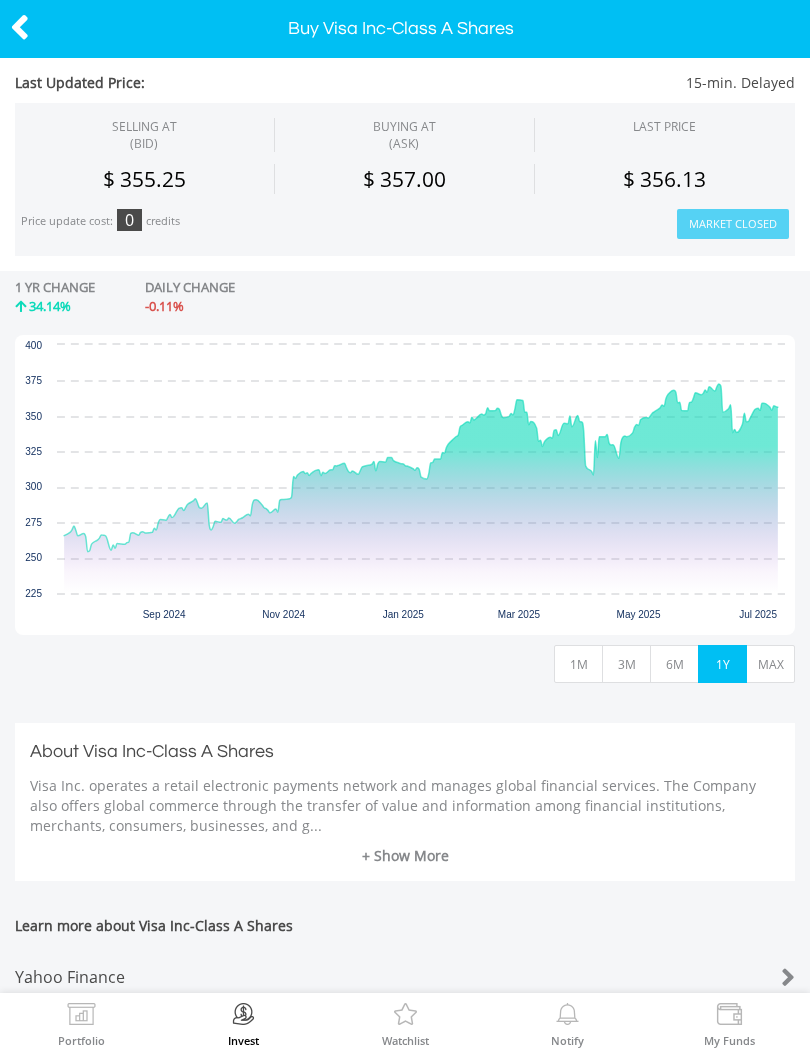 scroll, scrollTop: 487, scrollLeft: 0, axis: vertical 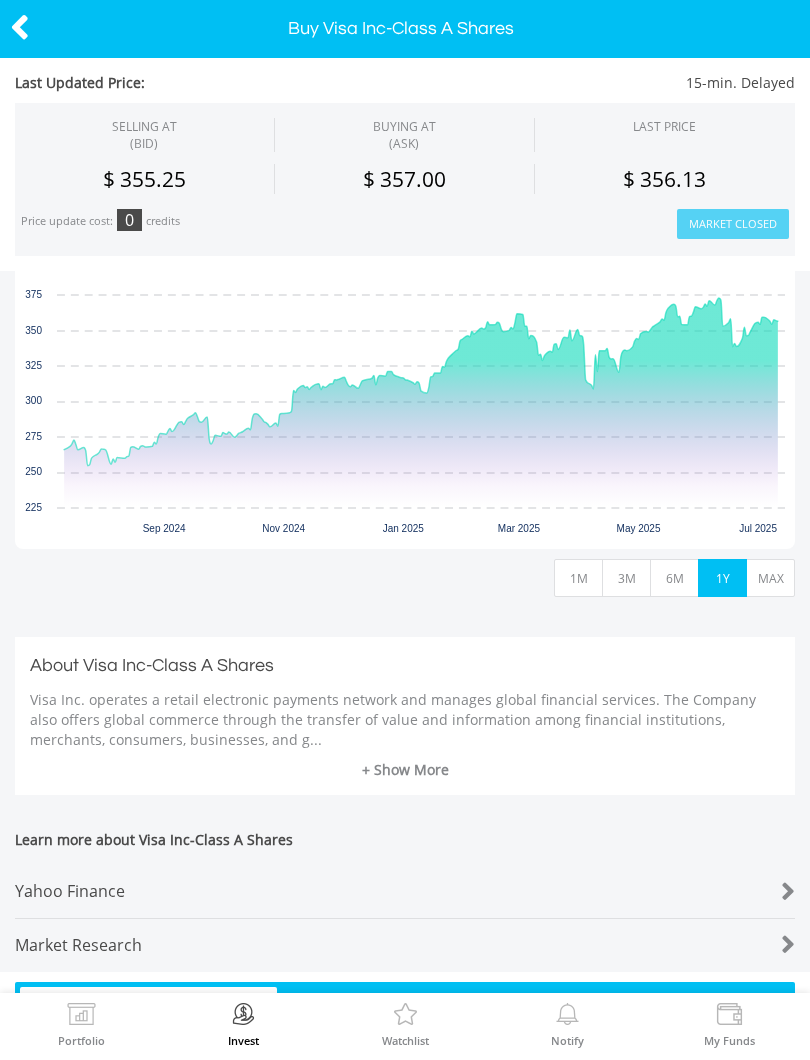 click on "MAX" at bounding box center [770, 578] 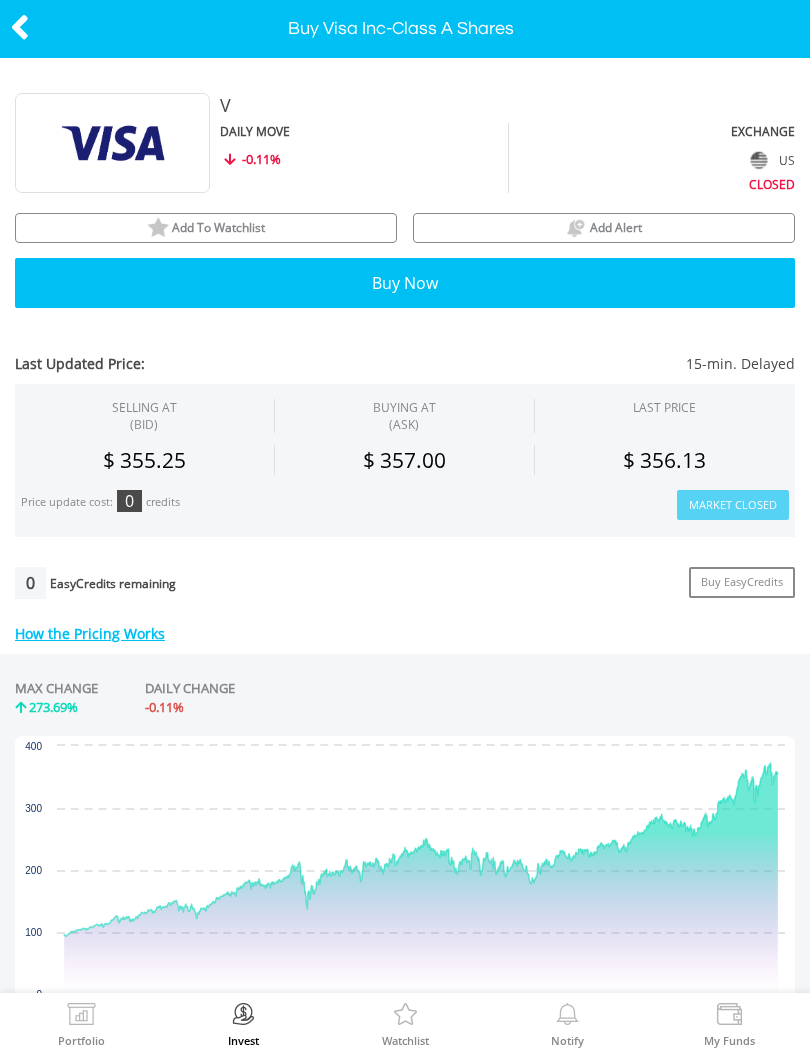 scroll, scrollTop: 0, scrollLeft: 0, axis: both 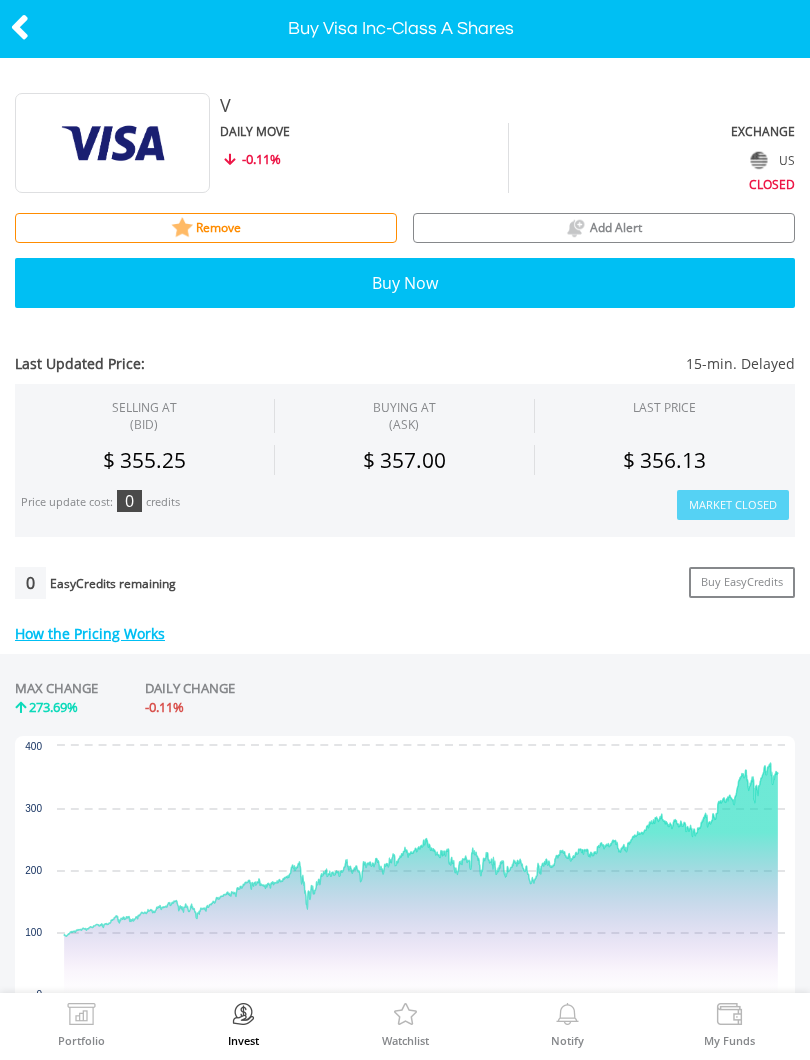 click at bounding box center [20, 27] 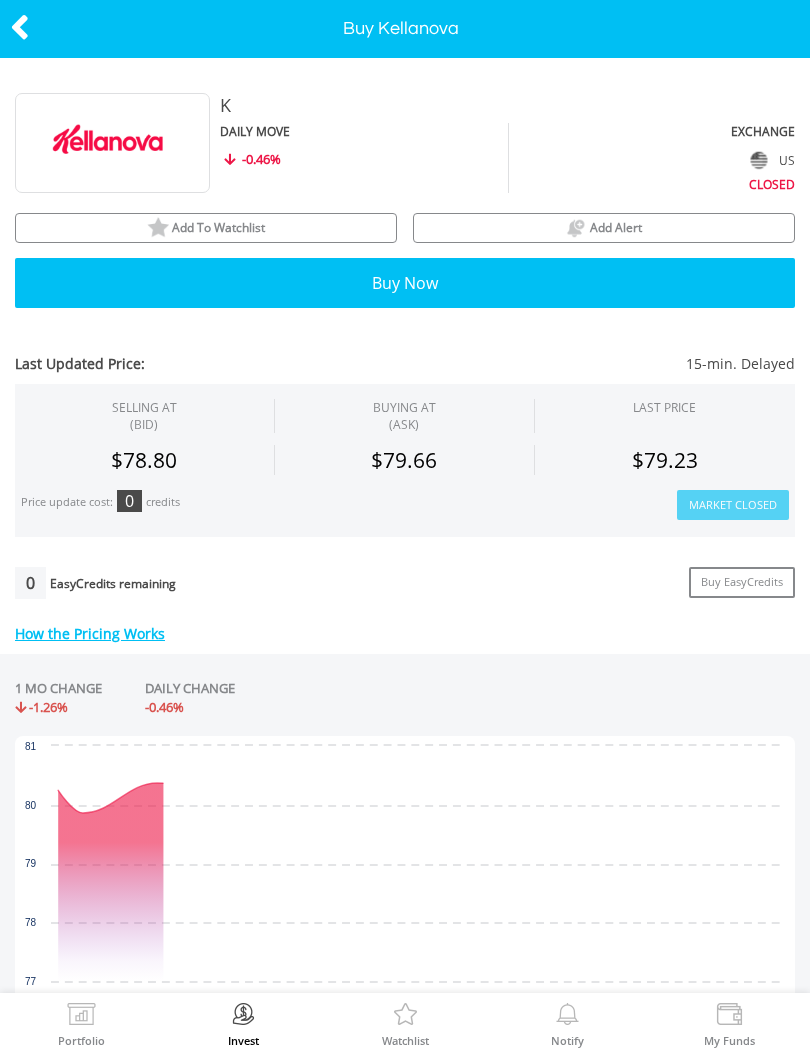 scroll, scrollTop: 0, scrollLeft: 0, axis: both 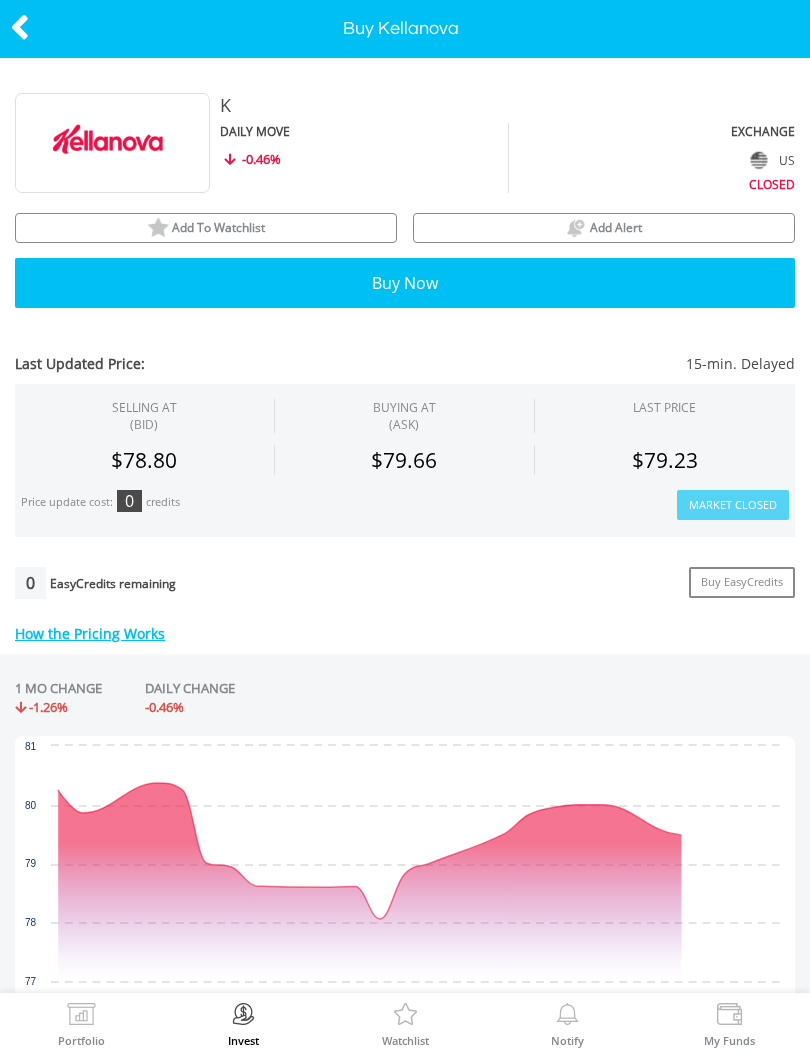 click on "Add To Watchlist" at bounding box center [206, 228] 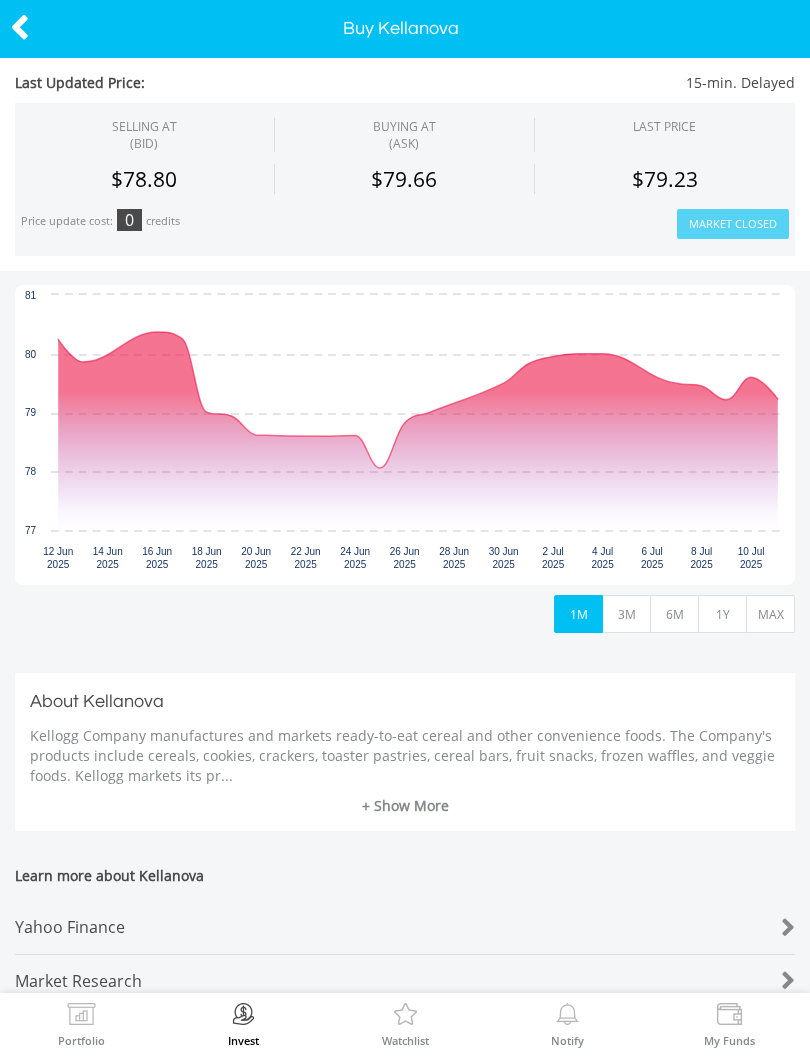 scroll, scrollTop: 590, scrollLeft: 0, axis: vertical 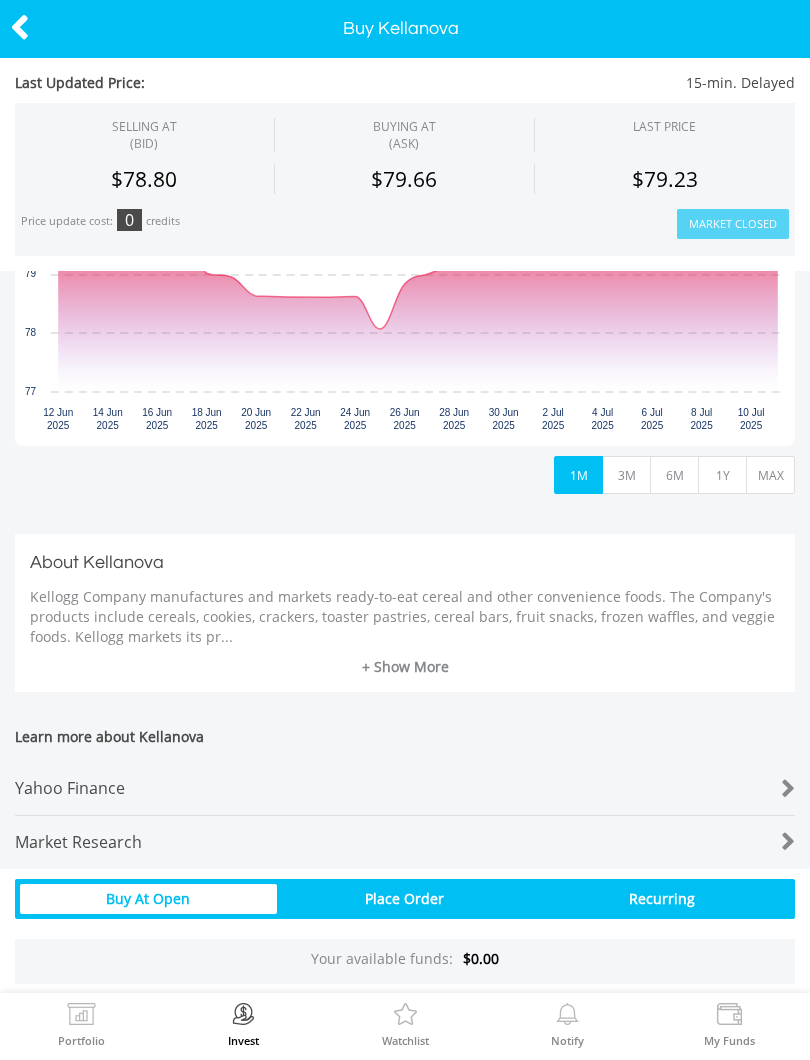 click on "1Y" at bounding box center (722, 475) 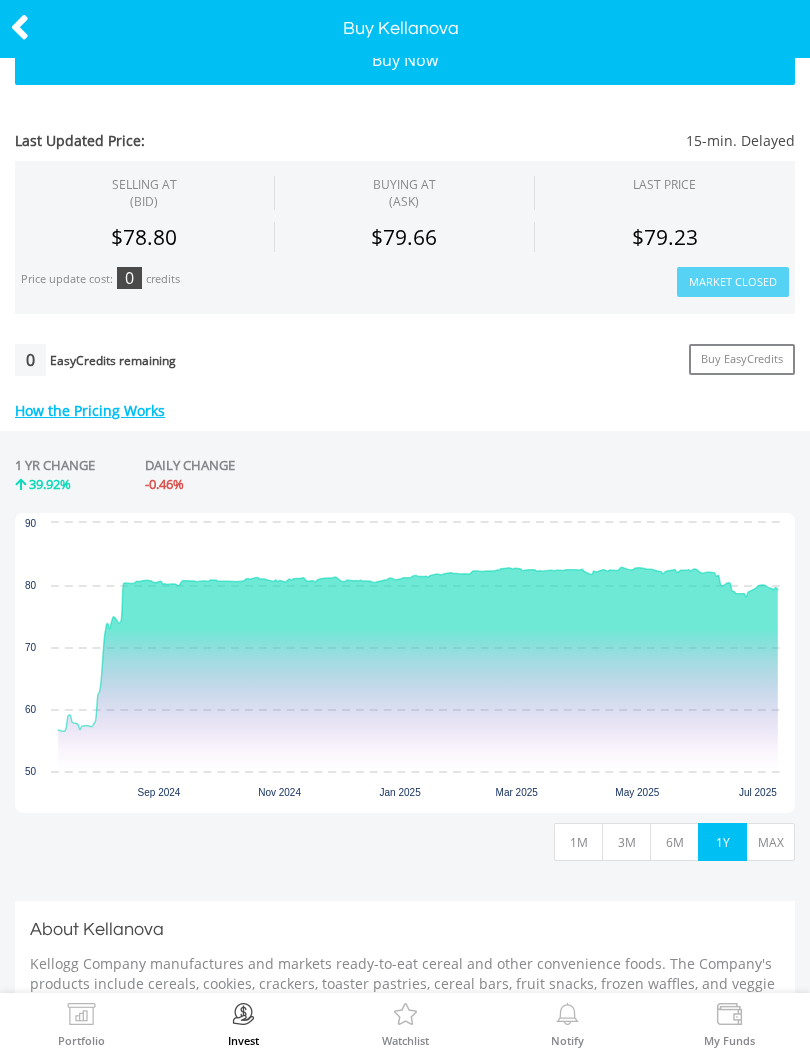 scroll, scrollTop: 226, scrollLeft: 0, axis: vertical 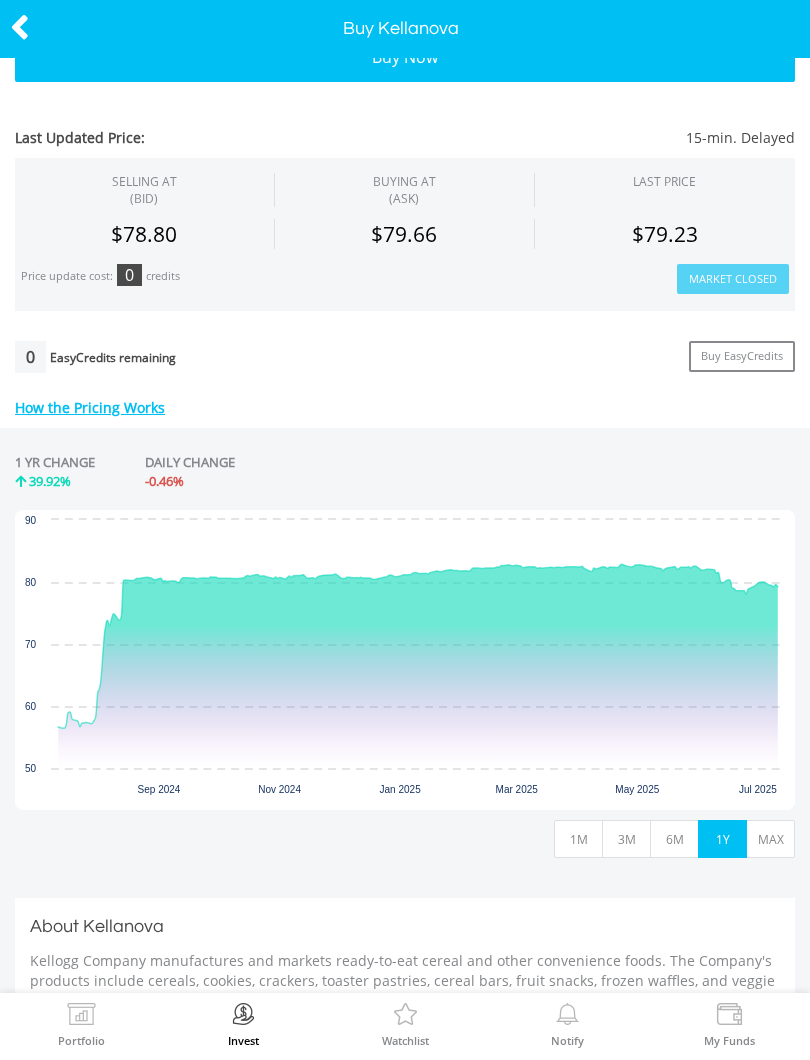 click at bounding box center (20, 27) 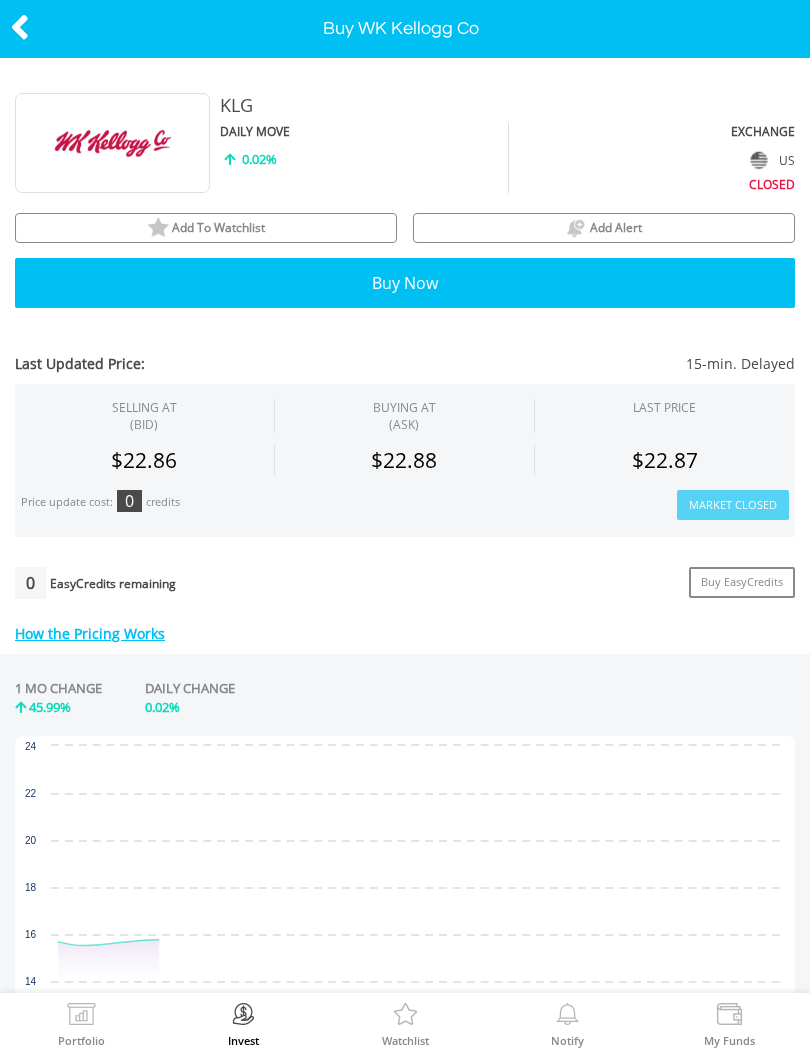 scroll, scrollTop: 0, scrollLeft: 0, axis: both 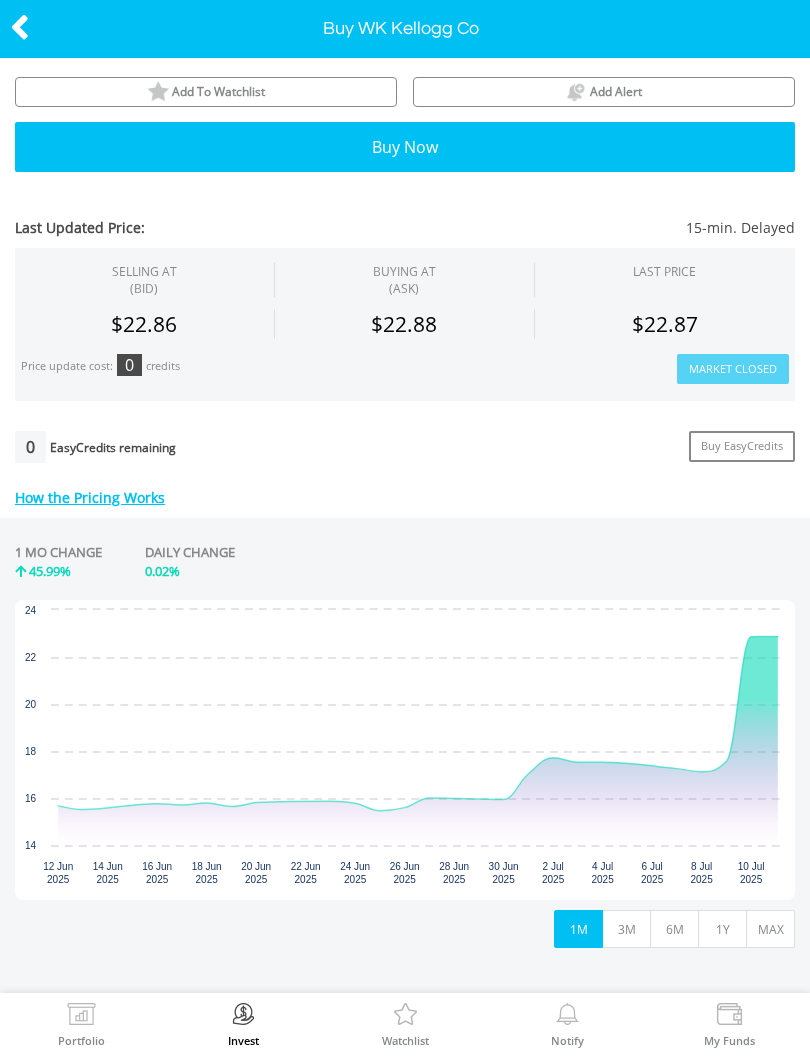 click on "1Y" at bounding box center [722, 929] 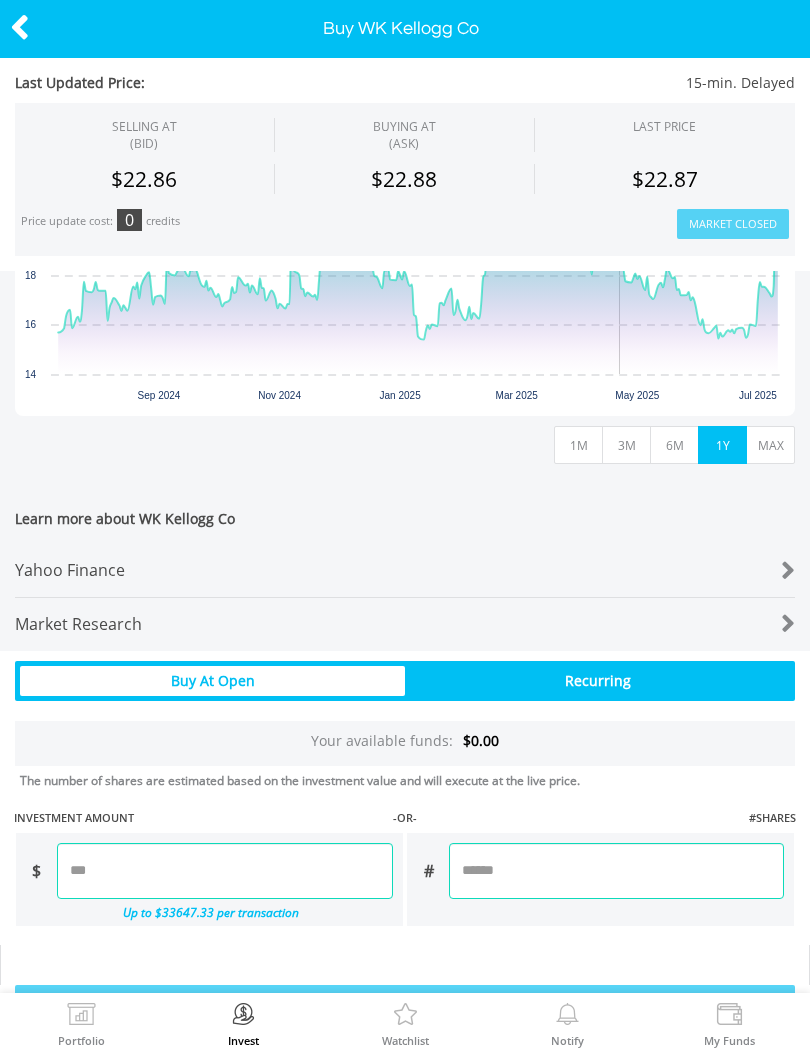 scroll, scrollTop: 595, scrollLeft: 0, axis: vertical 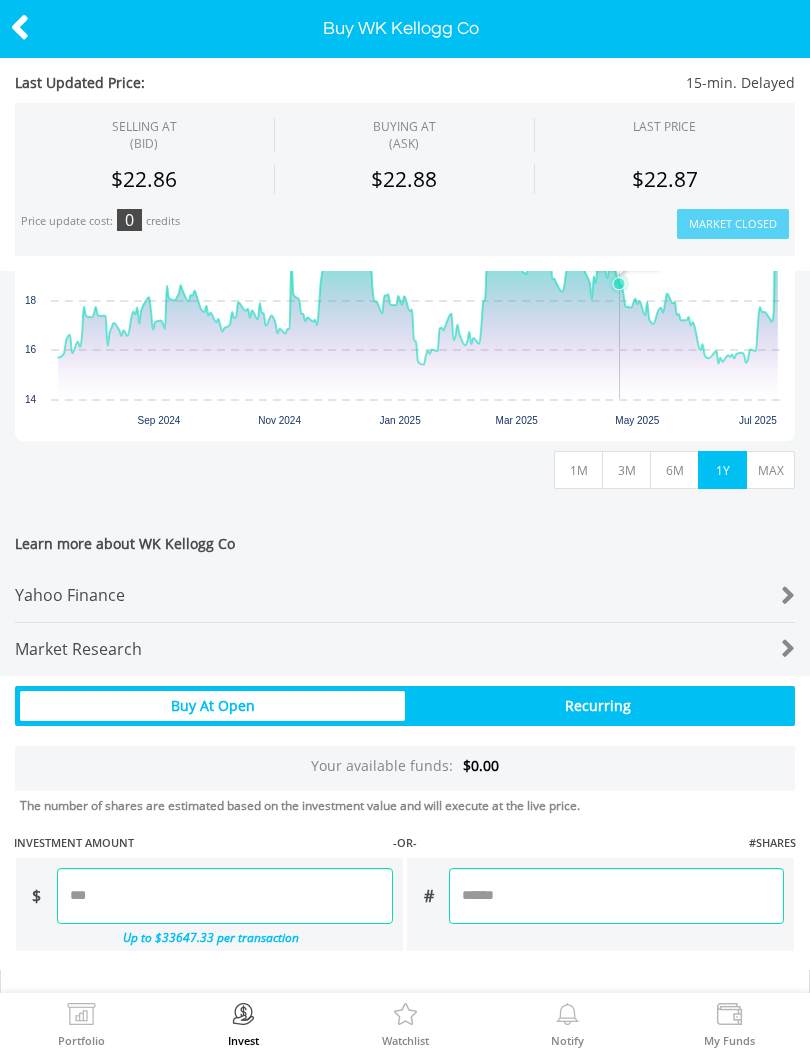 click at bounding box center (762, 596) 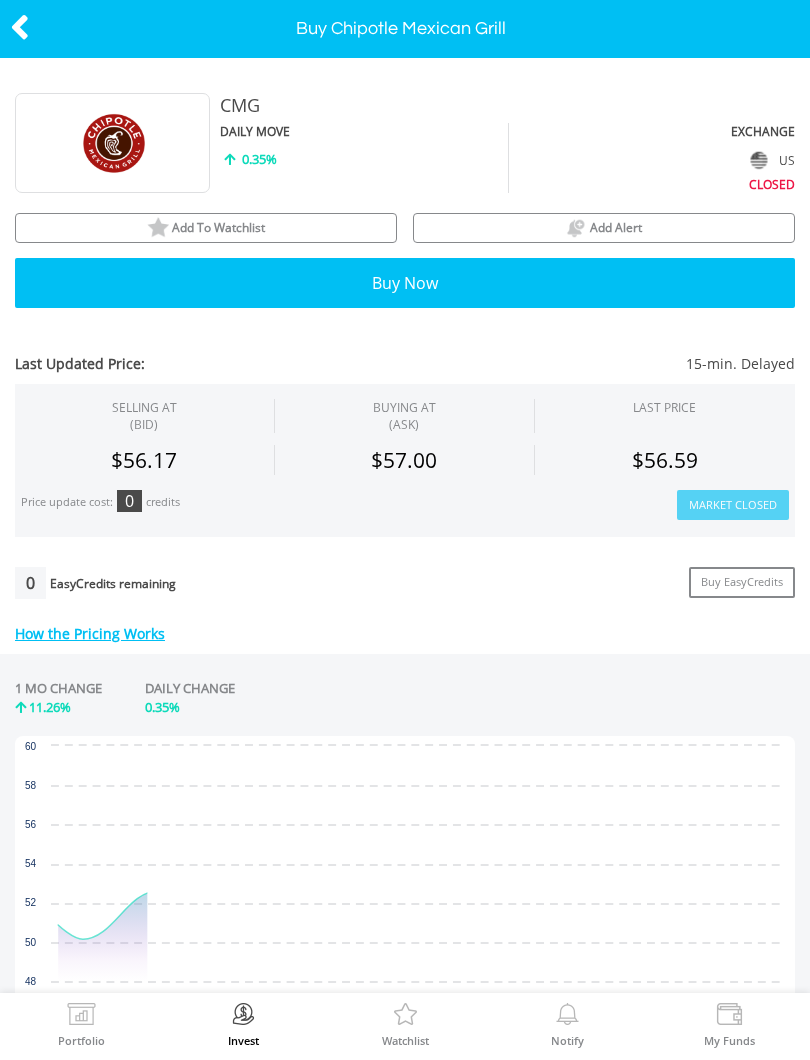 scroll, scrollTop: 0, scrollLeft: 0, axis: both 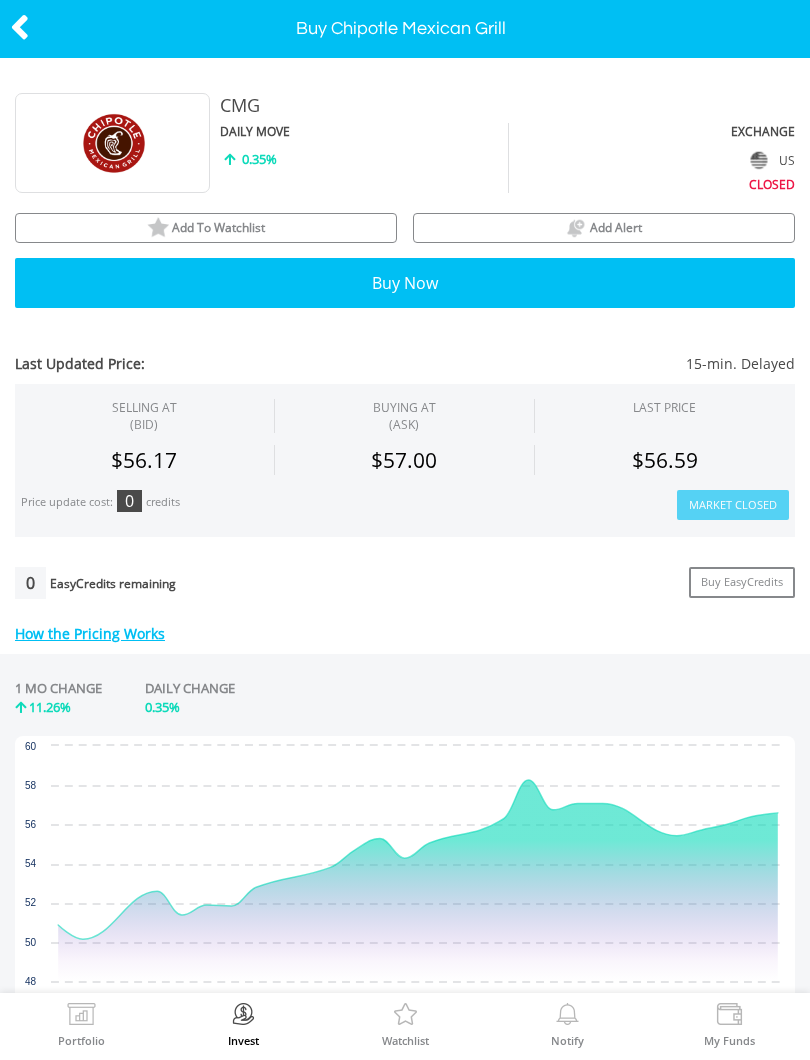 click on "Add To Watchlist" at bounding box center [206, 228] 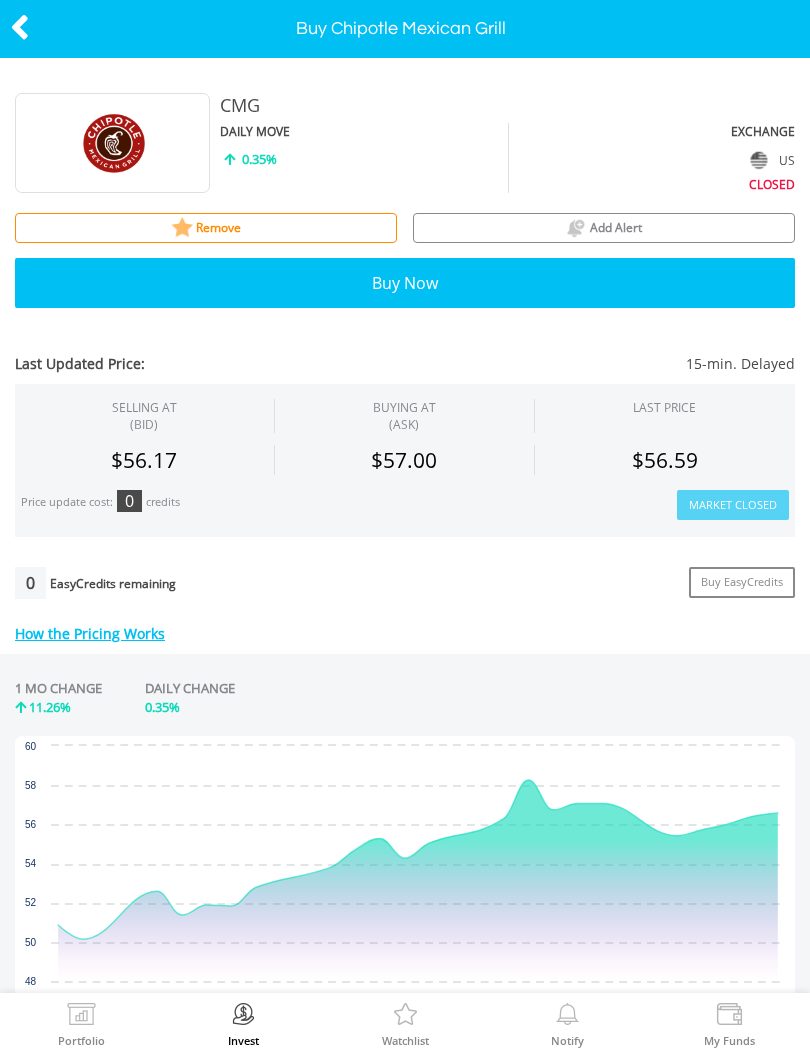 click at bounding box center (20, 27) 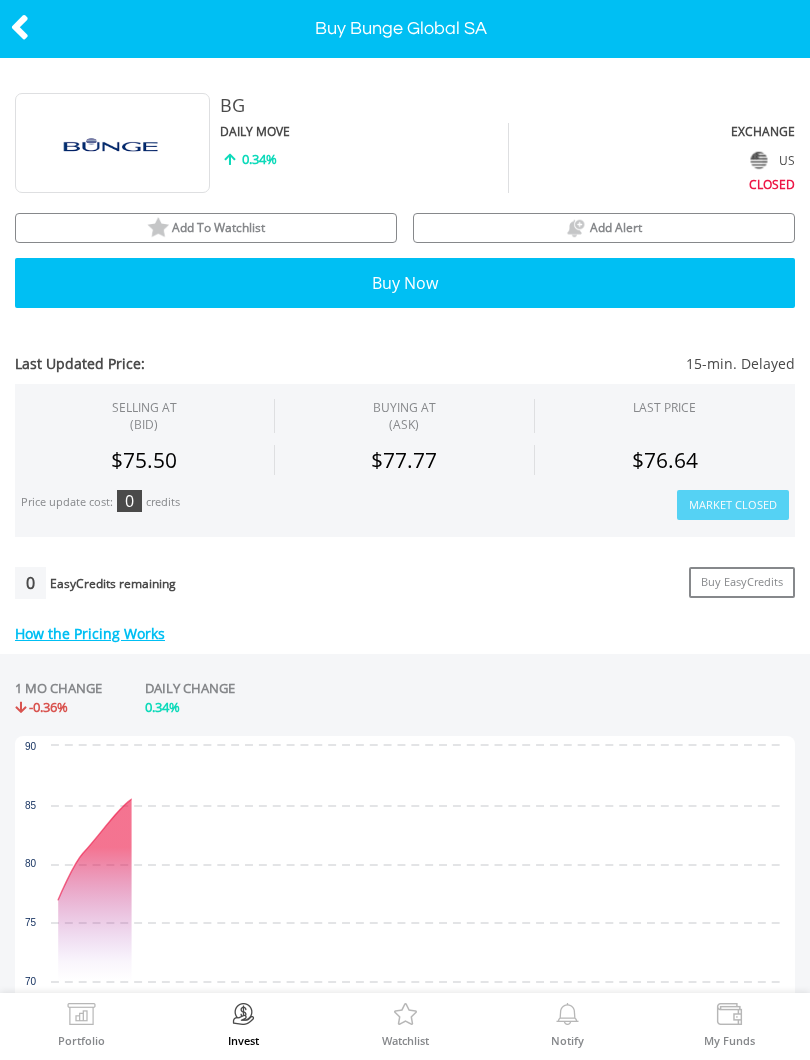 scroll, scrollTop: 0, scrollLeft: 0, axis: both 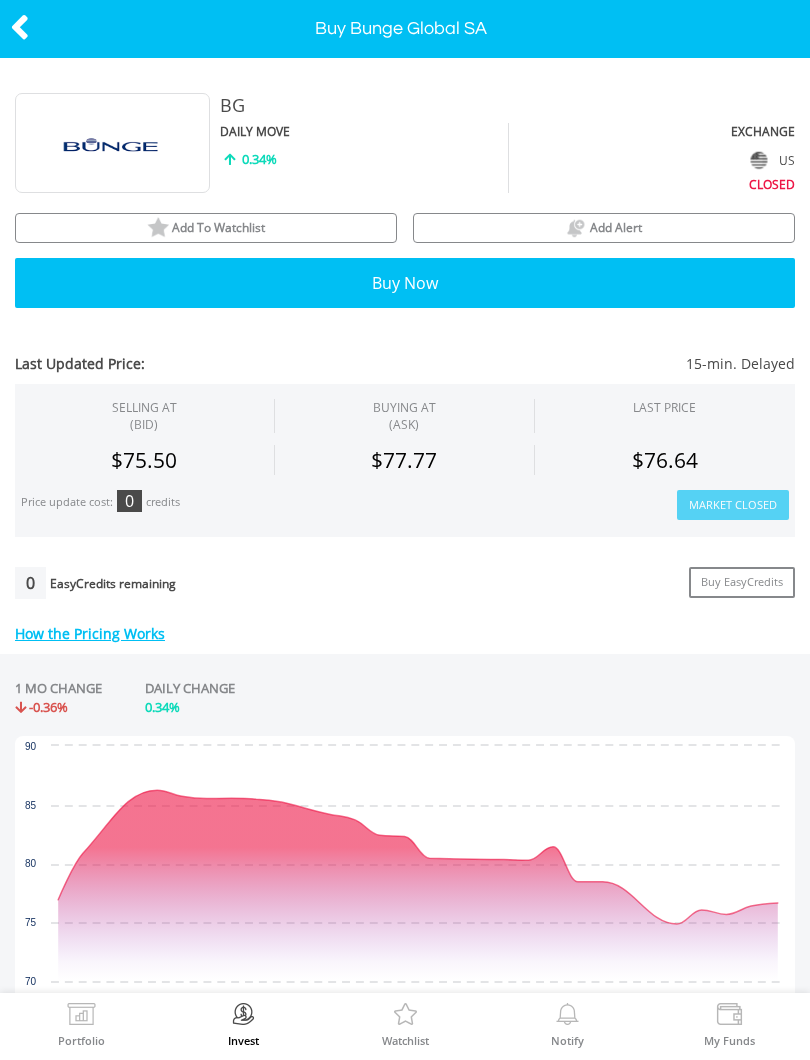 click on "Add To Watchlist" at bounding box center [206, 228] 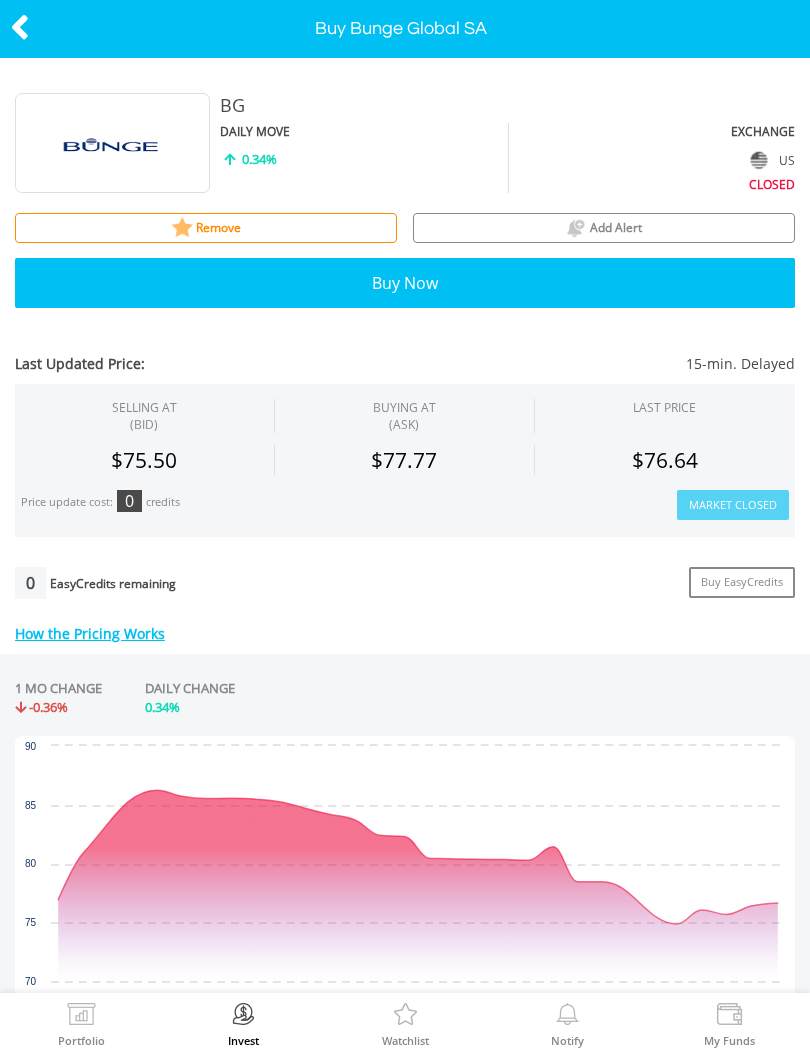 scroll, scrollTop: 0, scrollLeft: 0, axis: both 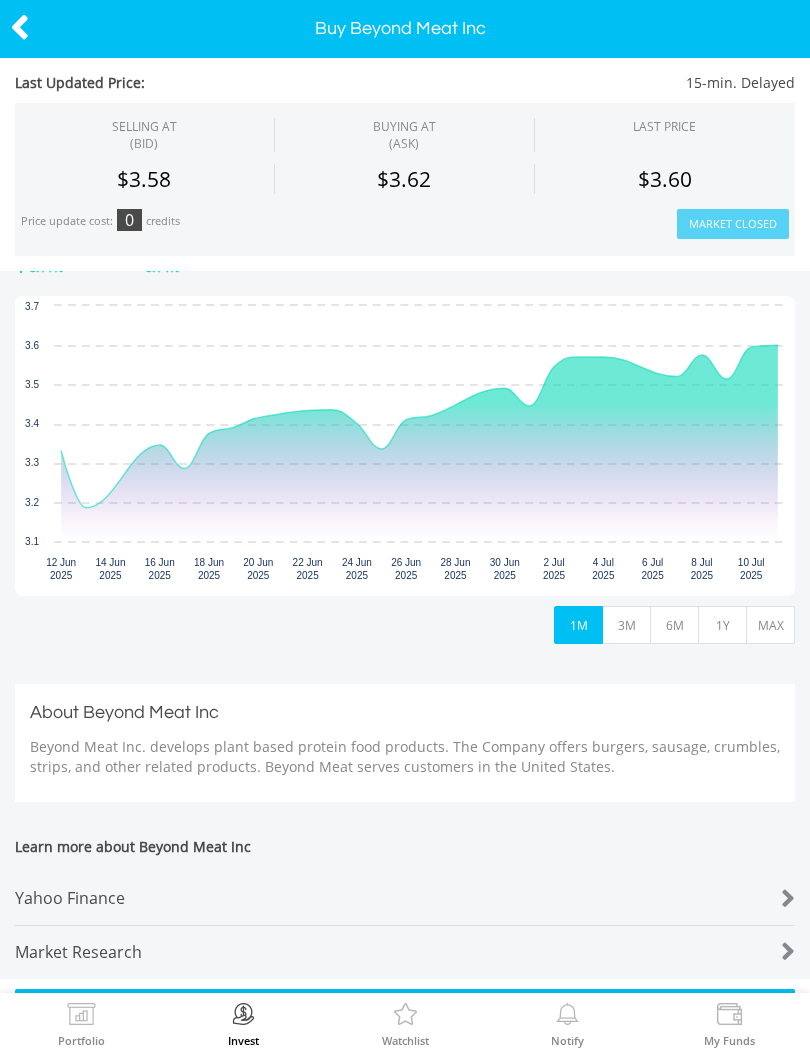 click on "1Y" at bounding box center (722, 625) 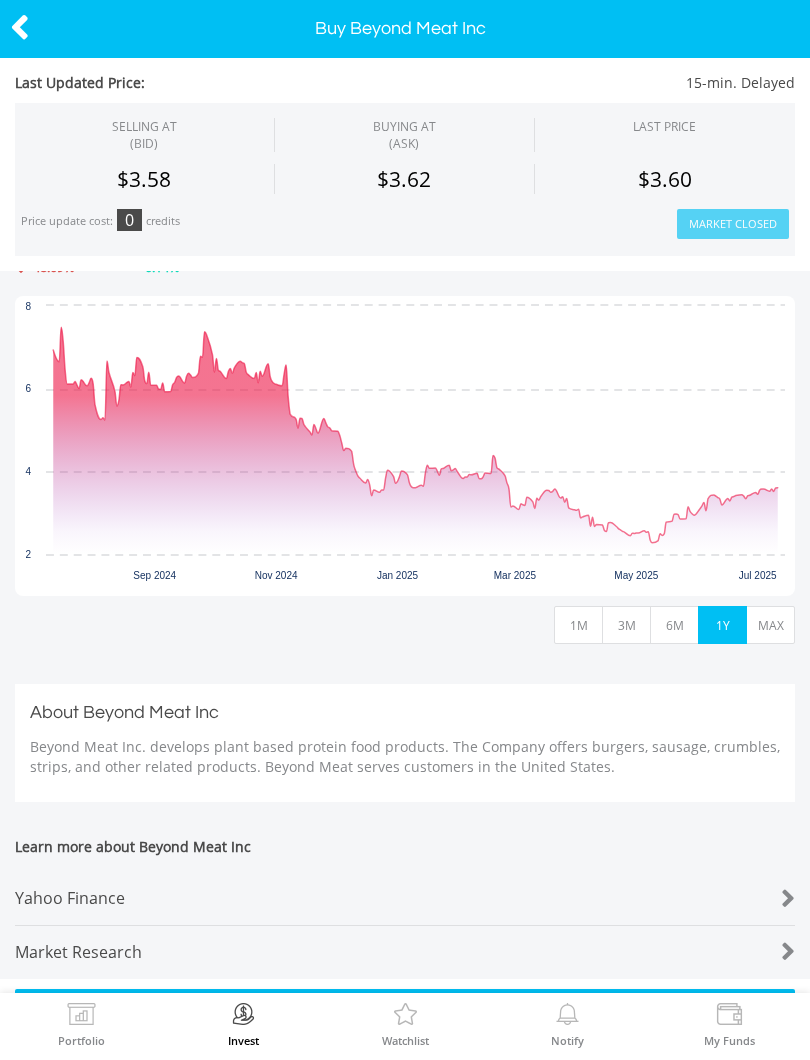 click at bounding box center [20, 27] 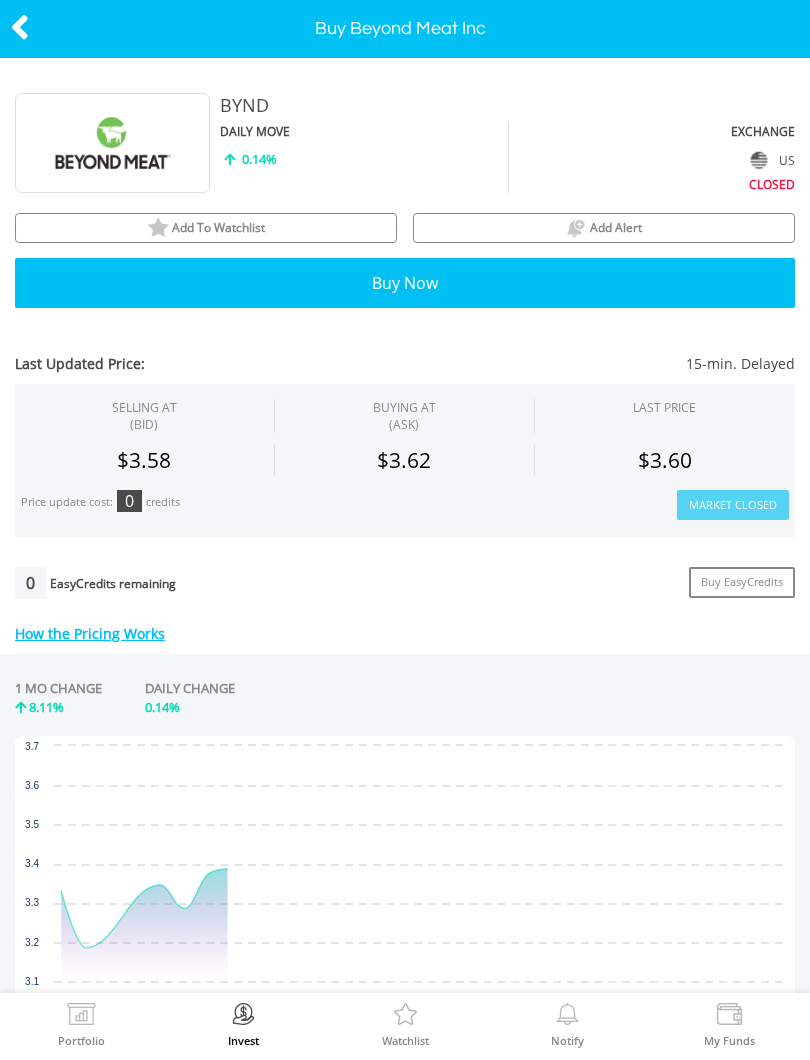 scroll, scrollTop: 0, scrollLeft: 0, axis: both 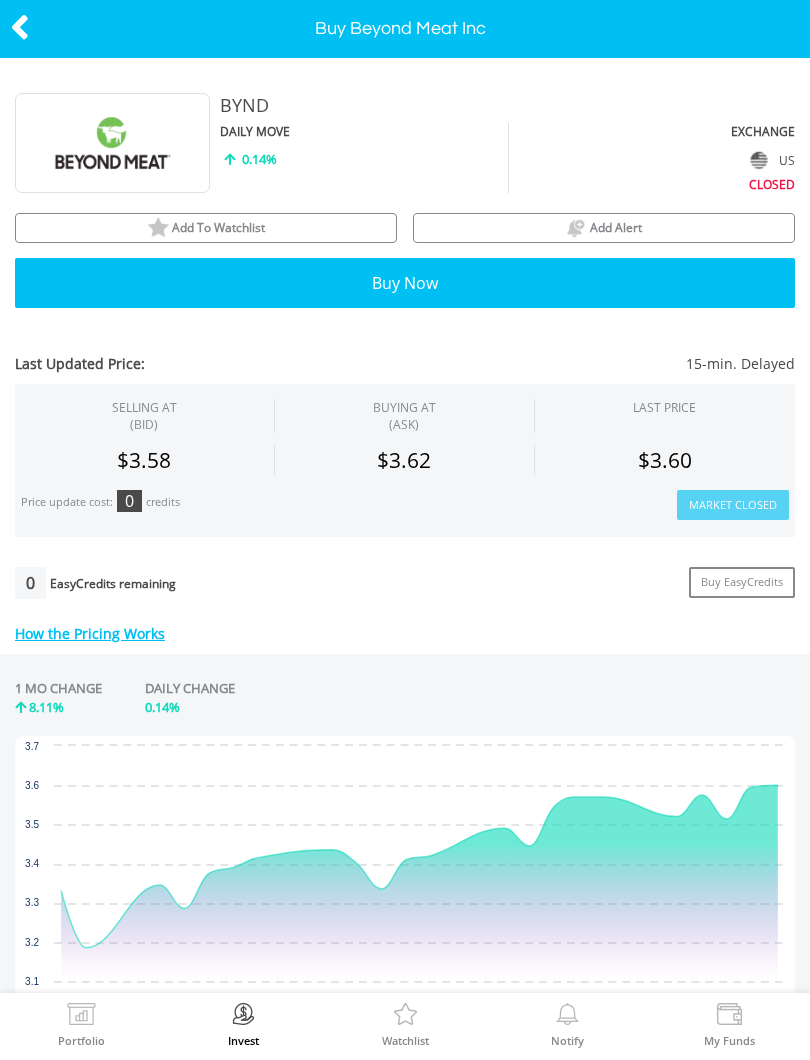 click on "Add To Watchlist" at bounding box center (206, 228) 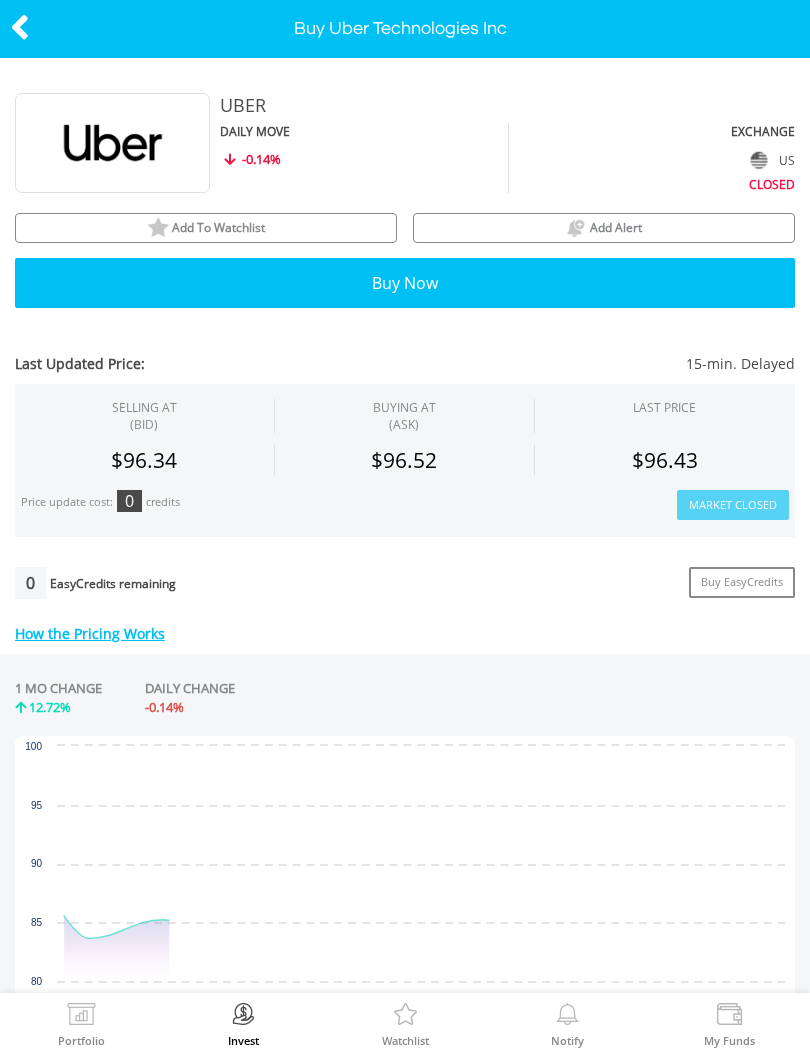 scroll, scrollTop: 0, scrollLeft: 0, axis: both 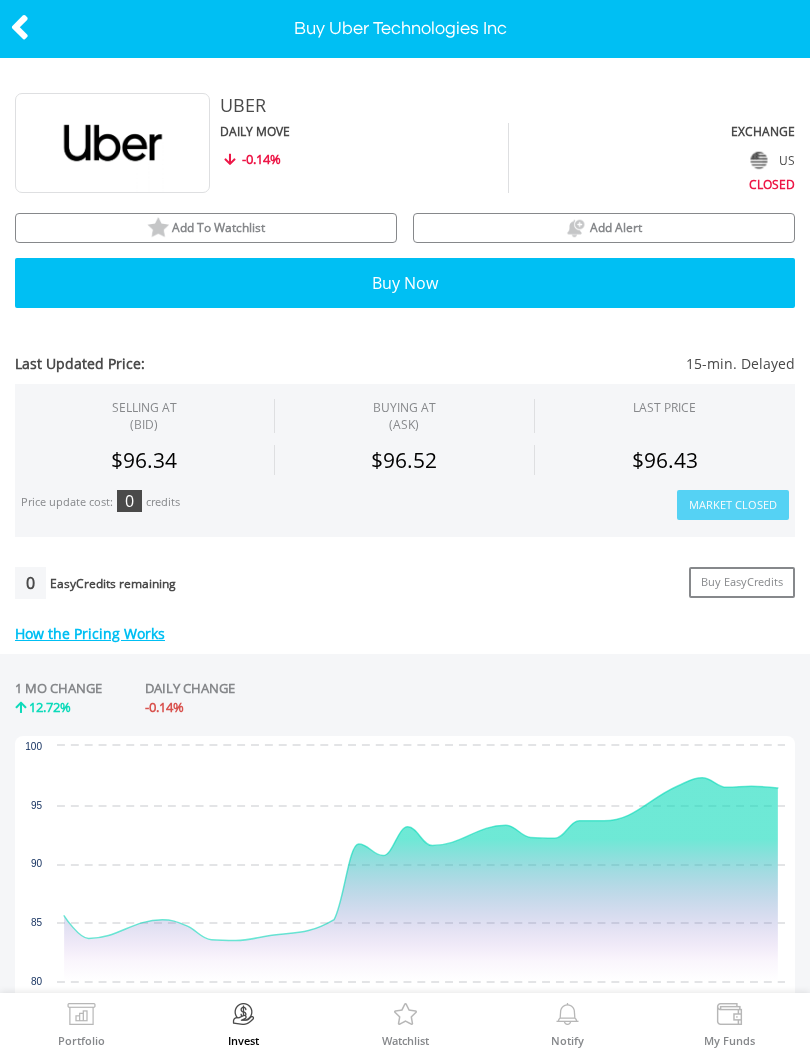 click on "Add To Watchlist" at bounding box center [206, 228] 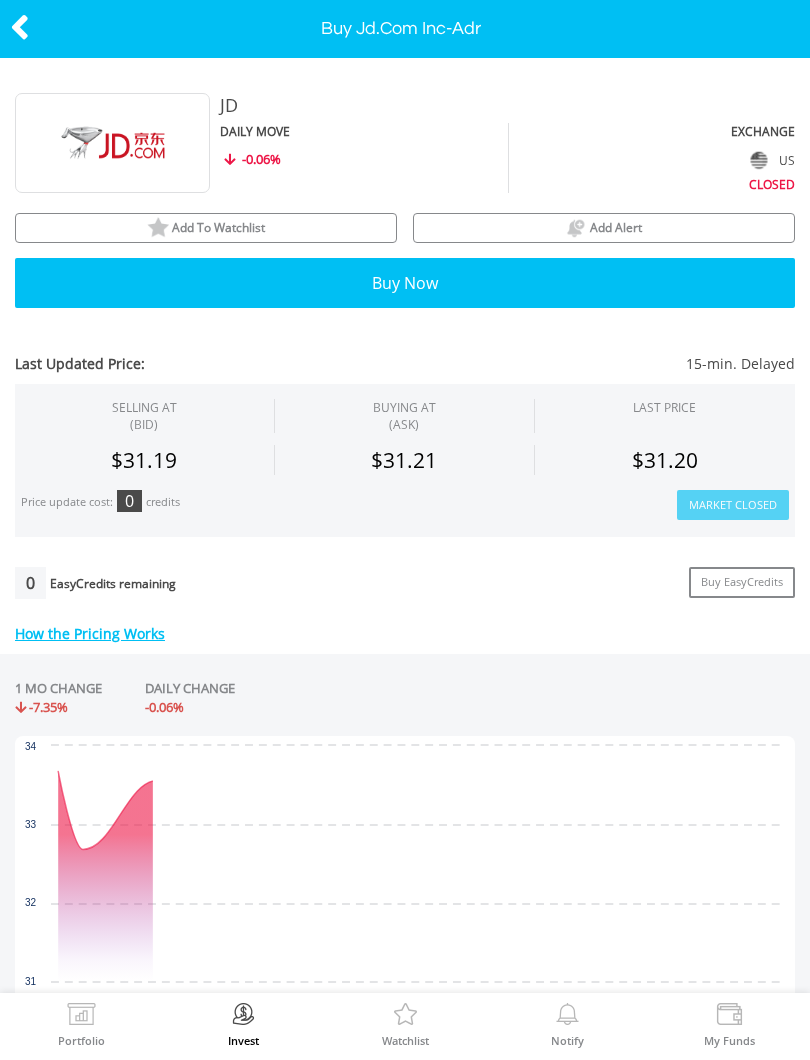 scroll, scrollTop: 0, scrollLeft: 0, axis: both 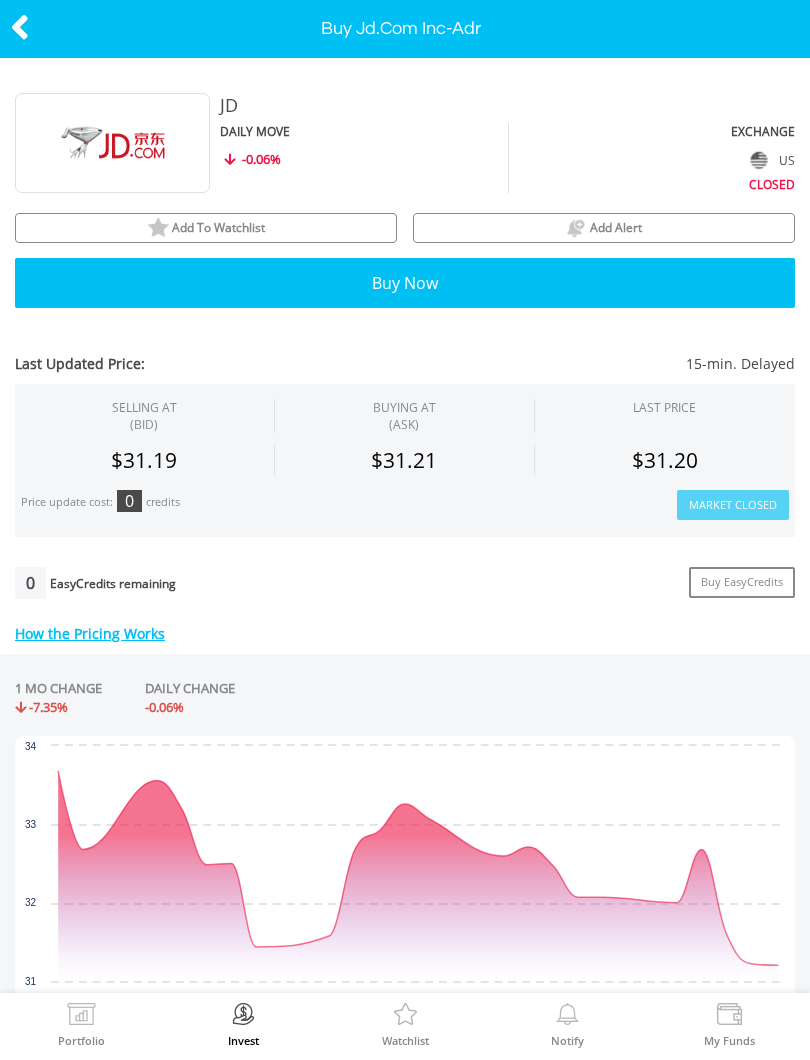 click on "Add To Watchlist" at bounding box center (206, 228) 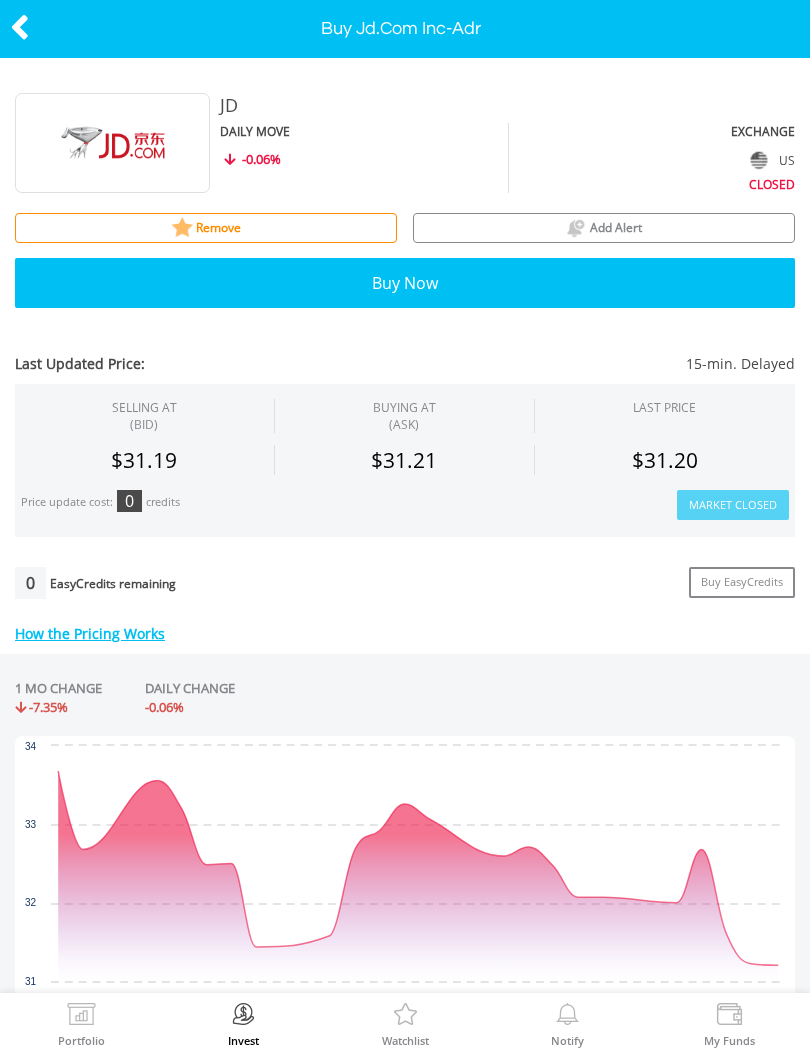 click at bounding box center (20, 27) 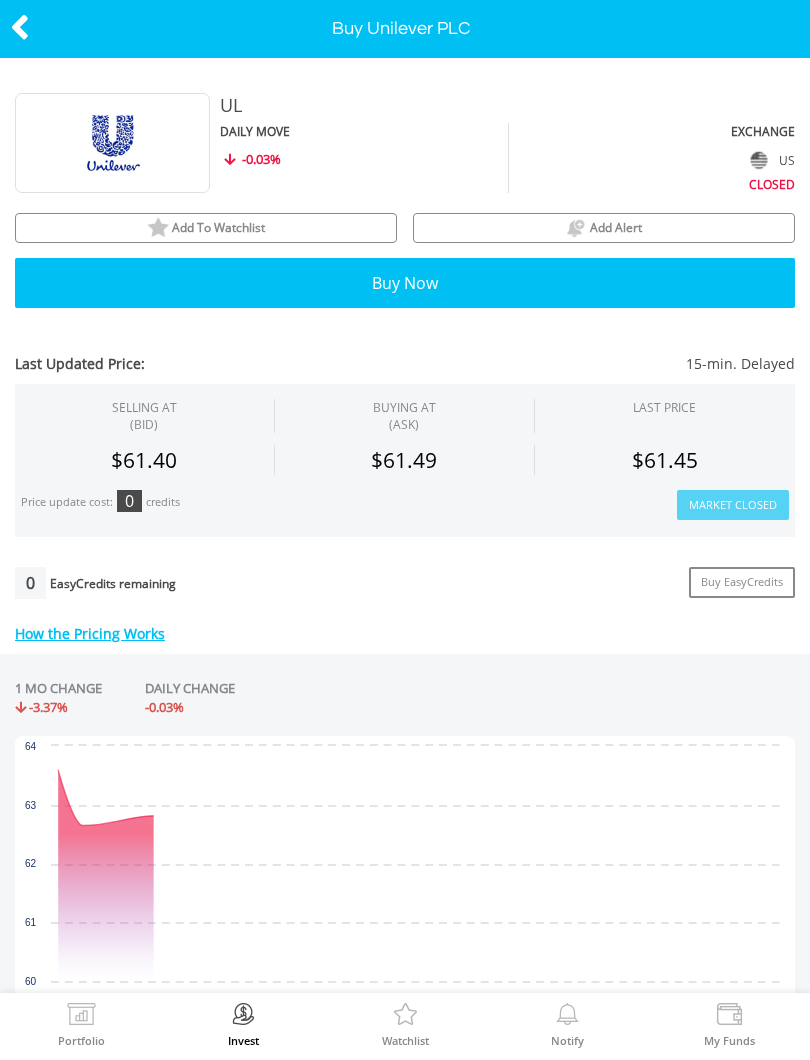 scroll, scrollTop: 0, scrollLeft: 0, axis: both 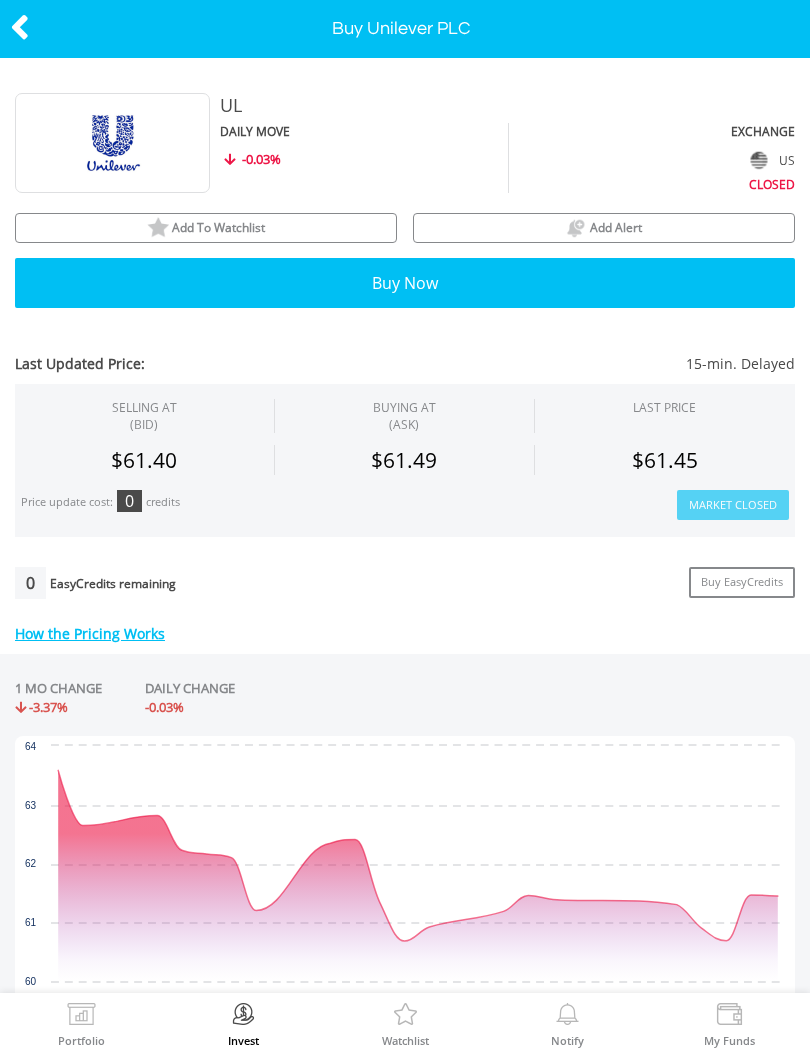 click on "Add To Watchlist" at bounding box center (206, 228) 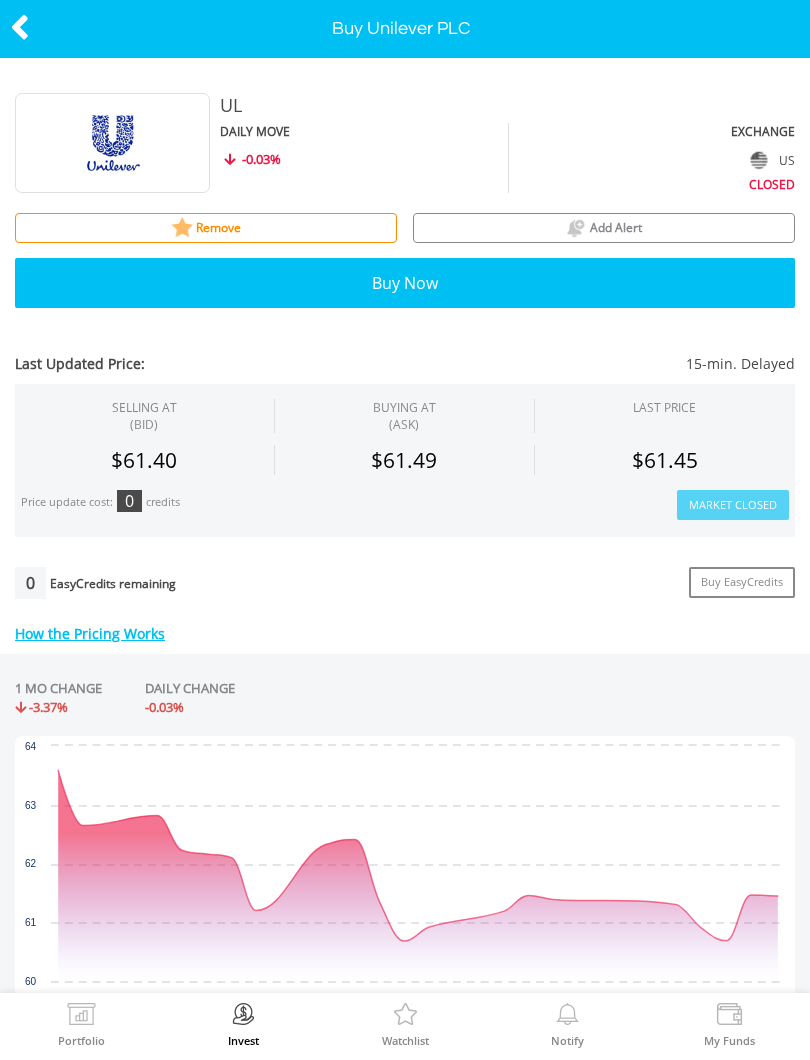 click at bounding box center [20, 27] 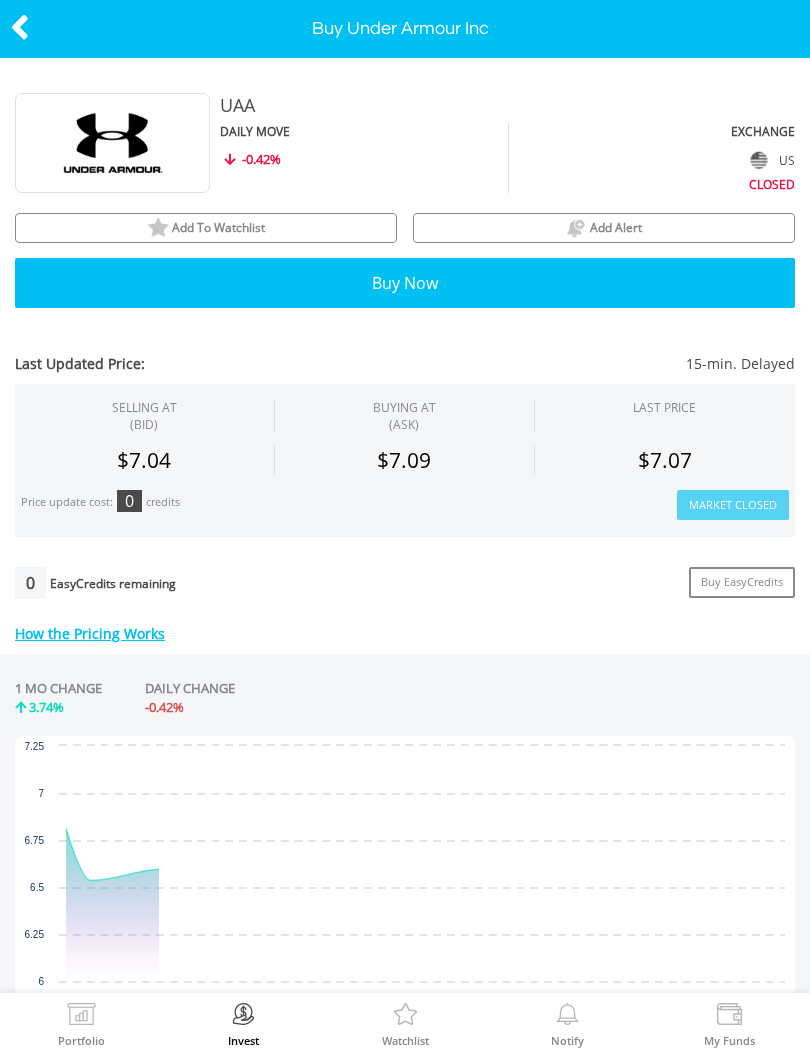 scroll, scrollTop: 0, scrollLeft: 0, axis: both 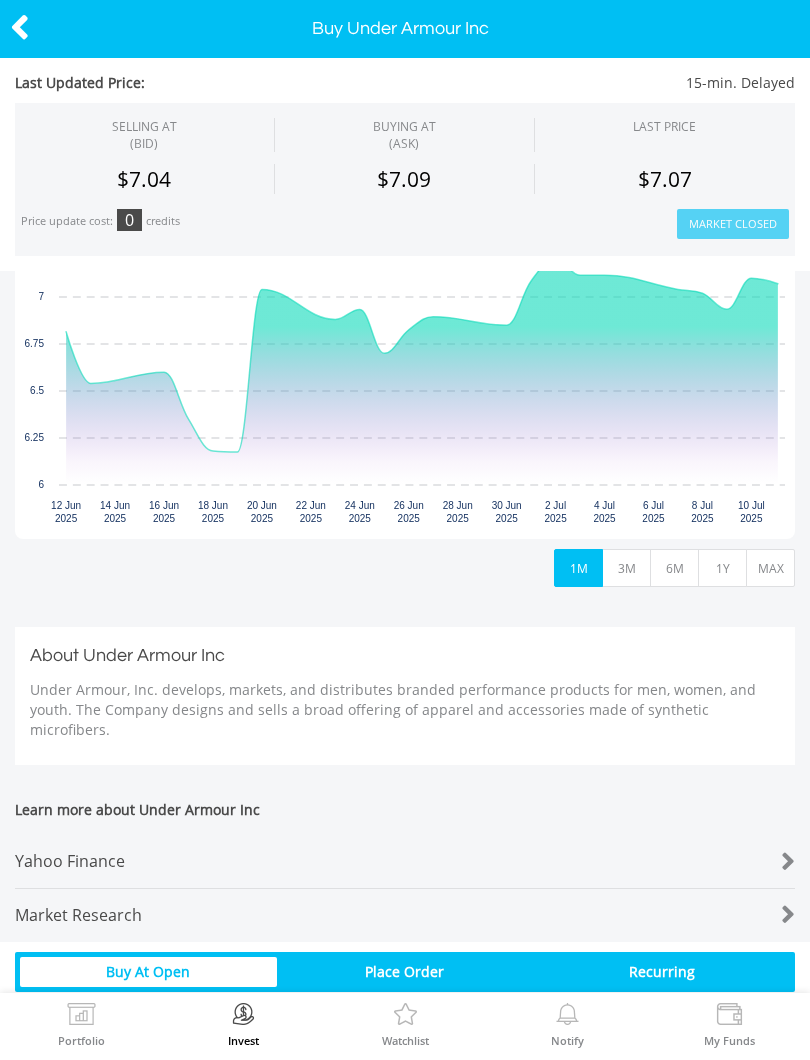 click on "1Y" at bounding box center (722, 568) 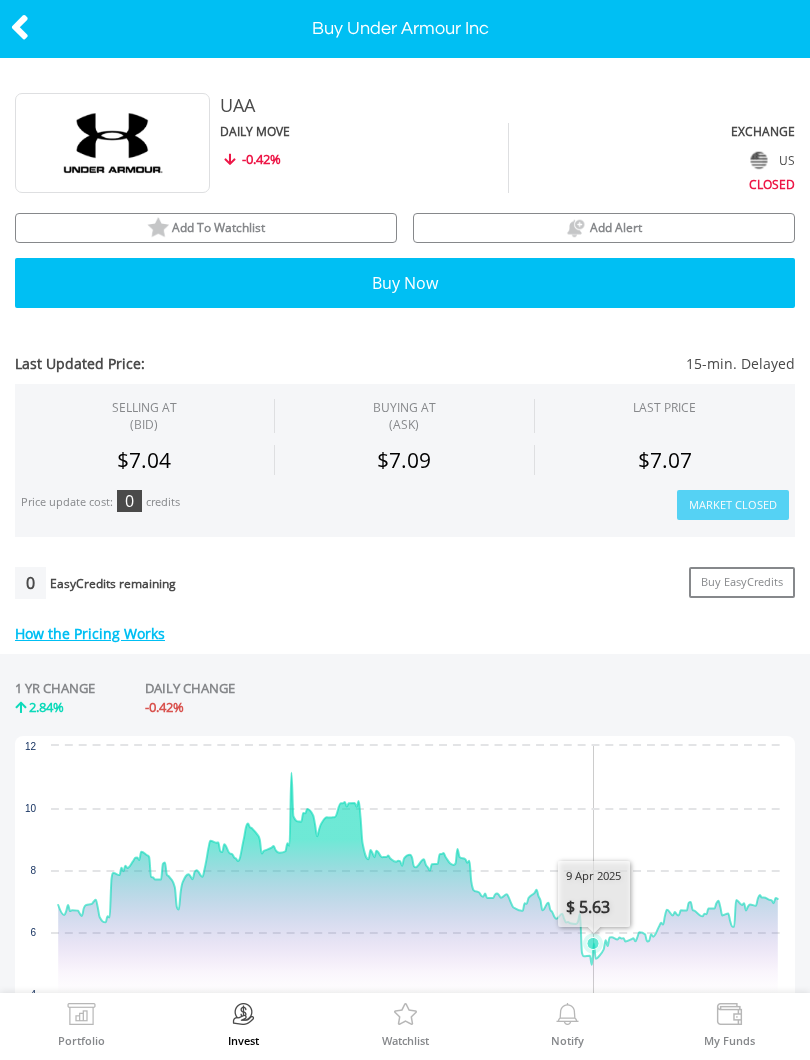 scroll, scrollTop: 0, scrollLeft: 0, axis: both 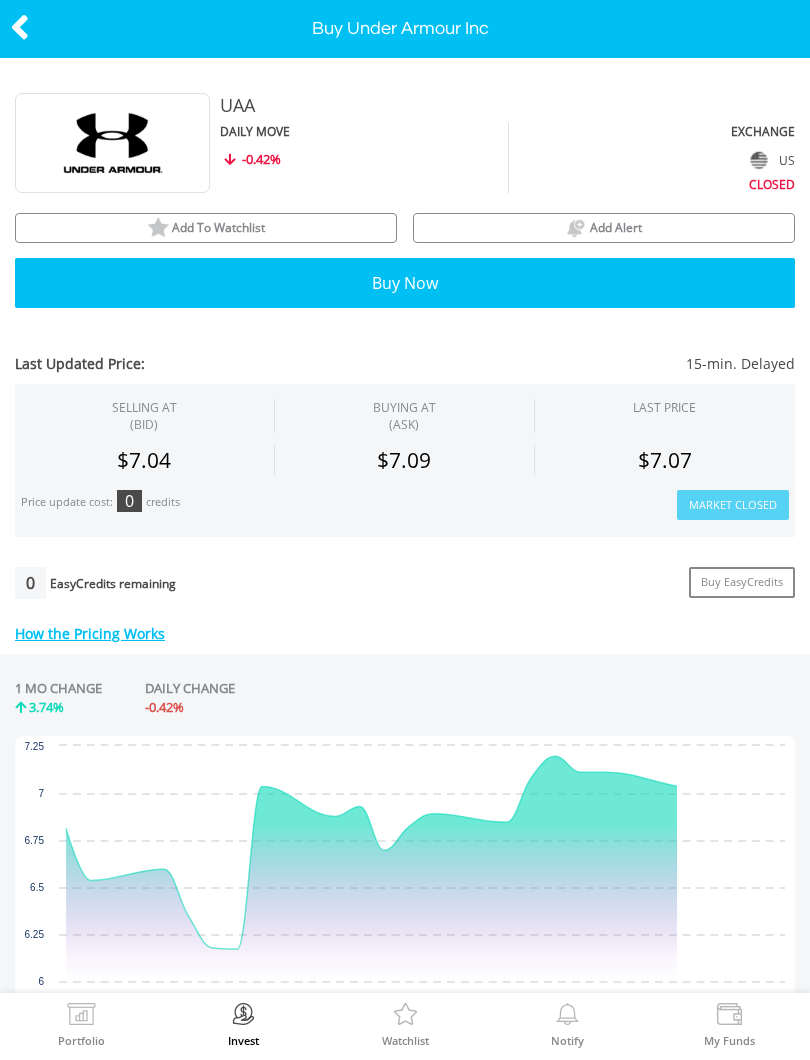 click on "Add To Watchlist" at bounding box center (218, 227) 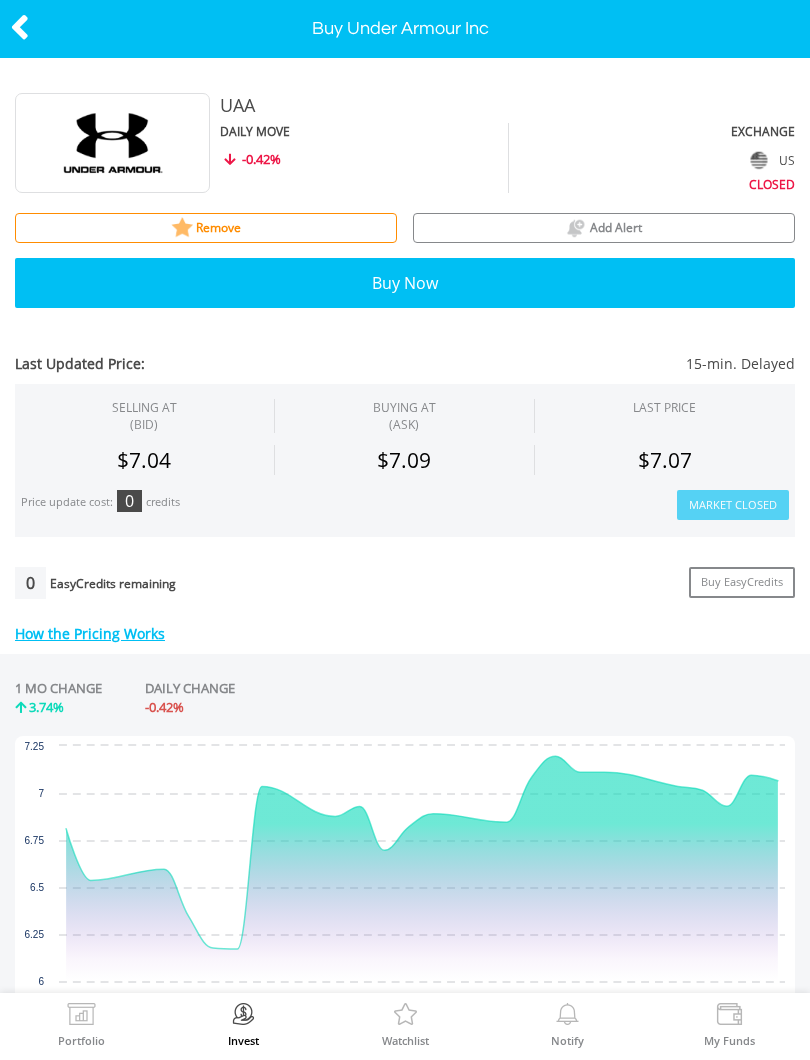 click at bounding box center [20, 27] 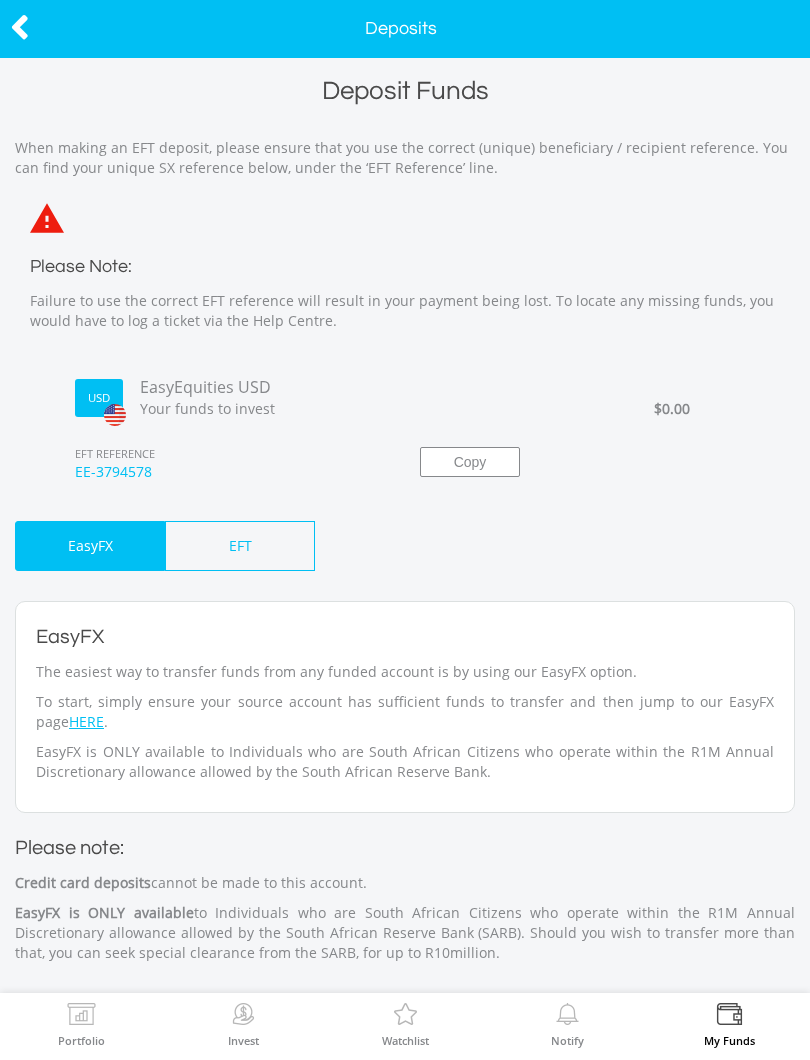 scroll, scrollTop: 0, scrollLeft: 0, axis: both 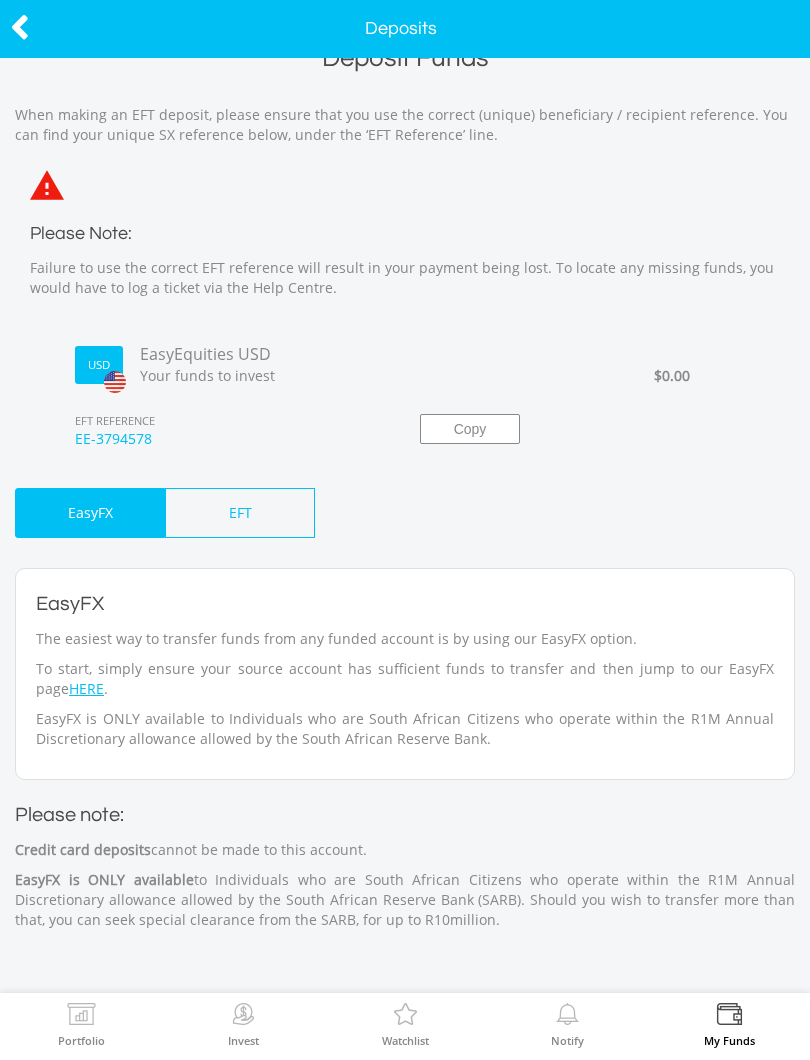 click at bounding box center (20, 27) 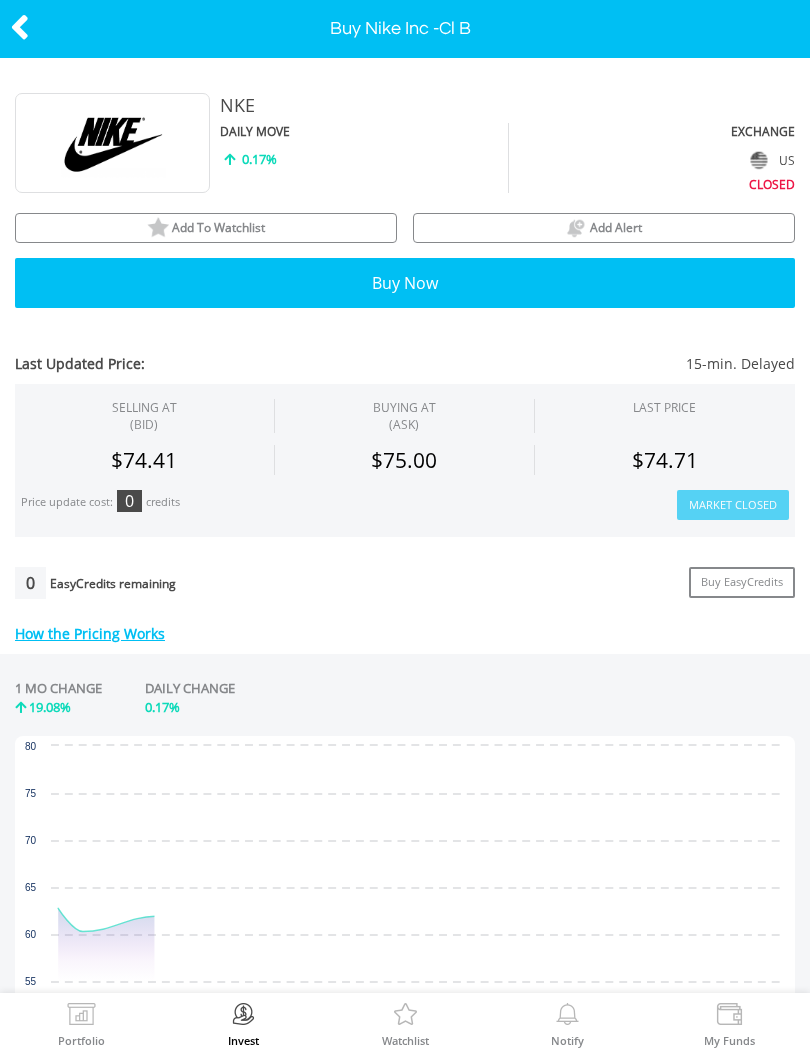 scroll, scrollTop: 0, scrollLeft: 0, axis: both 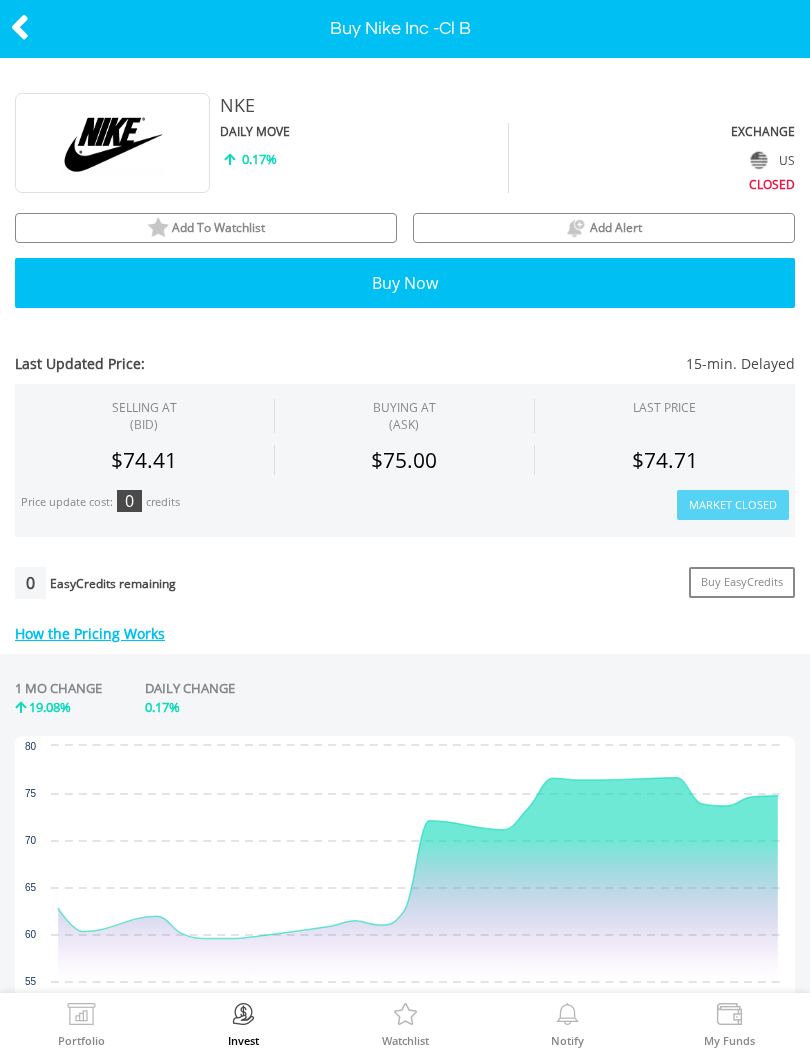 click at bounding box center (158, 228) 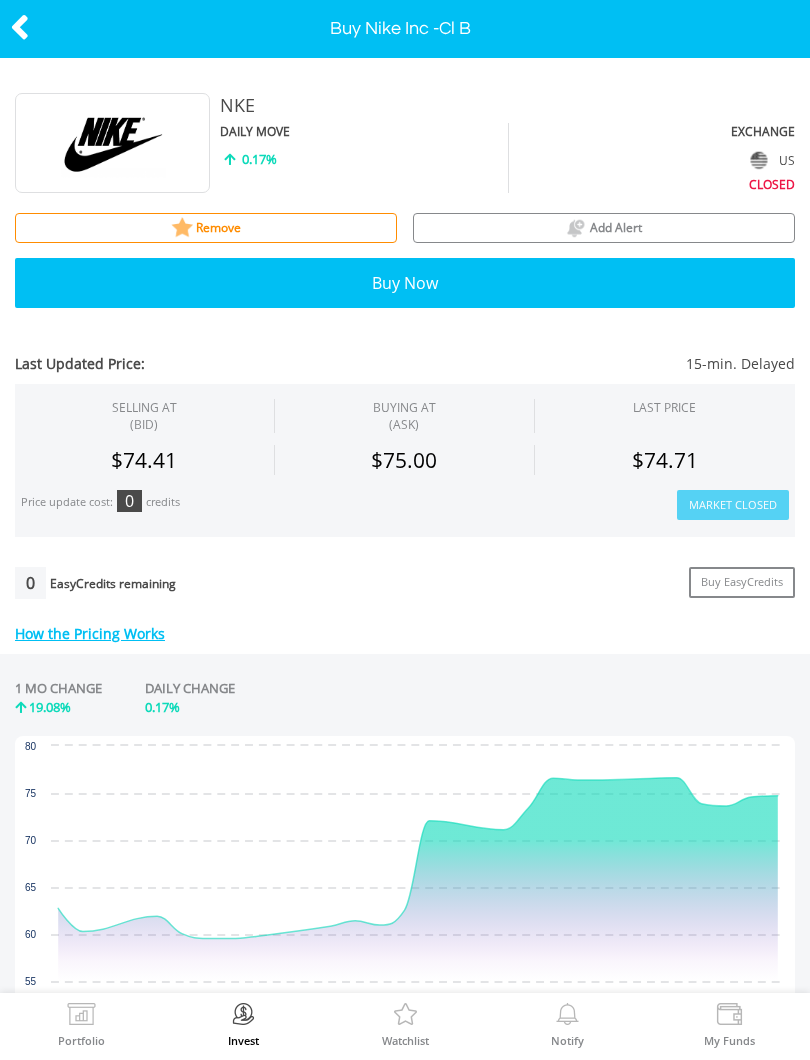 click at bounding box center (20, 27) 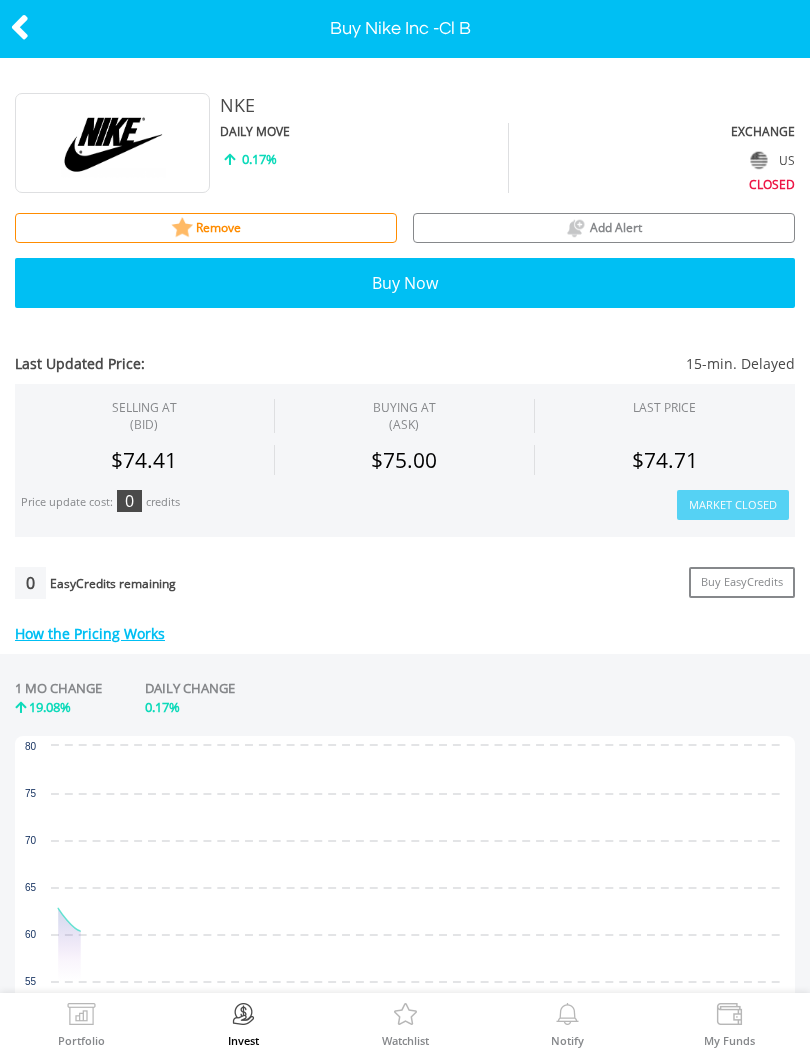 scroll, scrollTop: 0, scrollLeft: 0, axis: both 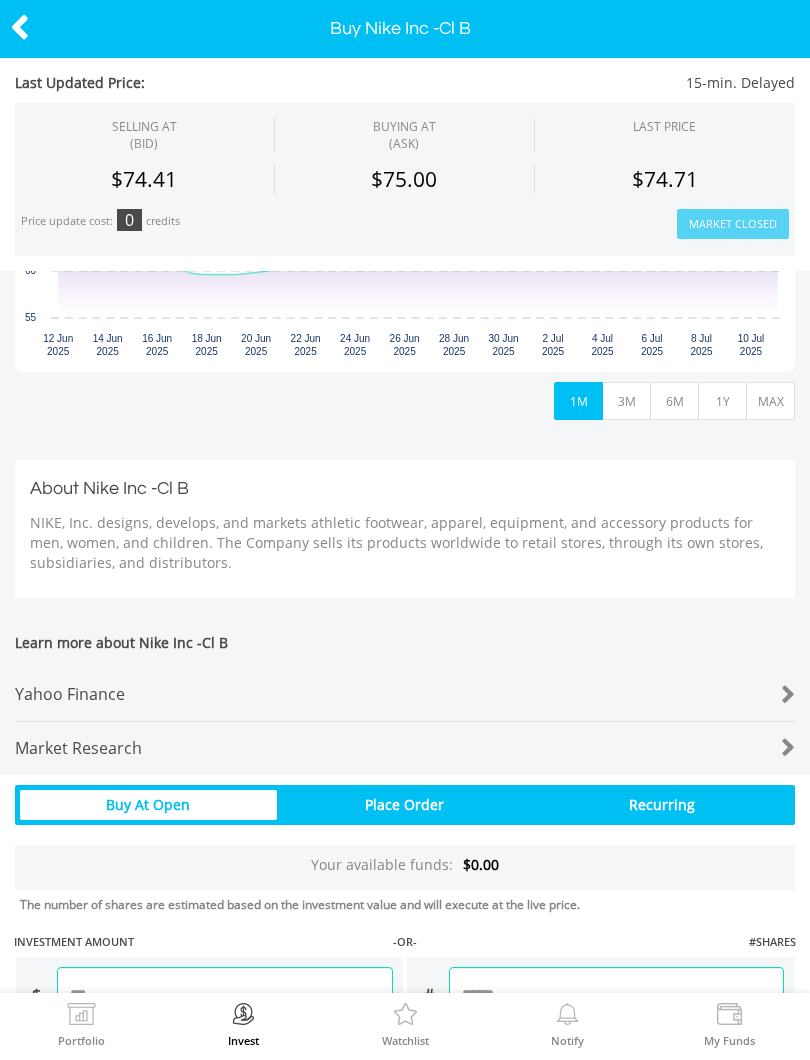 click on "MAX" at bounding box center [770, 401] 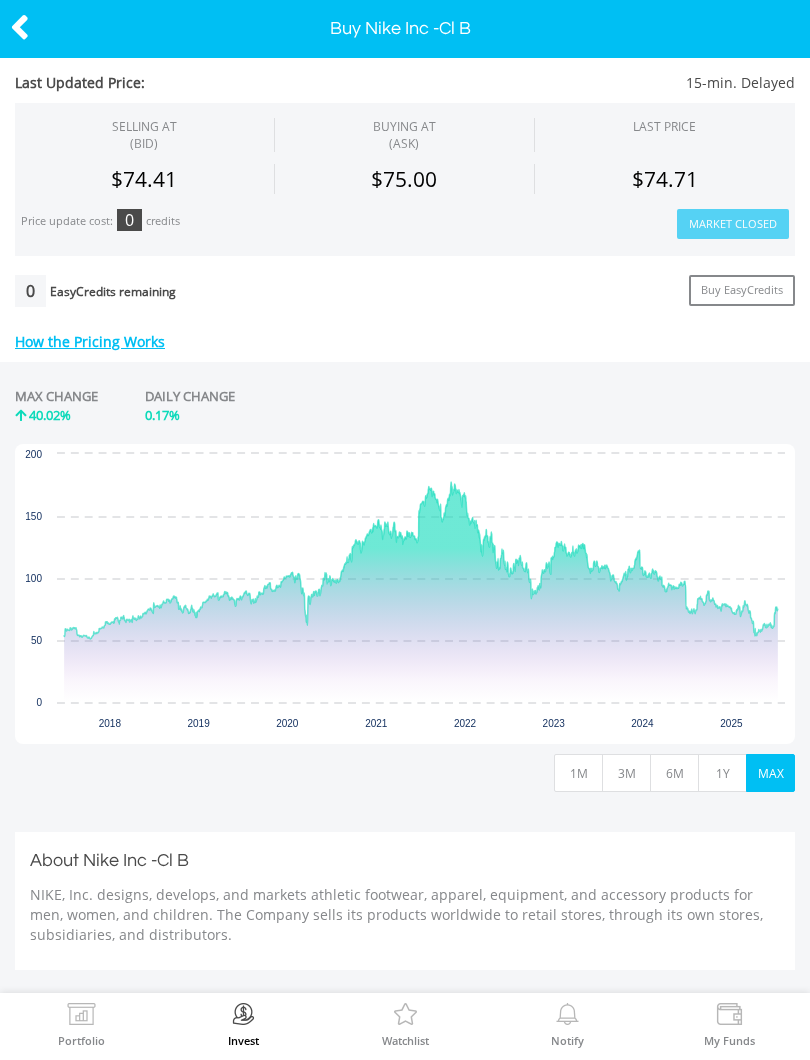 scroll, scrollTop: 292, scrollLeft: 0, axis: vertical 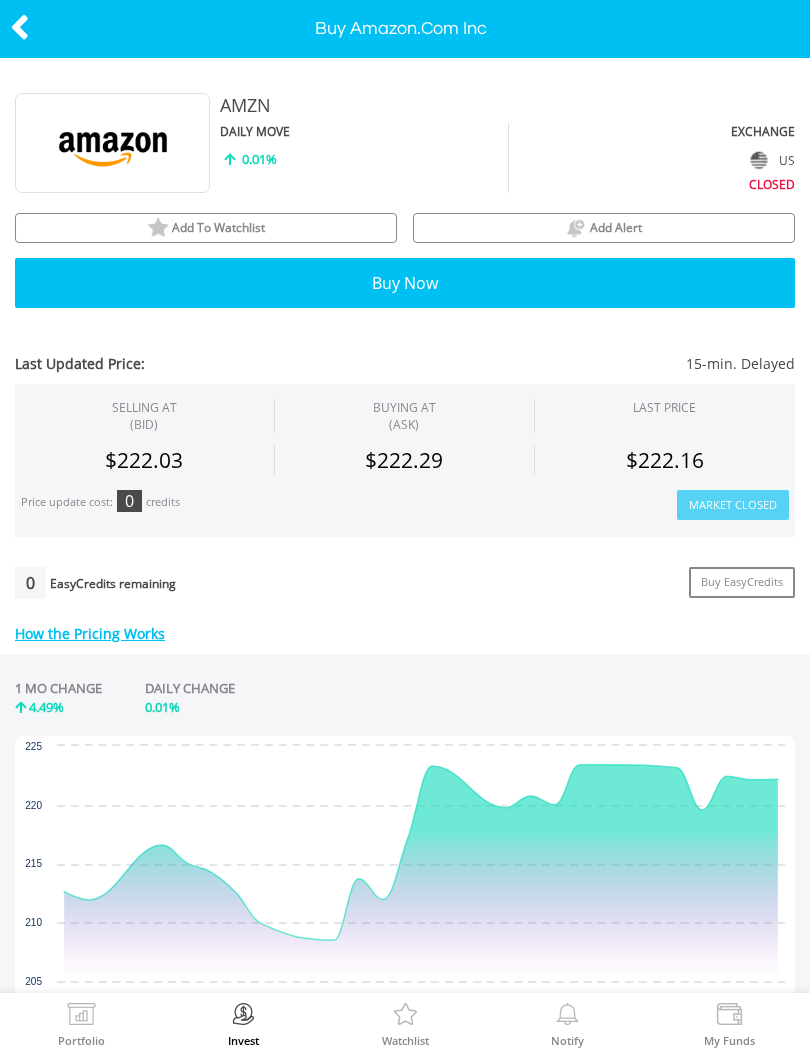 click on "Add To Watchlist" at bounding box center [206, 228] 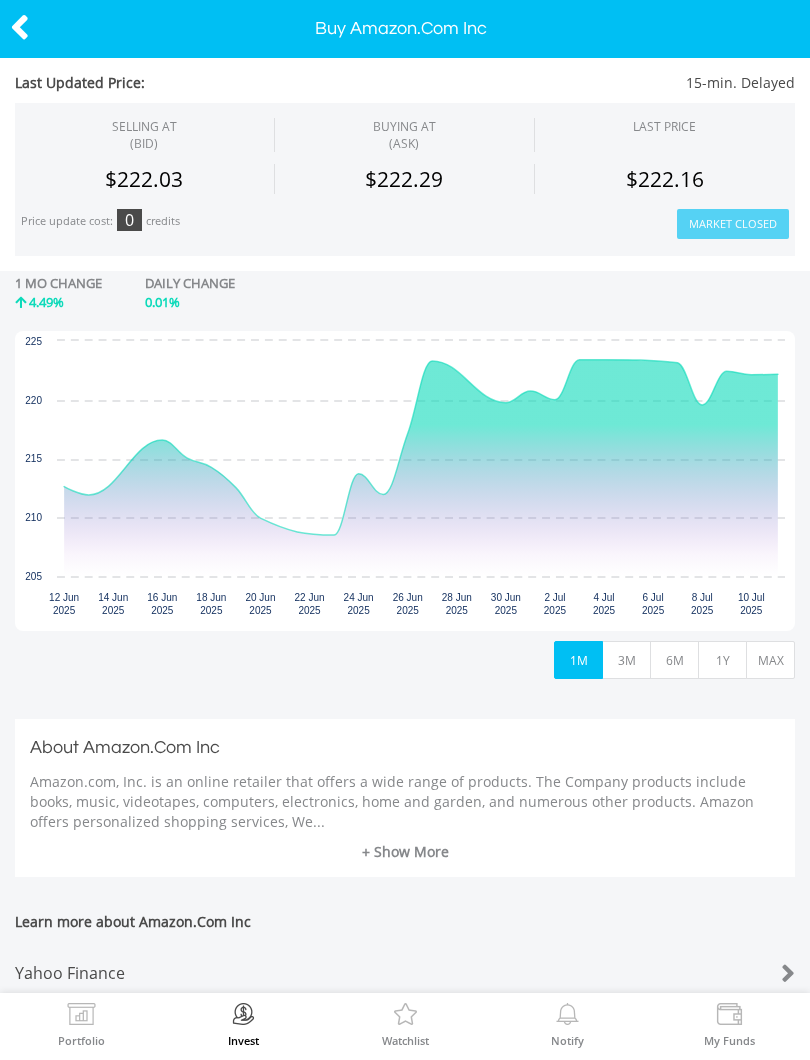 scroll, scrollTop: 412, scrollLeft: 0, axis: vertical 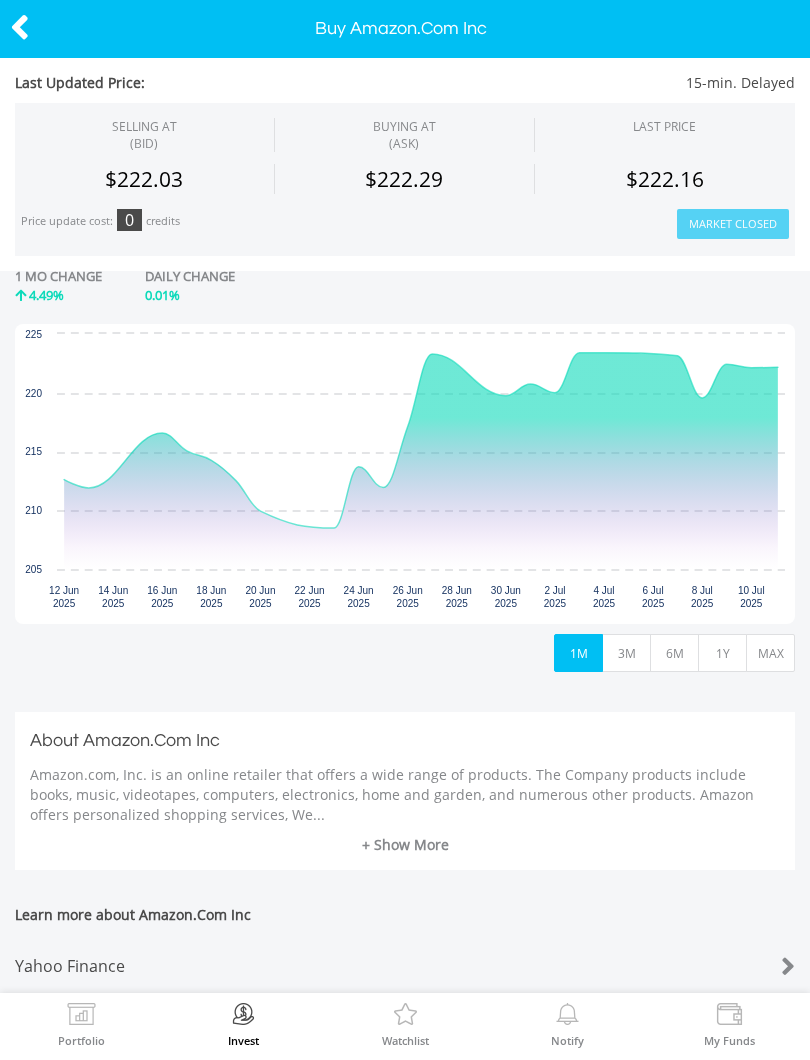 click on "MAX" at bounding box center [770, 653] 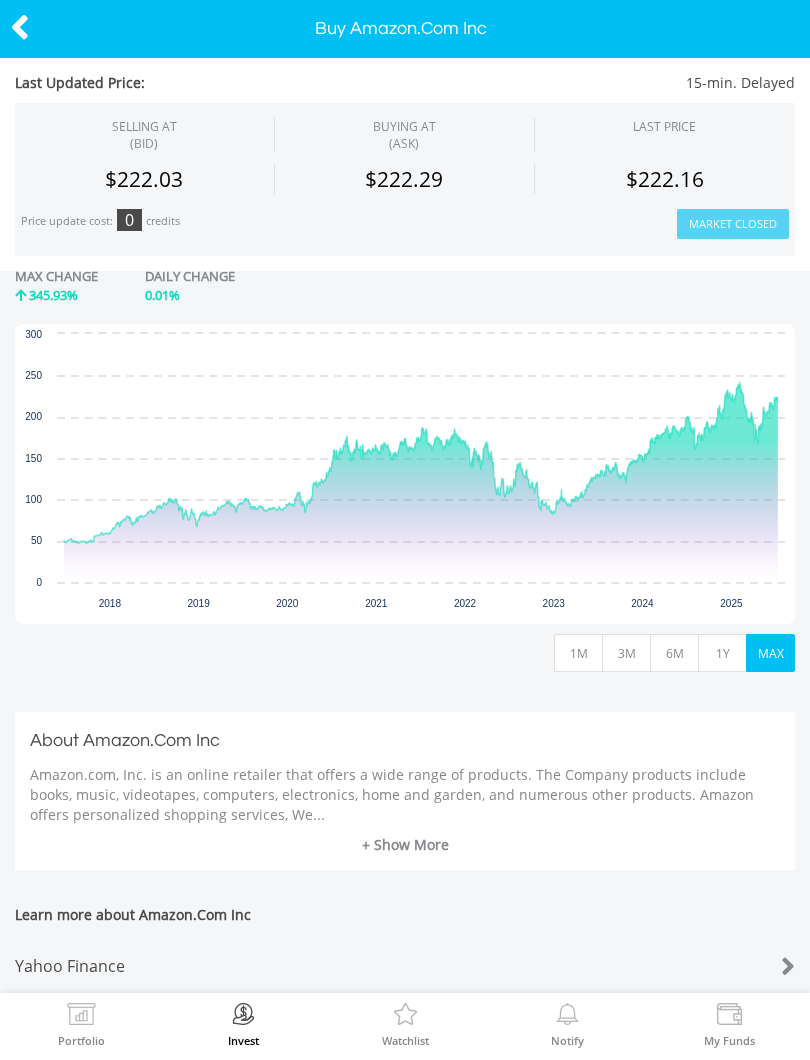 click at bounding box center (20, 27) 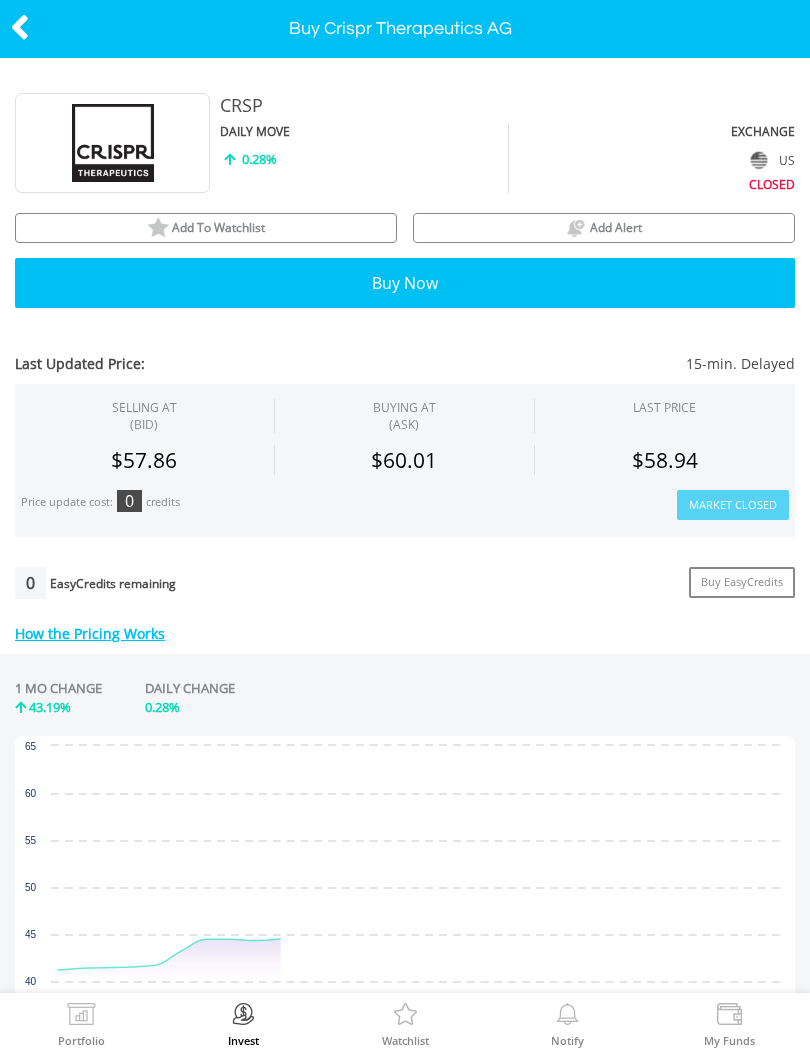 scroll, scrollTop: 0, scrollLeft: 0, axis: both 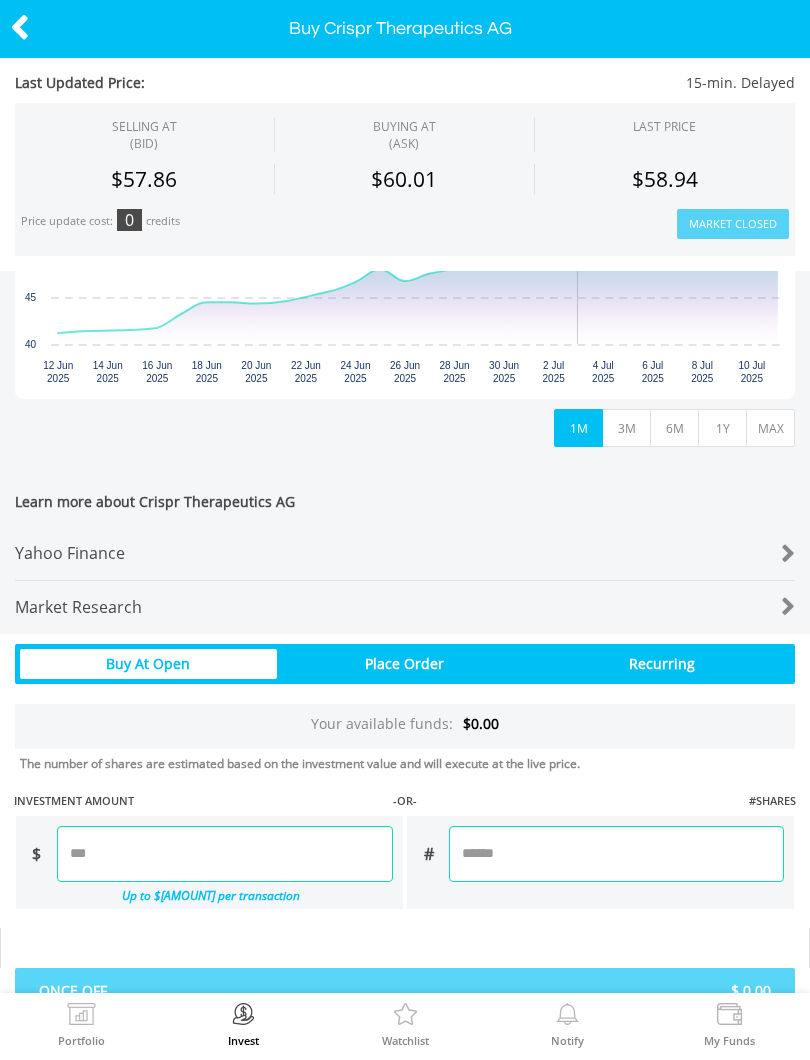 click on "MAX" at bounding box center (770, 428) 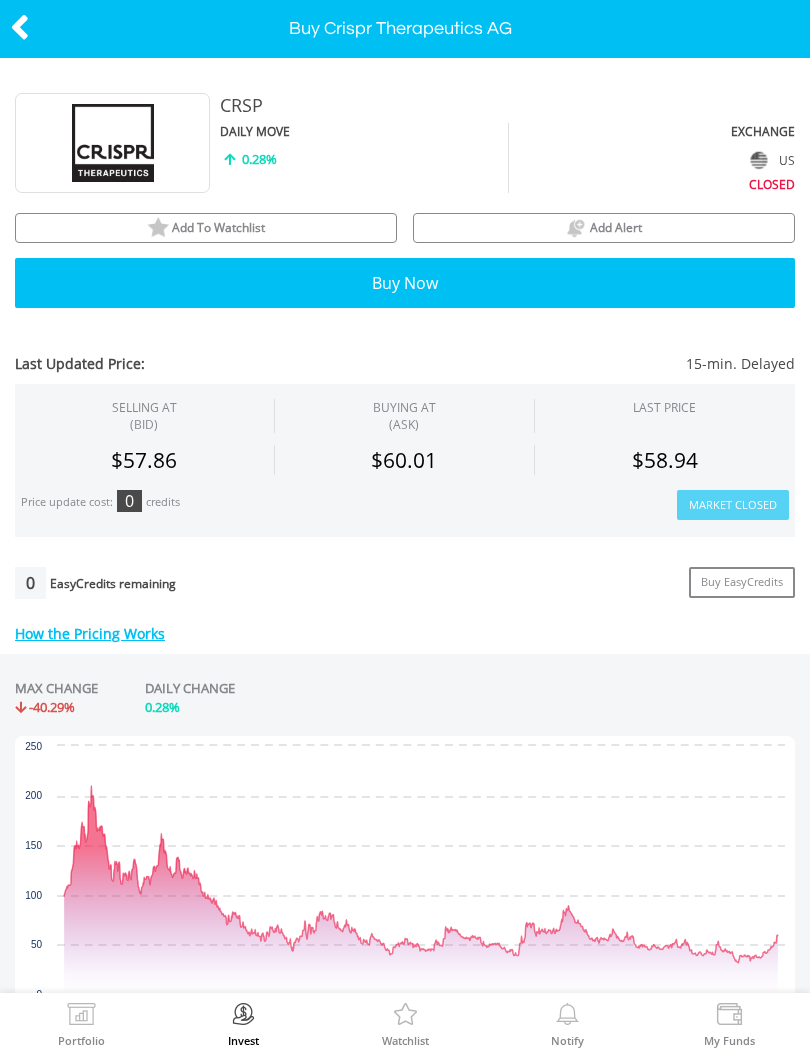 scroll, scrollTop: 0, scrollLeft: 0, axis: both 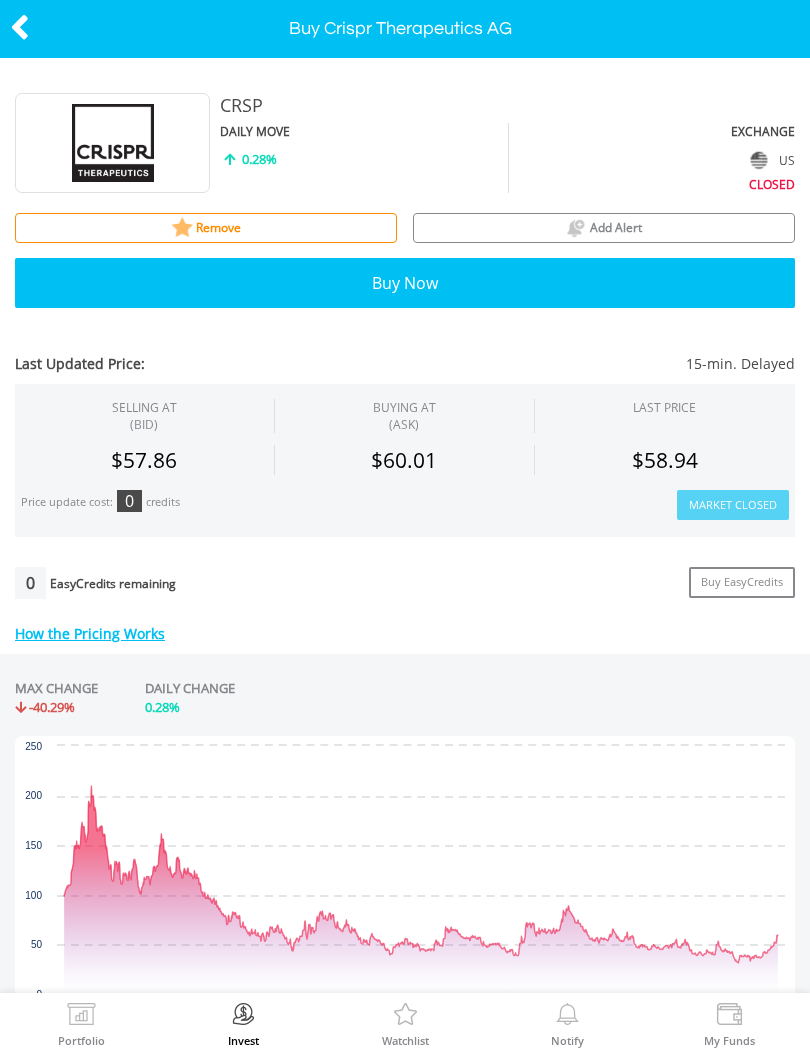 click at bounding box center [20, 27] 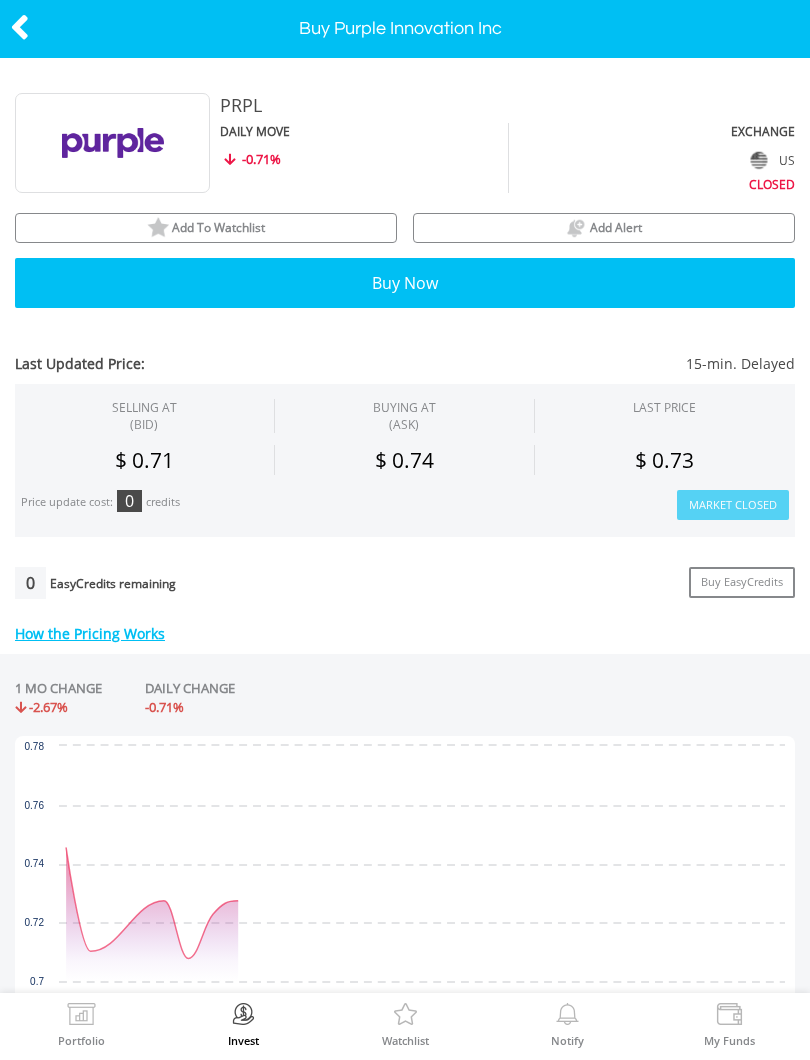 scroll, scrollTop: 0, scrollLeft: 0, axis: both 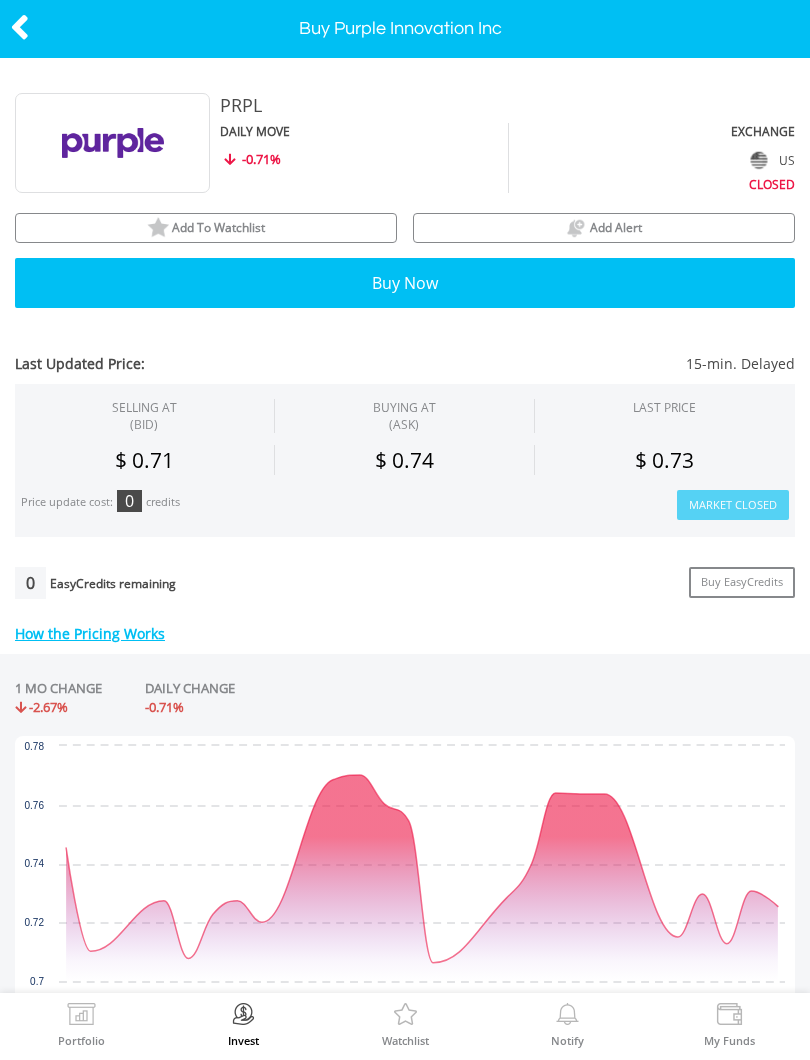 click at bounding box center (20, 27) 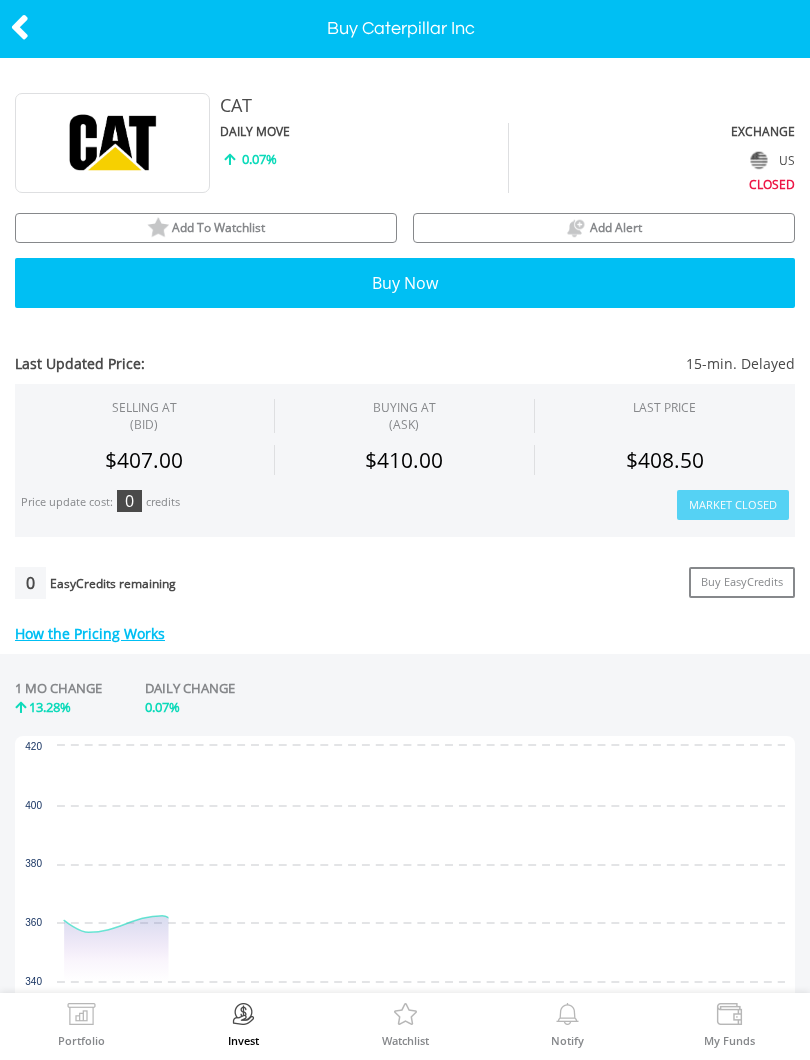 scroll, scrollTop: 0, scrollLeft: 0, axis: both 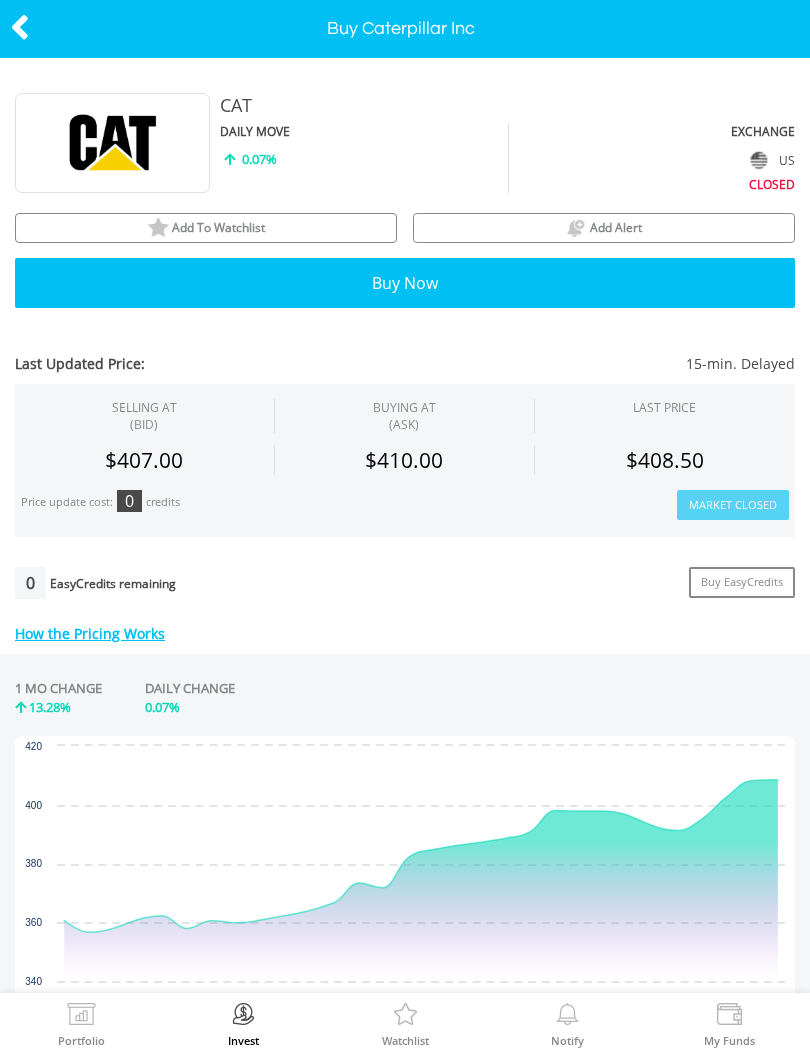 click on "Add To Watchlist" at bounding box center (206, 228) 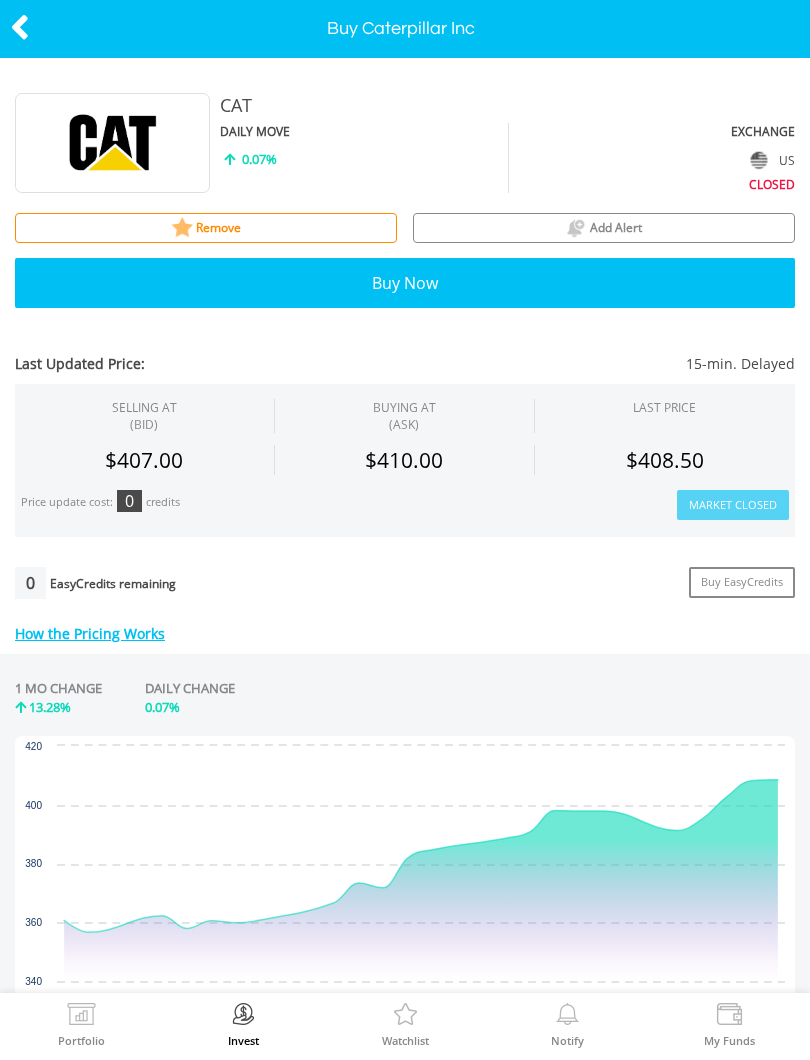 click at bounding box center (20, 27) 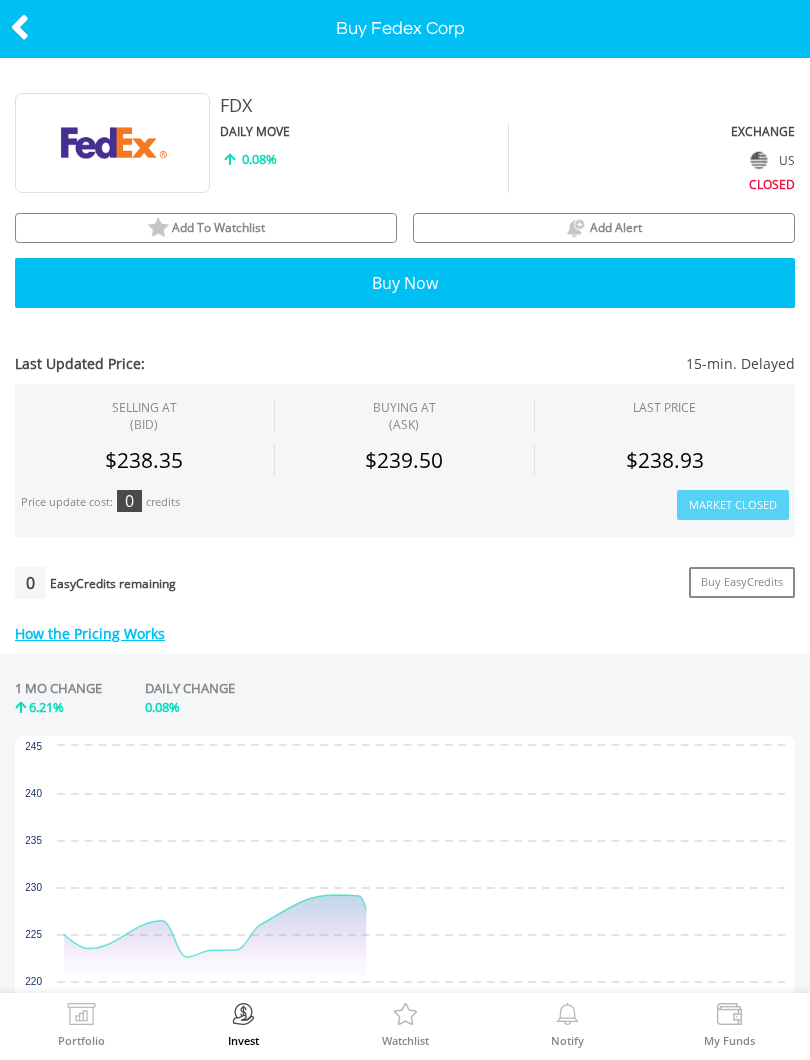 scroll, scrollTop: 0, scrollLeft: 0, axis: both 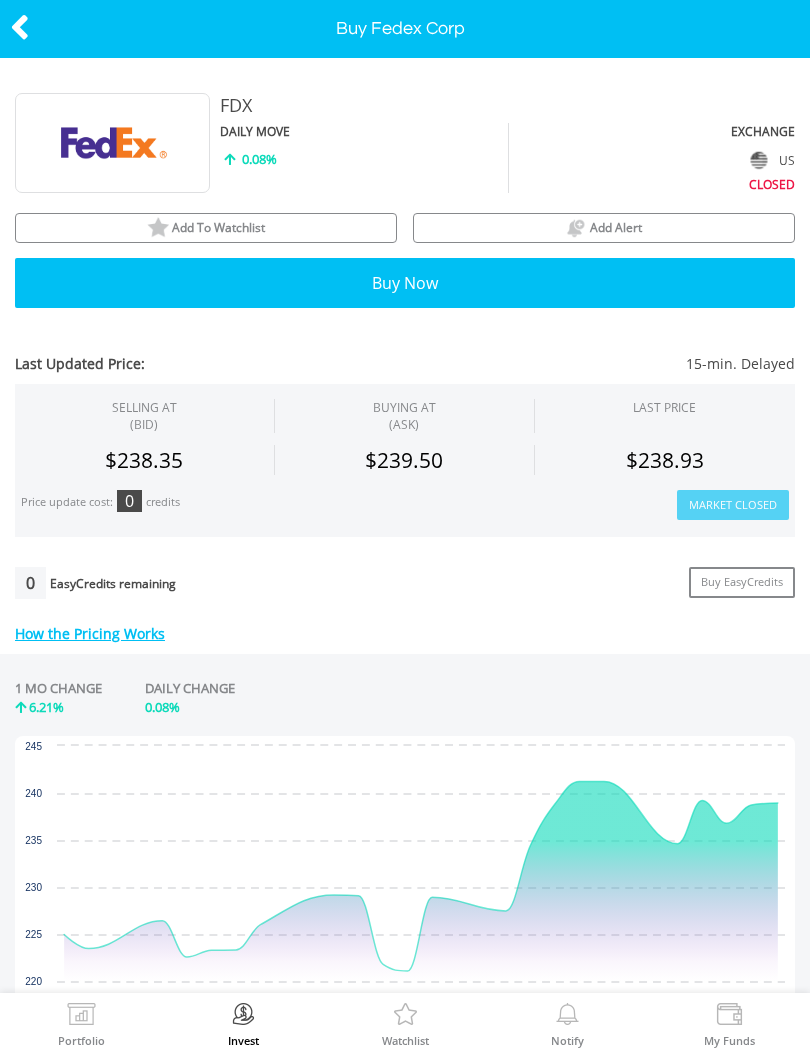 click on "Add To Watchlist" at bounding box center [206, 228] 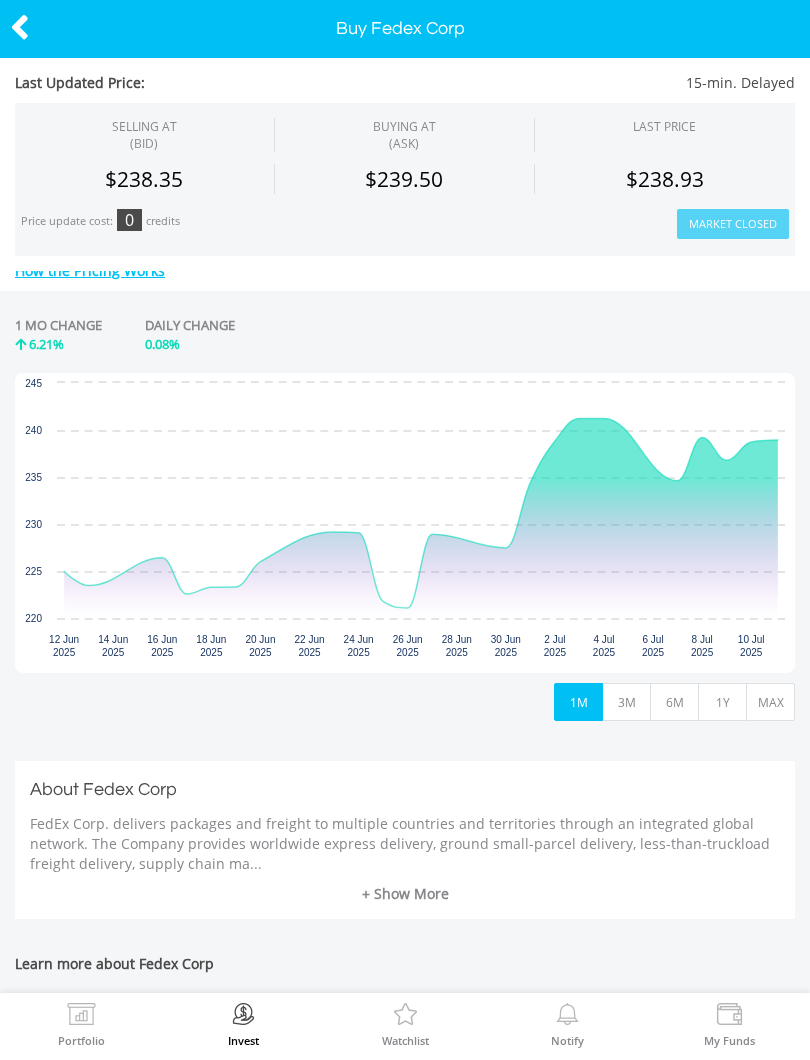 scroll, scrollTop: 363, scrollLeft: 0, axis: vertical 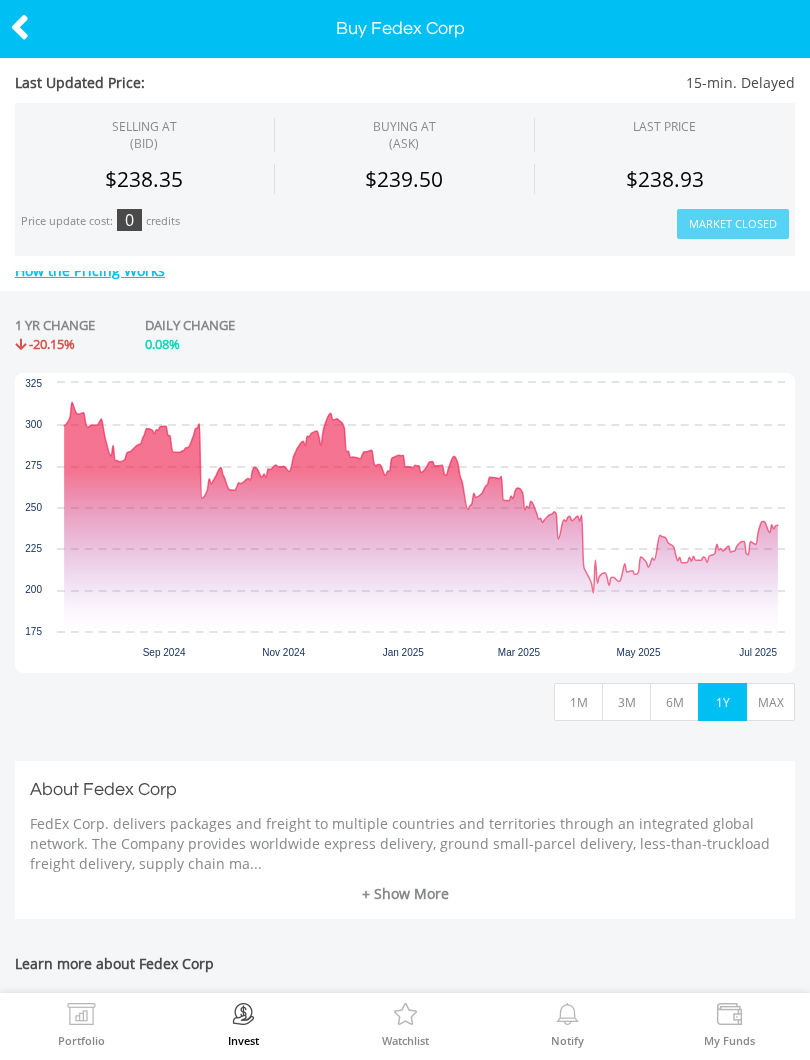 click at bounding box center (40, 29) 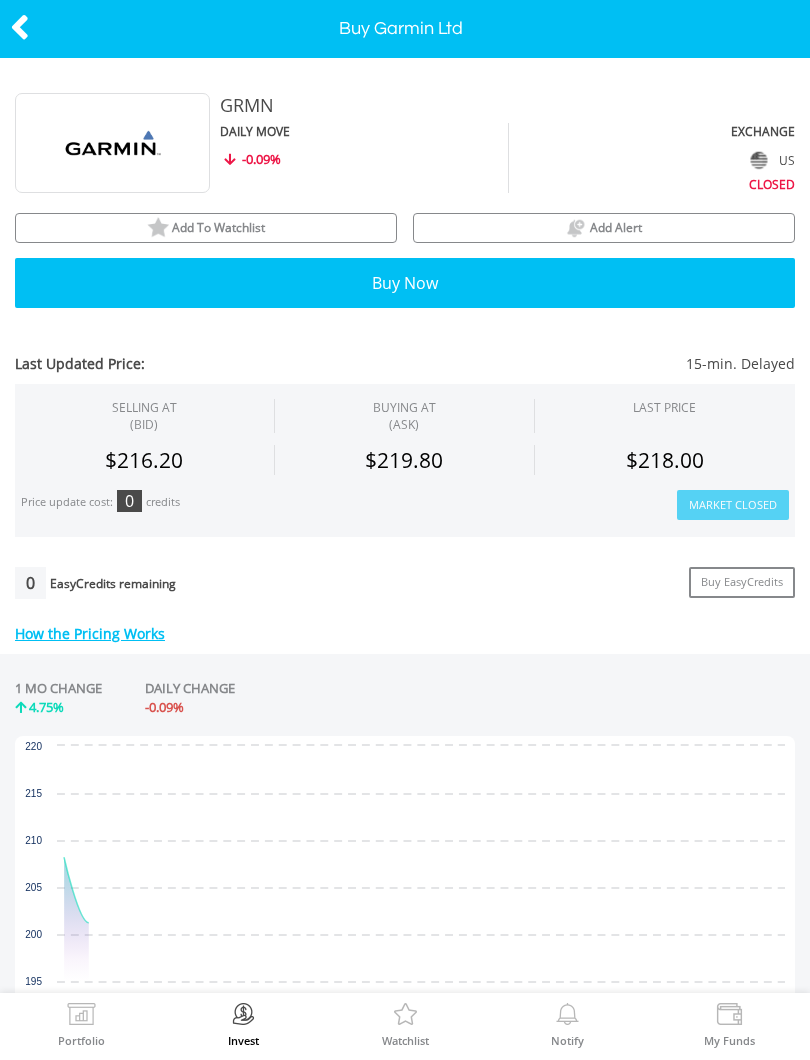scroll, scrollTop: 0, scrollLeft: 0, axis: both 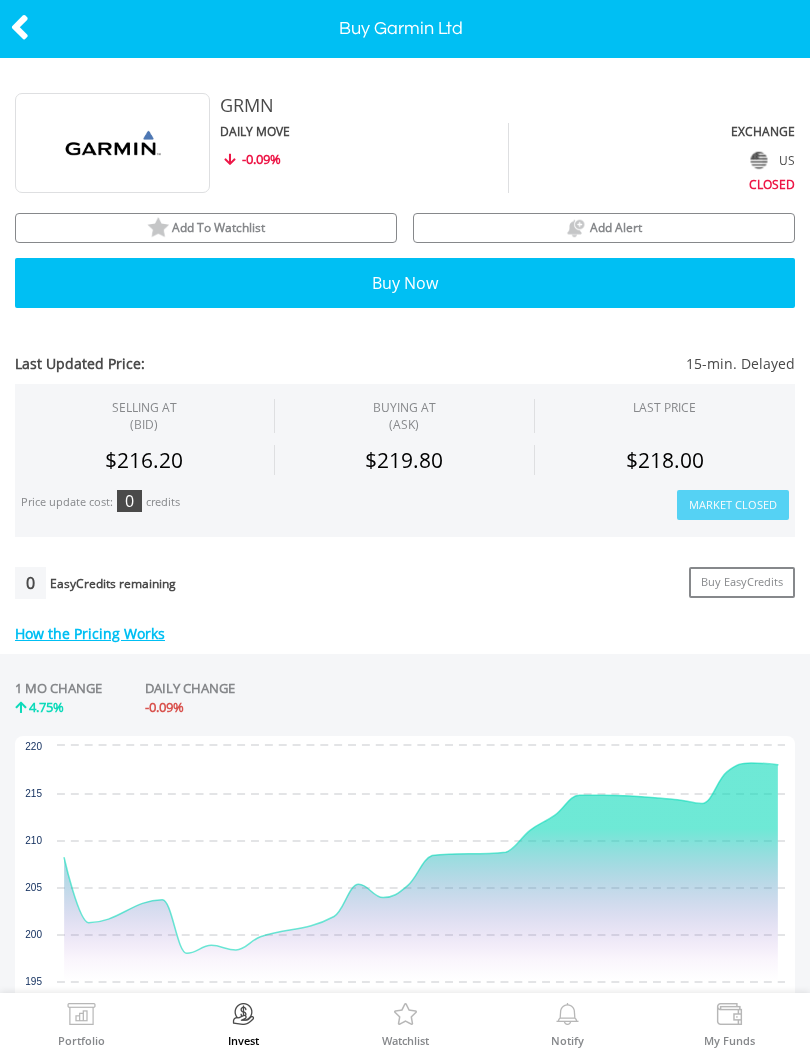 click on "Add To Watchlist" at bounding box center (206, 228) 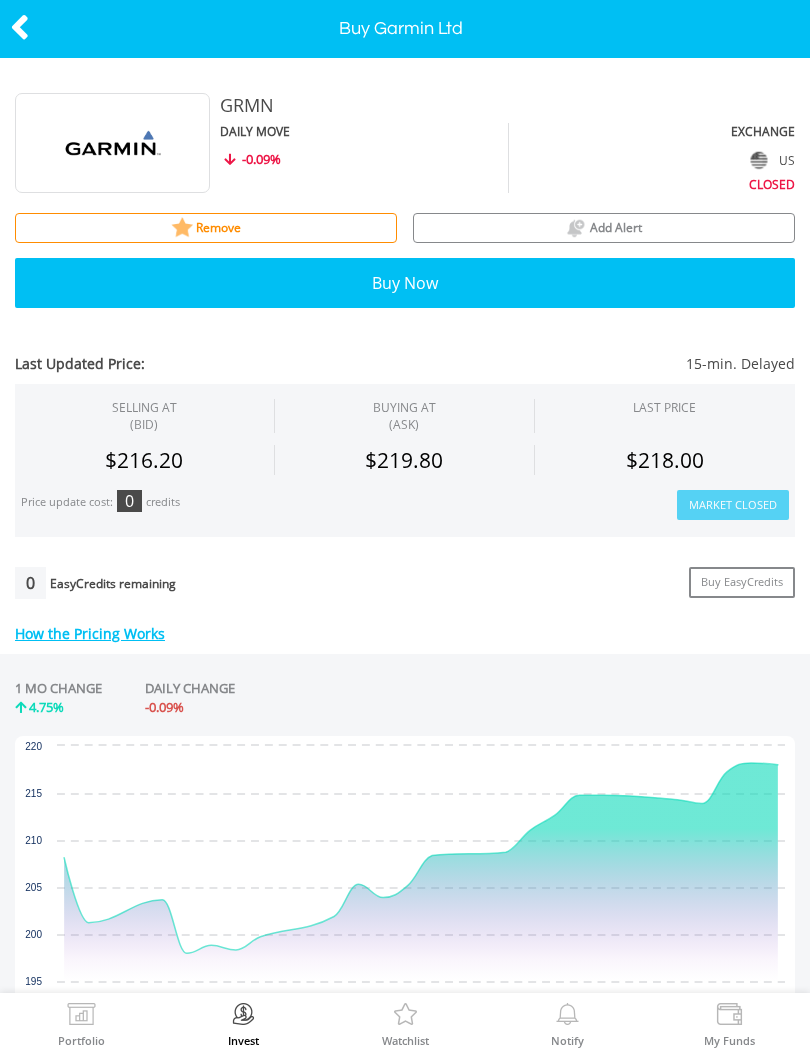 click at bounding box center [20, 27] 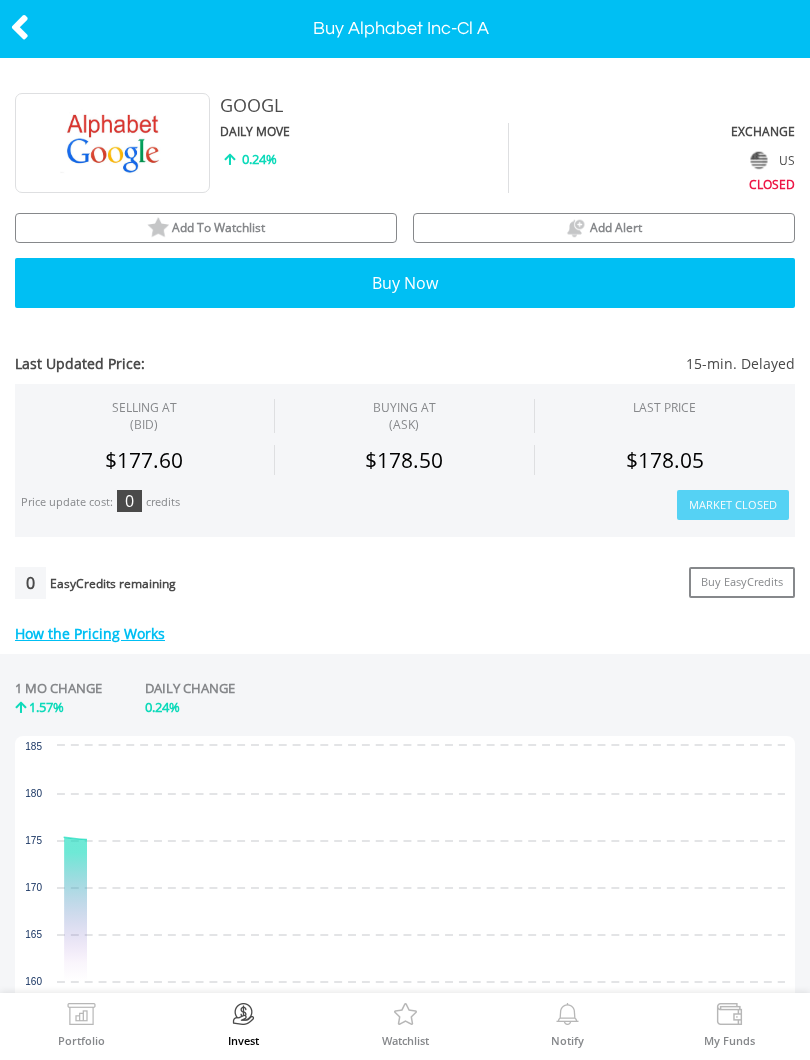 scroll, scrollTop: 0, scrollLeft: 0, axis: both 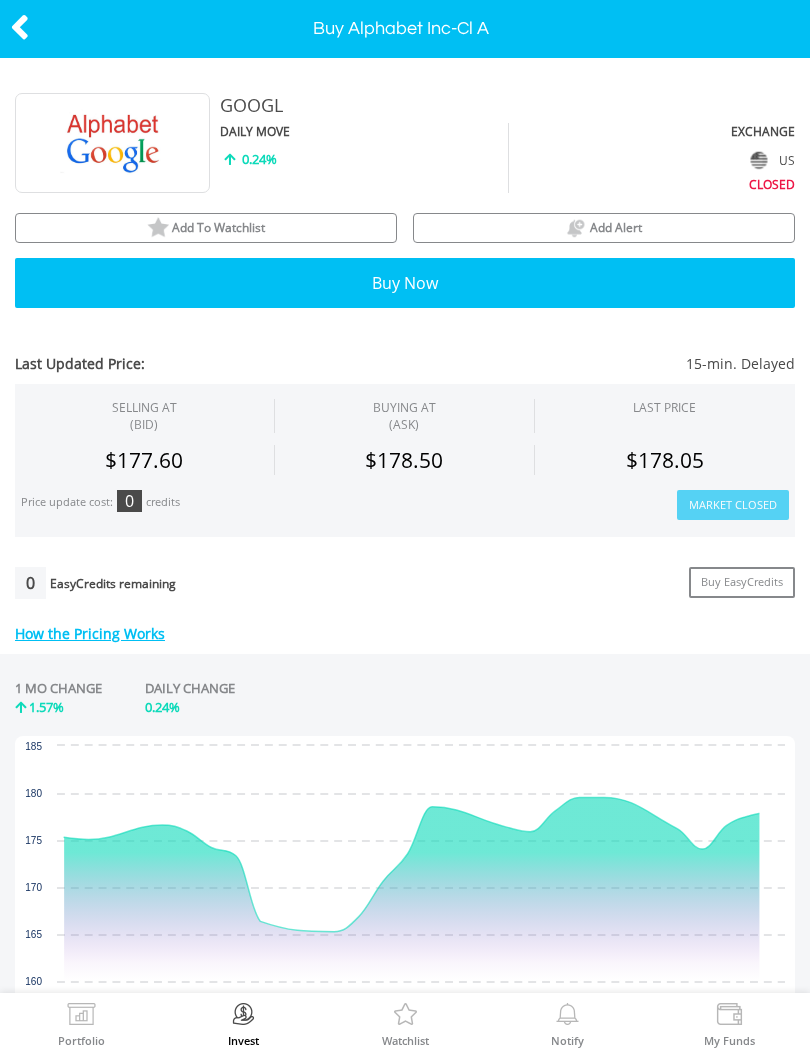 click on "Add To Watchlist" at bounding box center (206, 228) 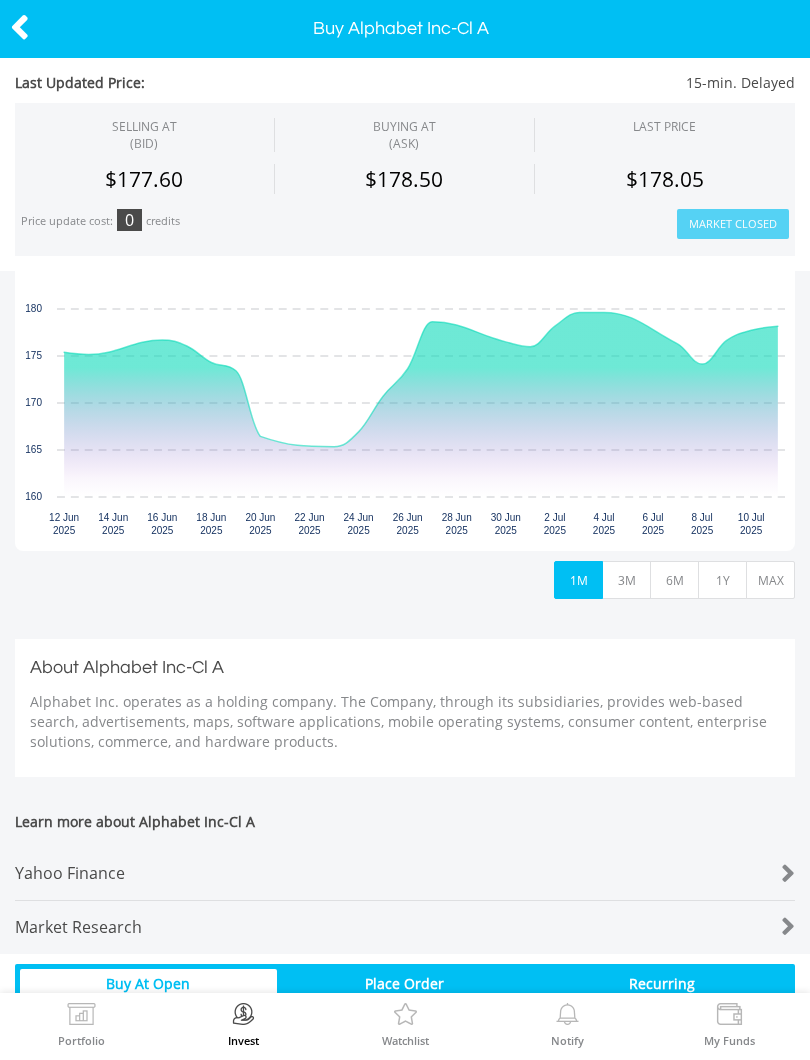 scroll, scrollTop: 492, scrollLeft: 0, axis: vertical 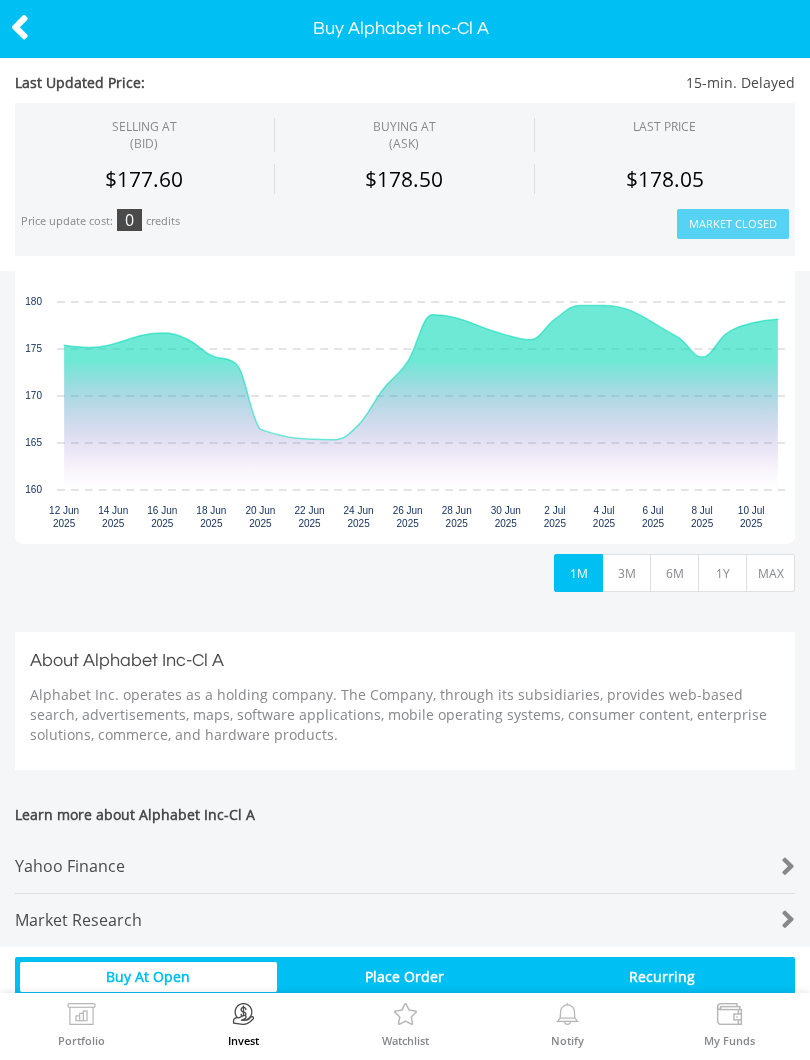 click on "MAX" at bounding box center [770, 573] 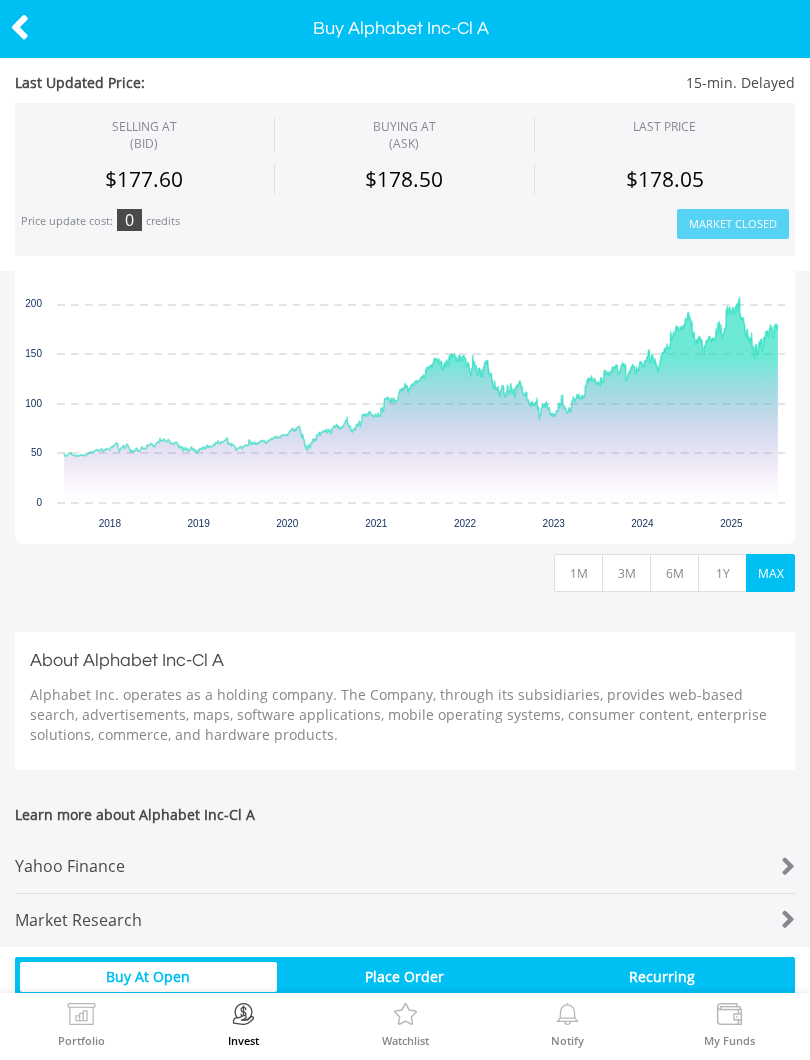 click at bounding box center (20, 27) 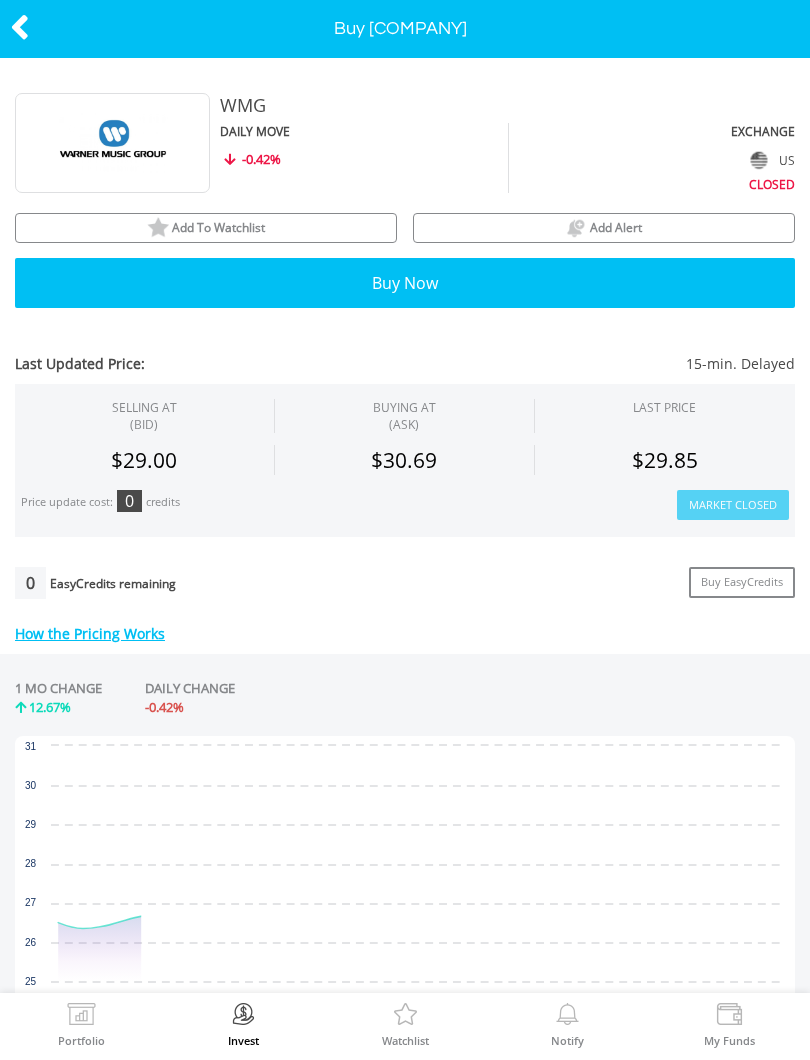 scroll, scrollTop: 0, scrollLeft: 0, axis: both 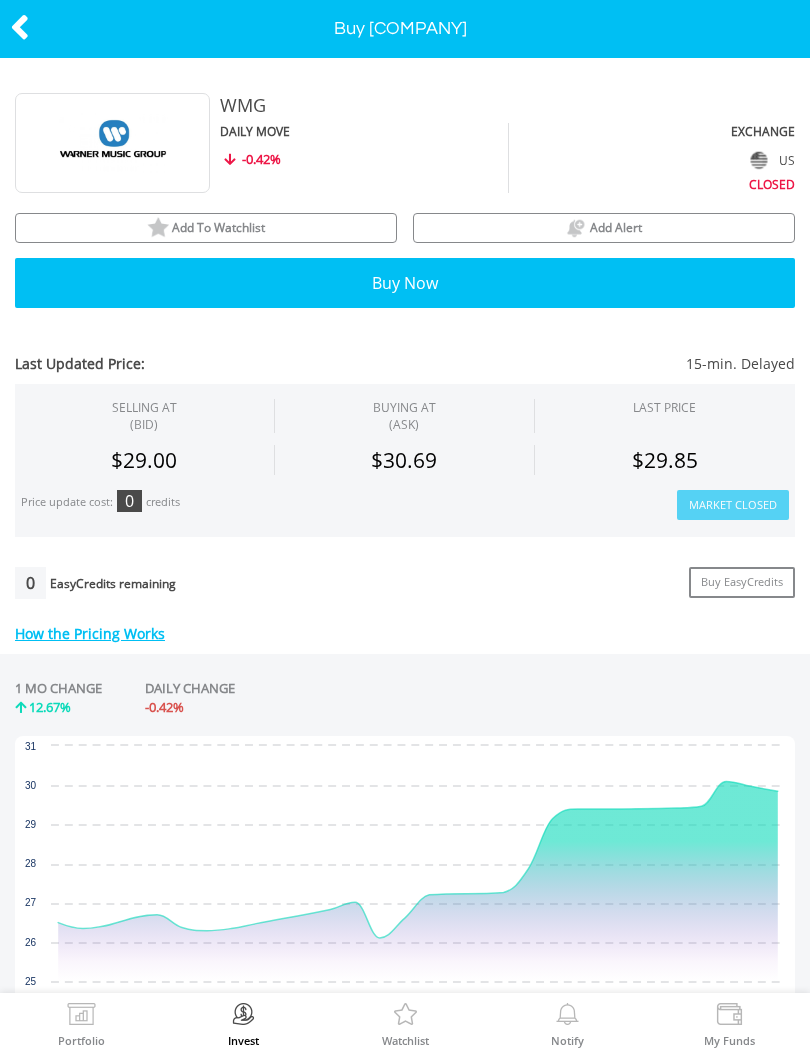 click on "Add To Watchlist" at bounding box center (218, 227) 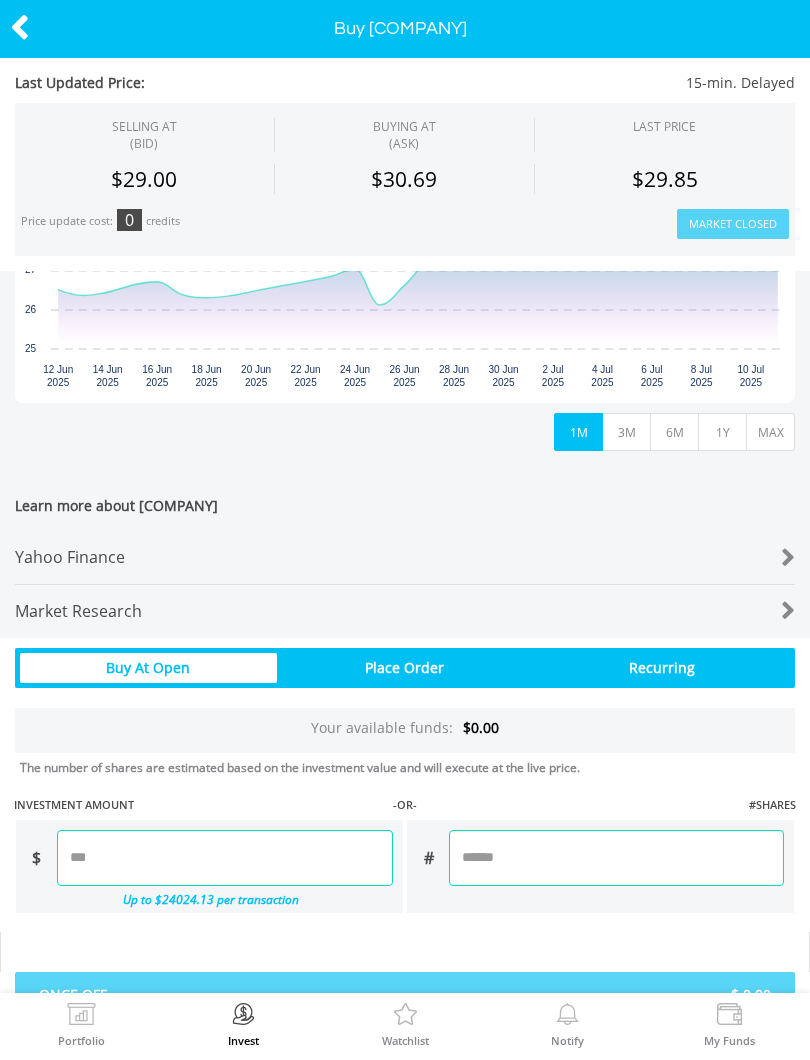 scroll, scrollTop: 633, scrollLeft: 0, axis: vertical 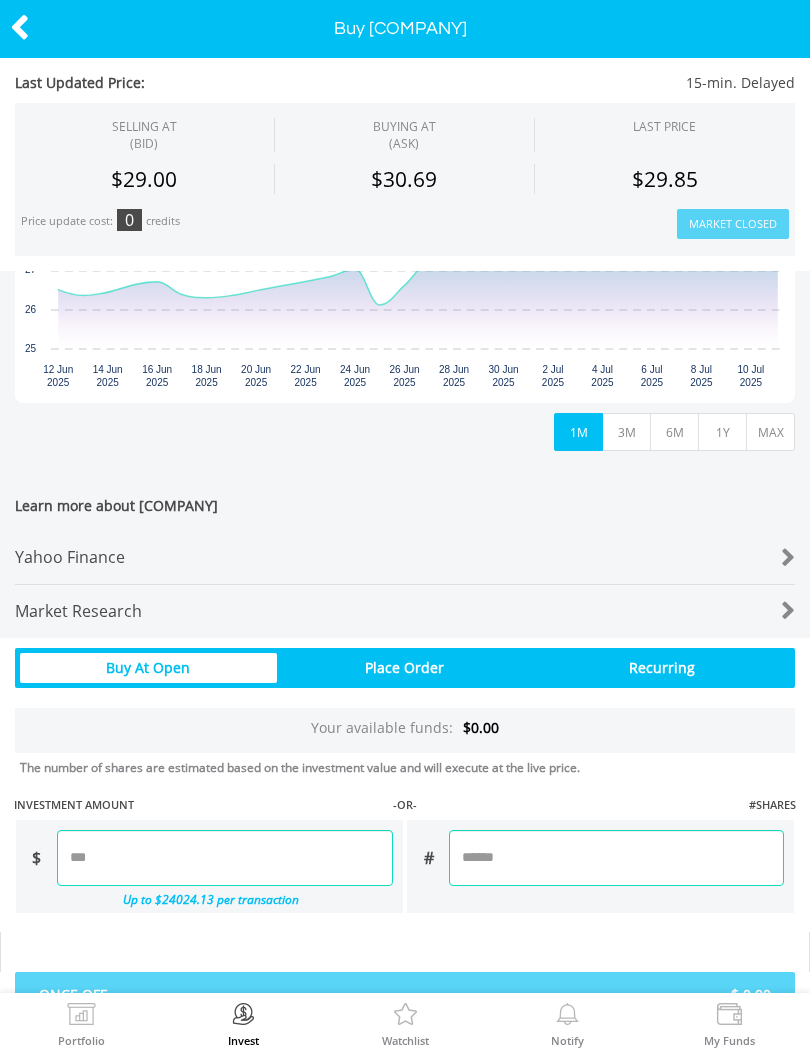 click on "MAX" at bounding box center (770, 432) 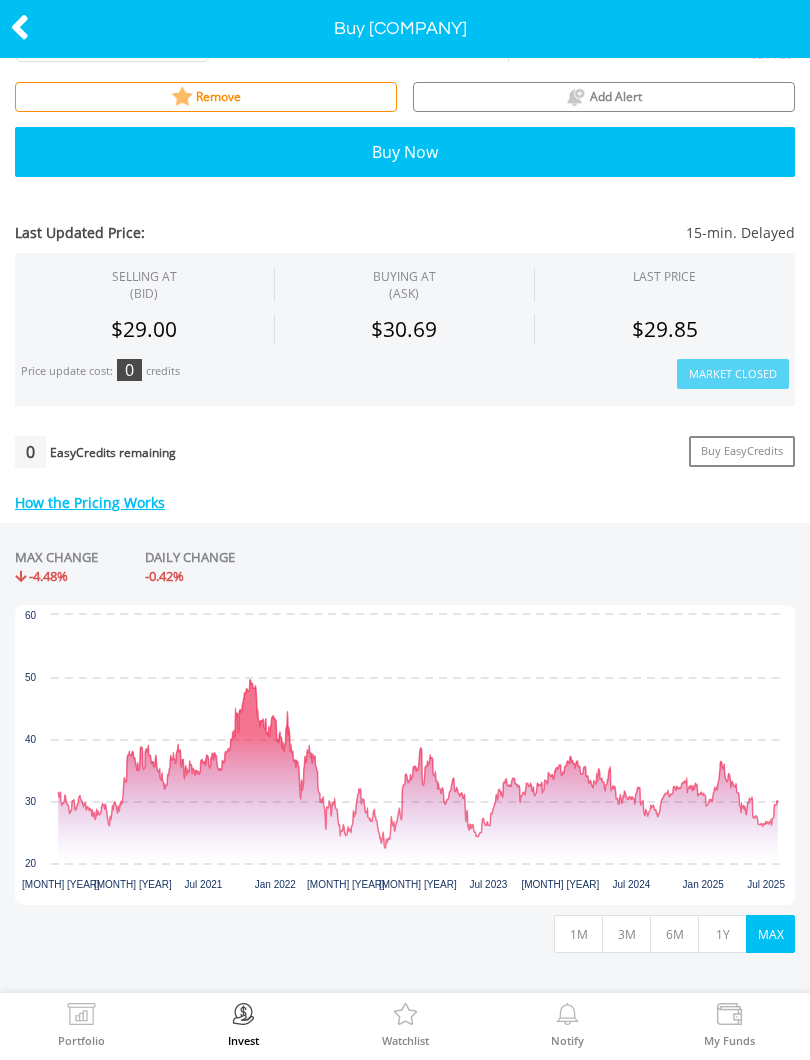 scroll, scrollTop: 130, scrollLeft: 0, axis: vertical 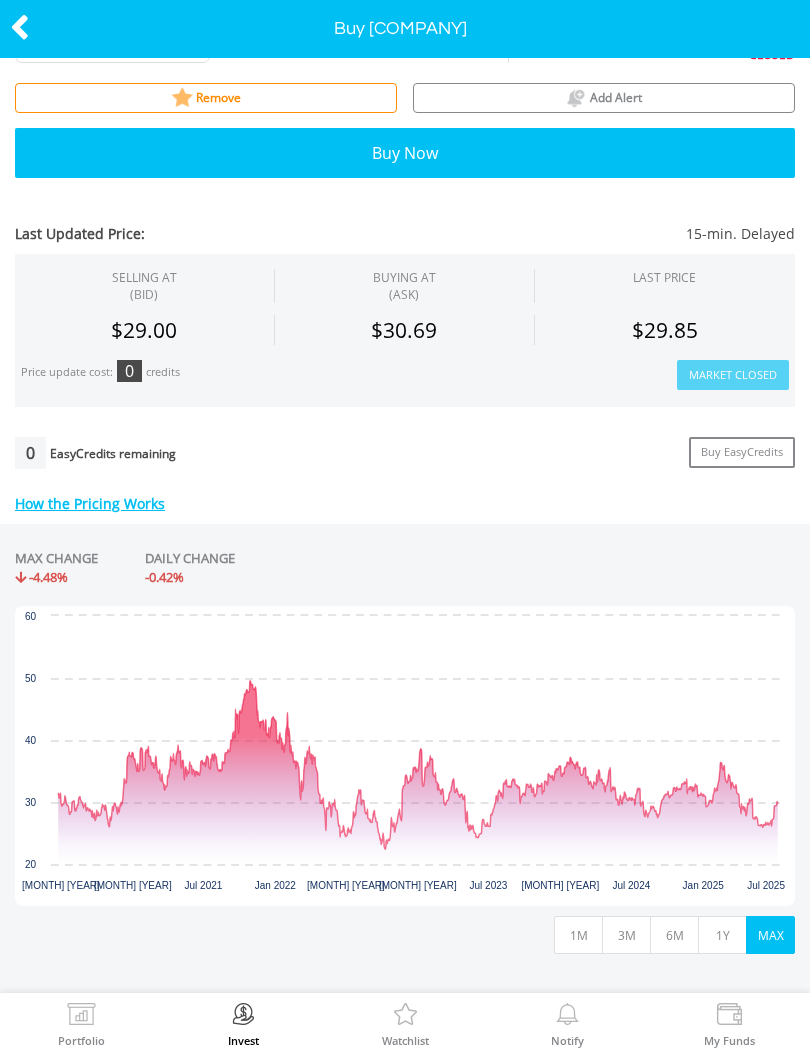 click at bounding box center [20, 27] 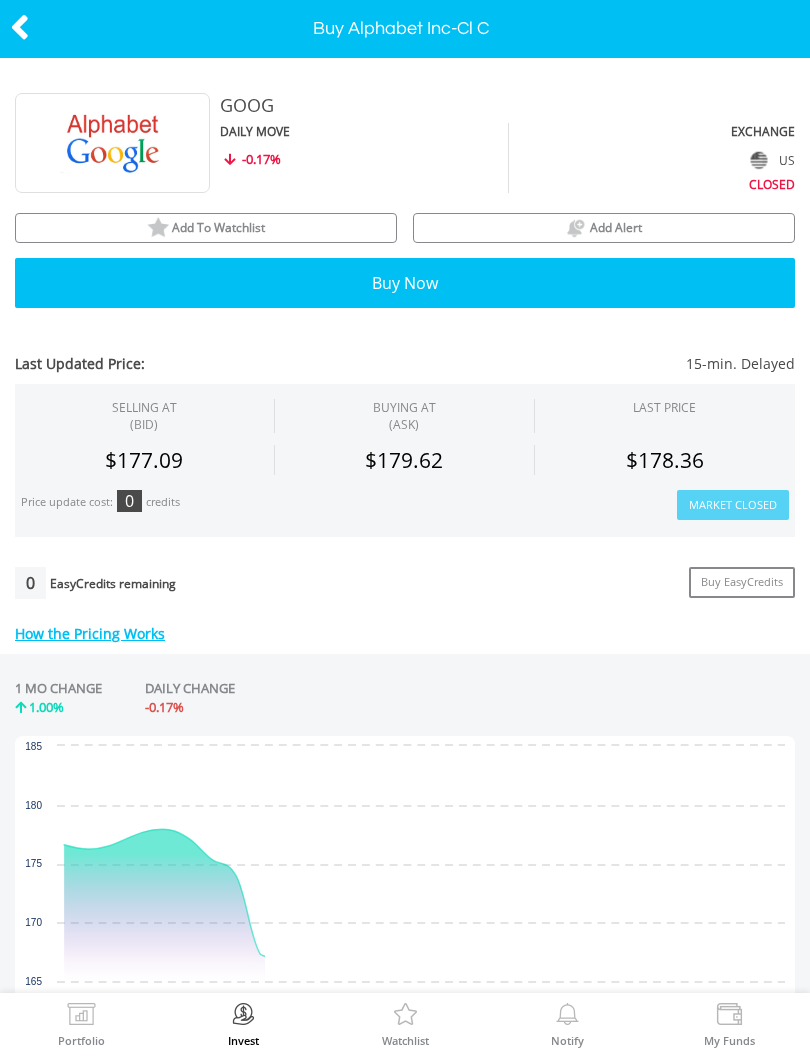 scroll, scrollTop: 0, scrollLeft: 0, axis: both 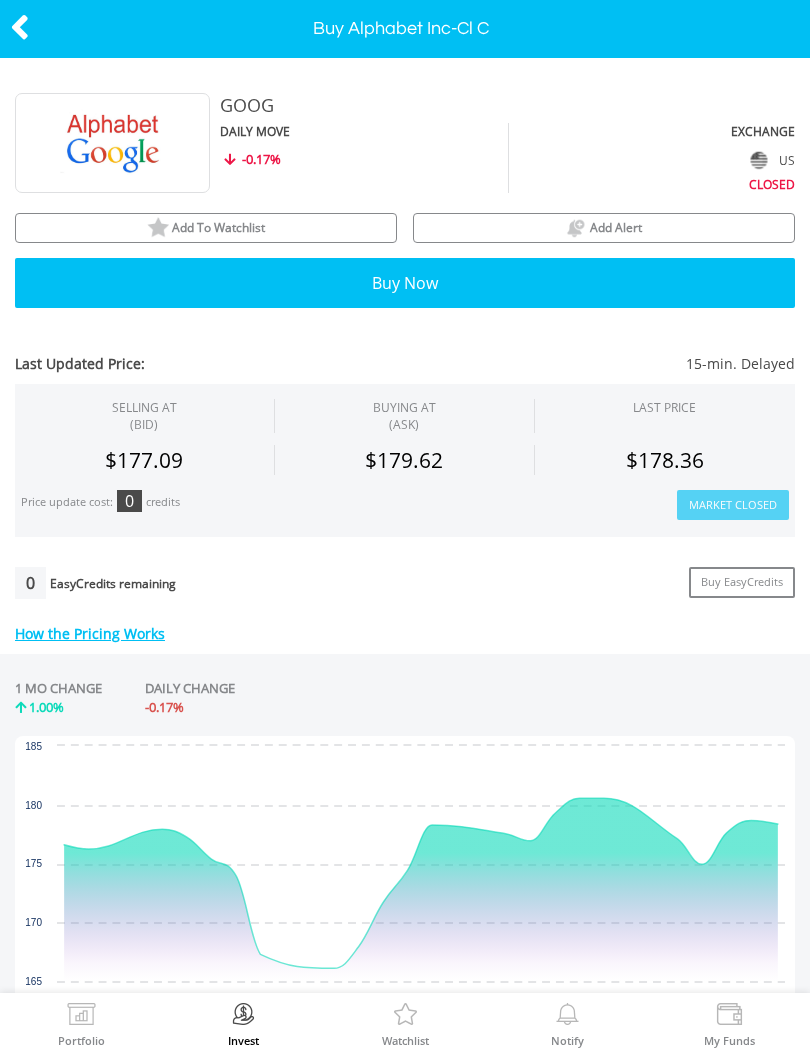 click on "Add To Watchlist" at bounding box center [206, 228] 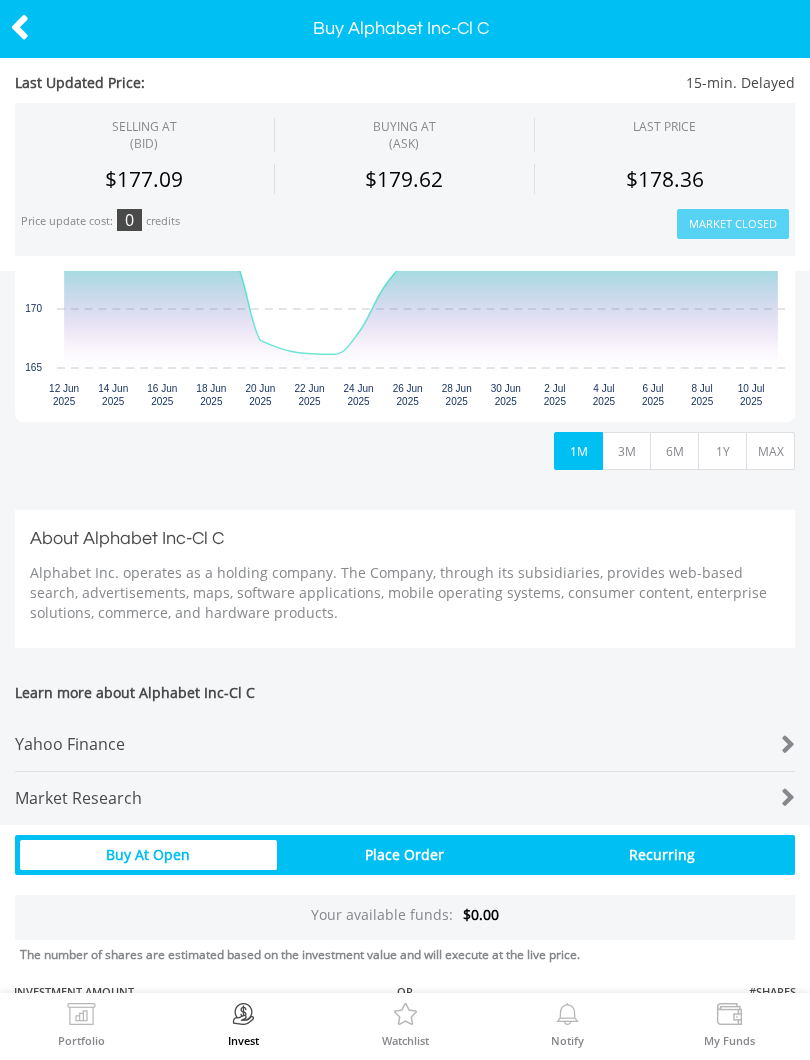 scroll, scrollTop: 614, scrollLeft: 0, axis: vertical 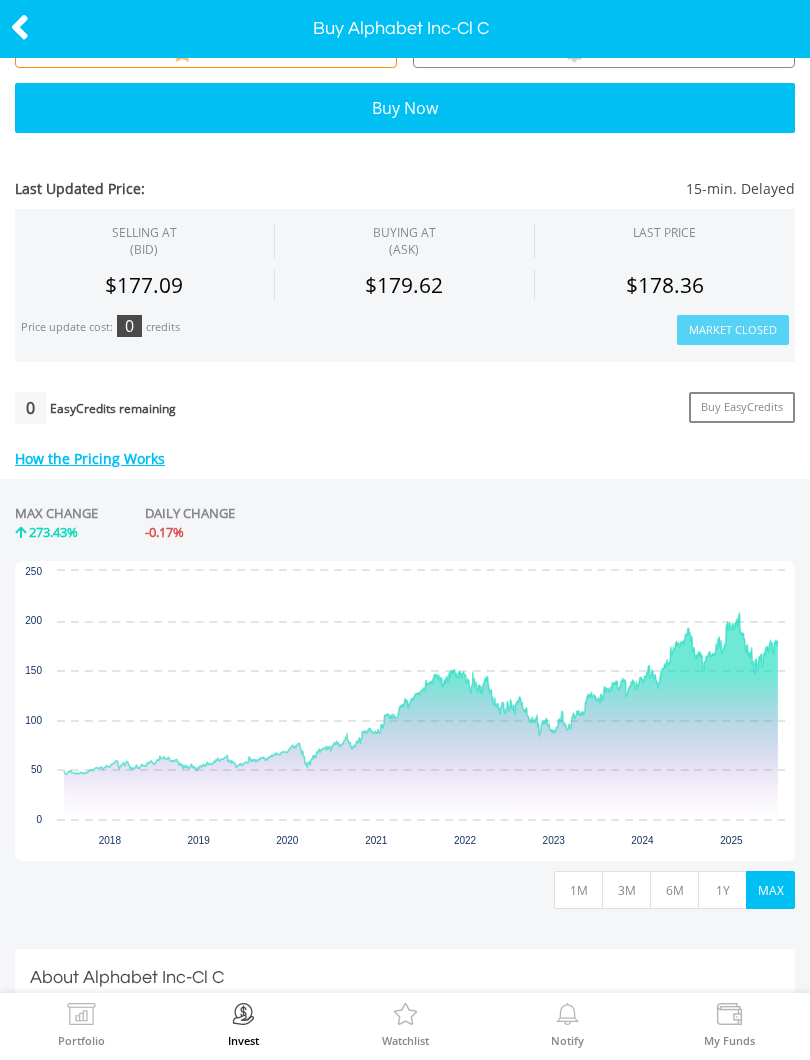 click at bounding box center (20, 27) 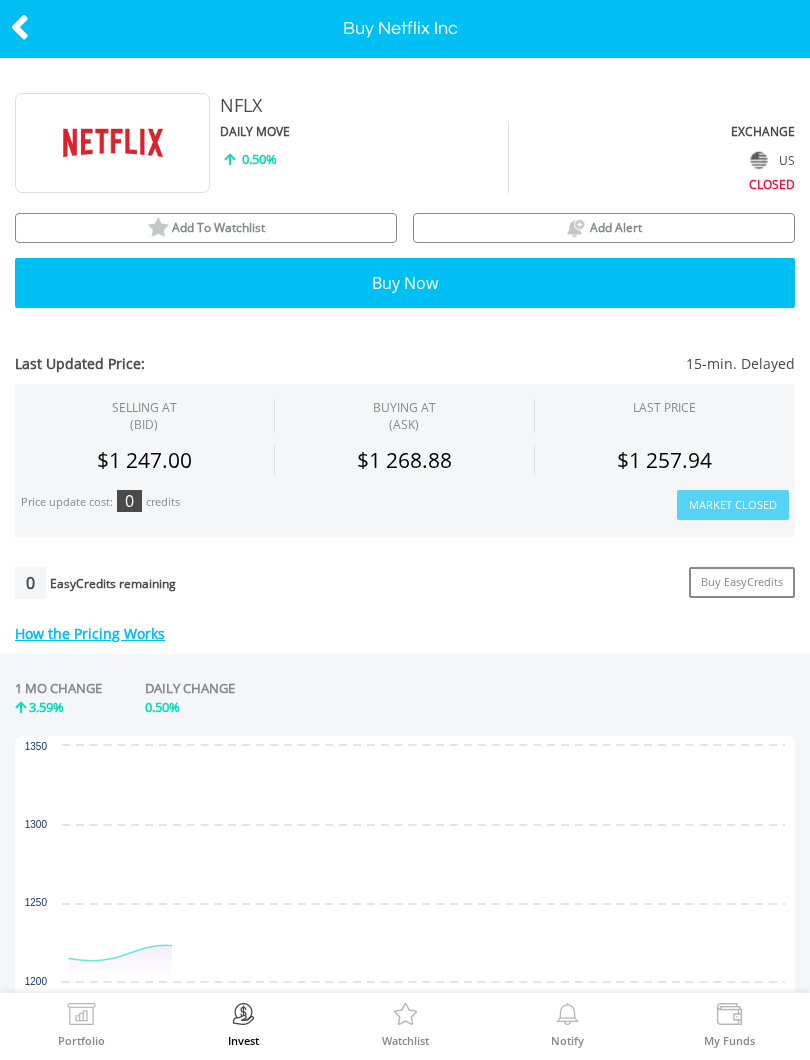 scroll, scrollTop: 0, scrollLeft: 0, axis: both 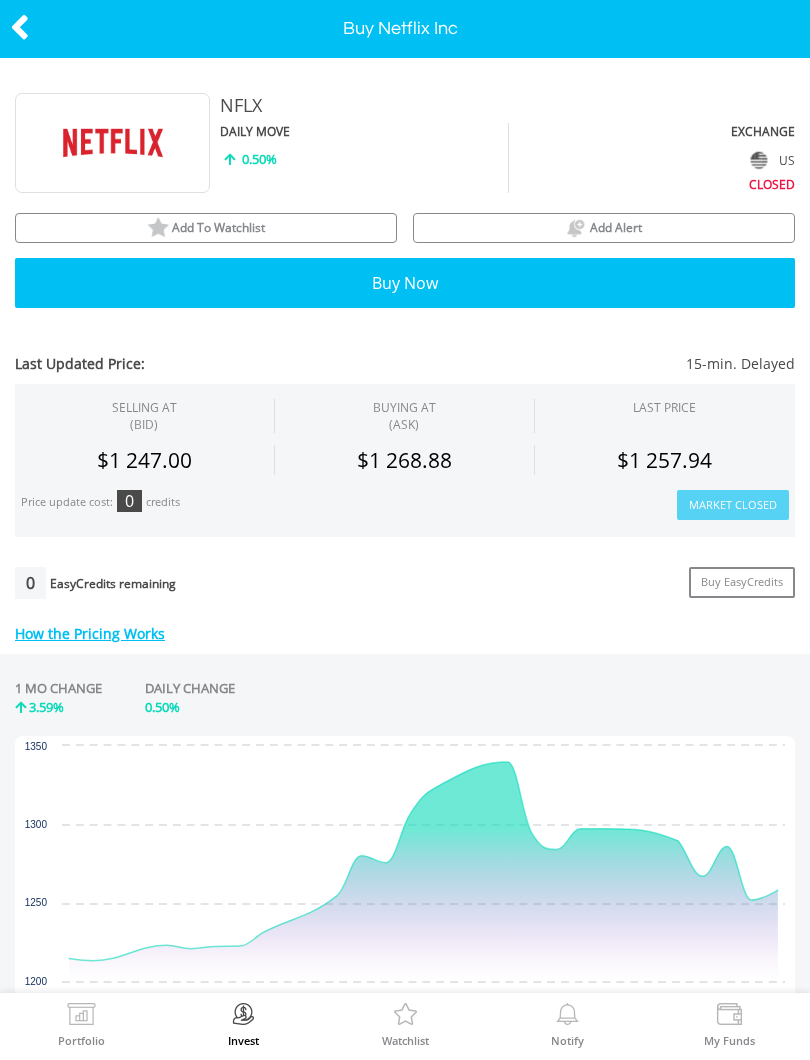 click on "Add To Watchlist" at bounding box center [206, 228] 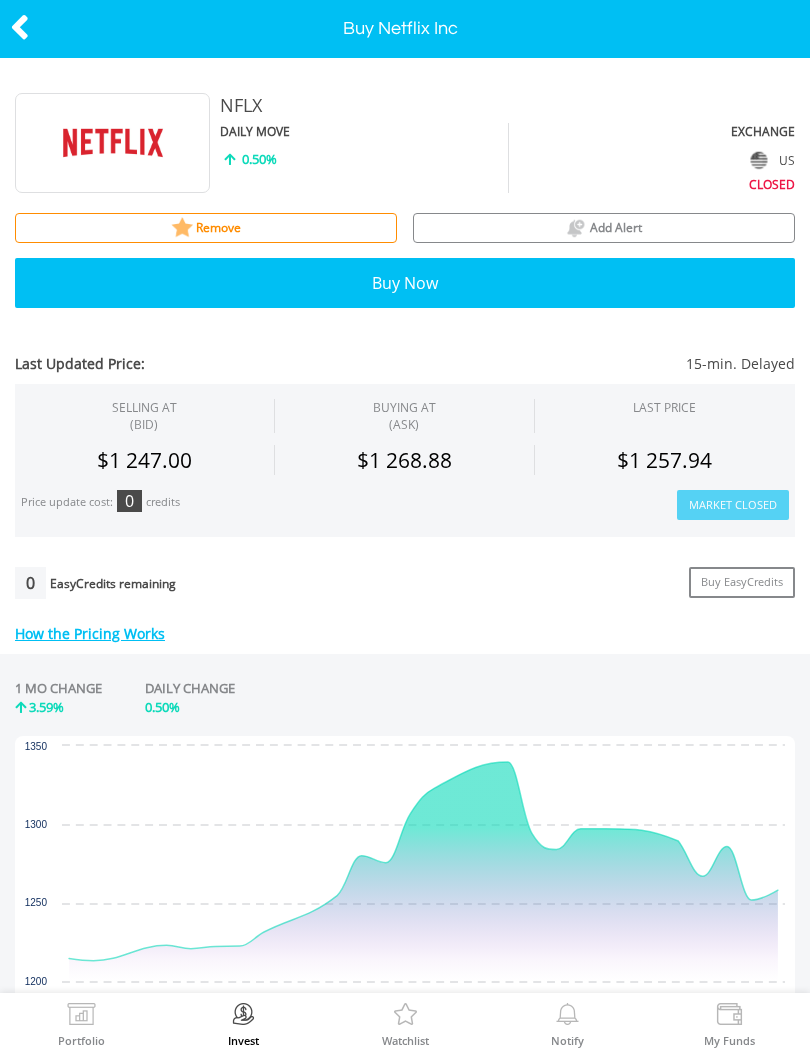 click at bounding box center [20, 27] 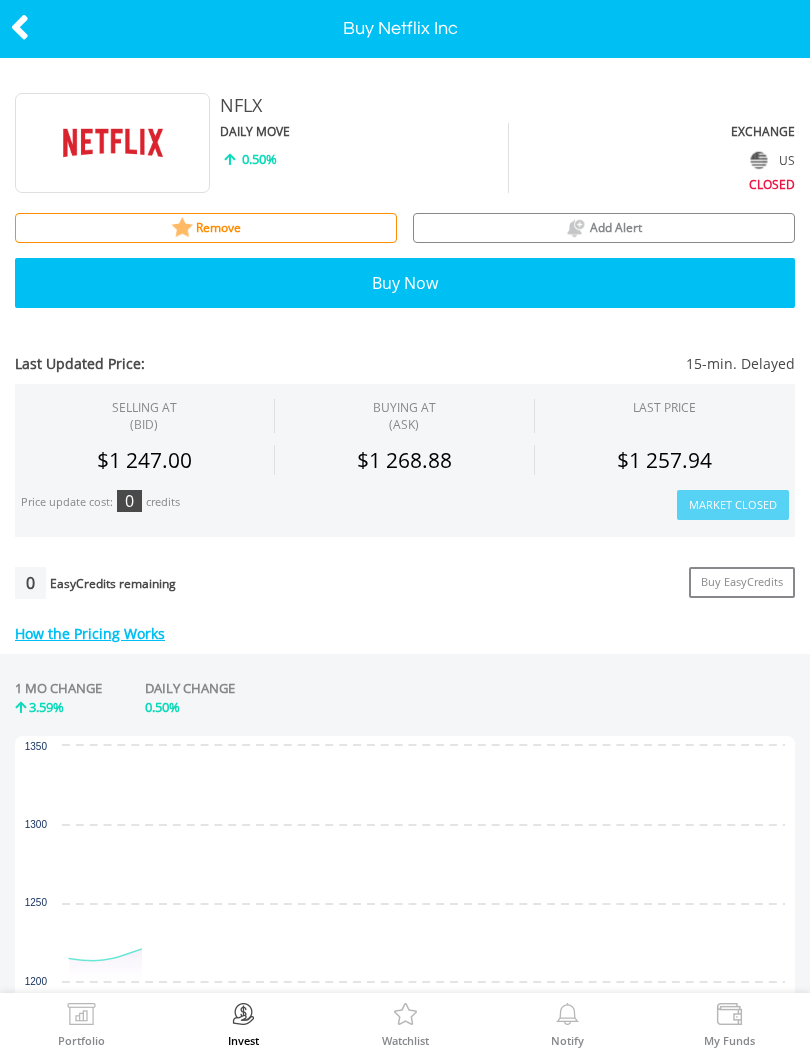 scroll, scrollTop: 0, scrollLeft: 0, axis: both 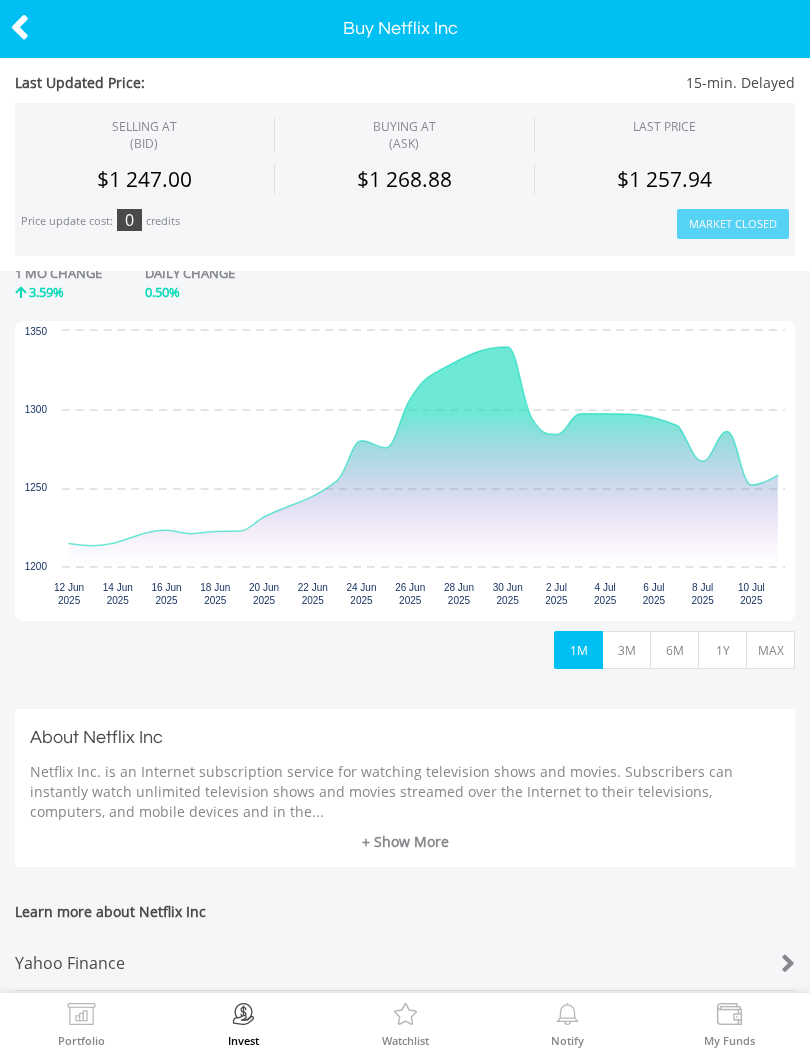 click on "MAX" at bounding box center [770, 650] 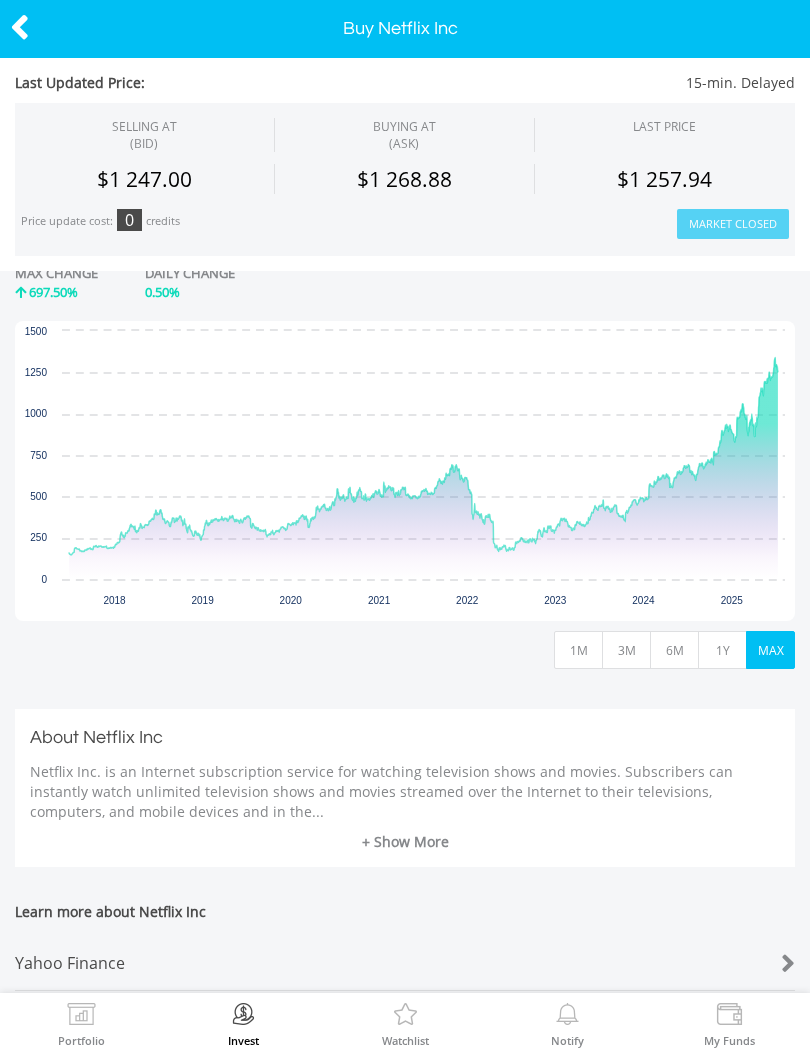 click at bounding box center [20, 27] 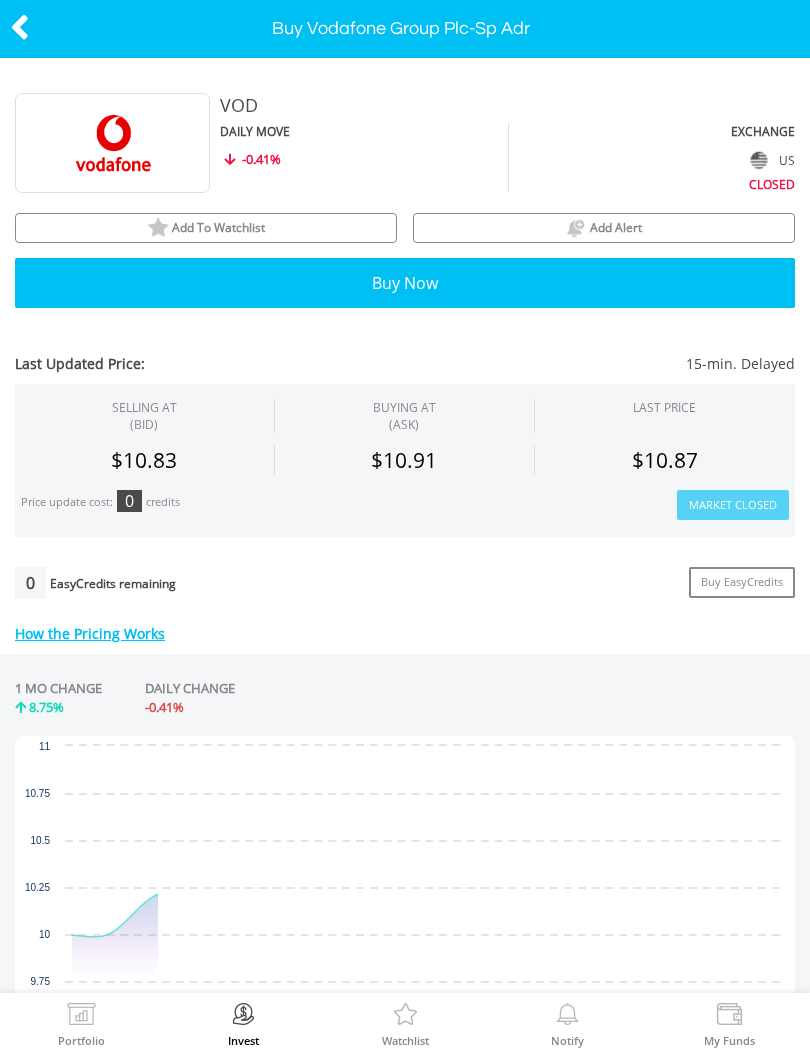 scroll, scrollTop: 0, scrollLeft: 0, axis: both 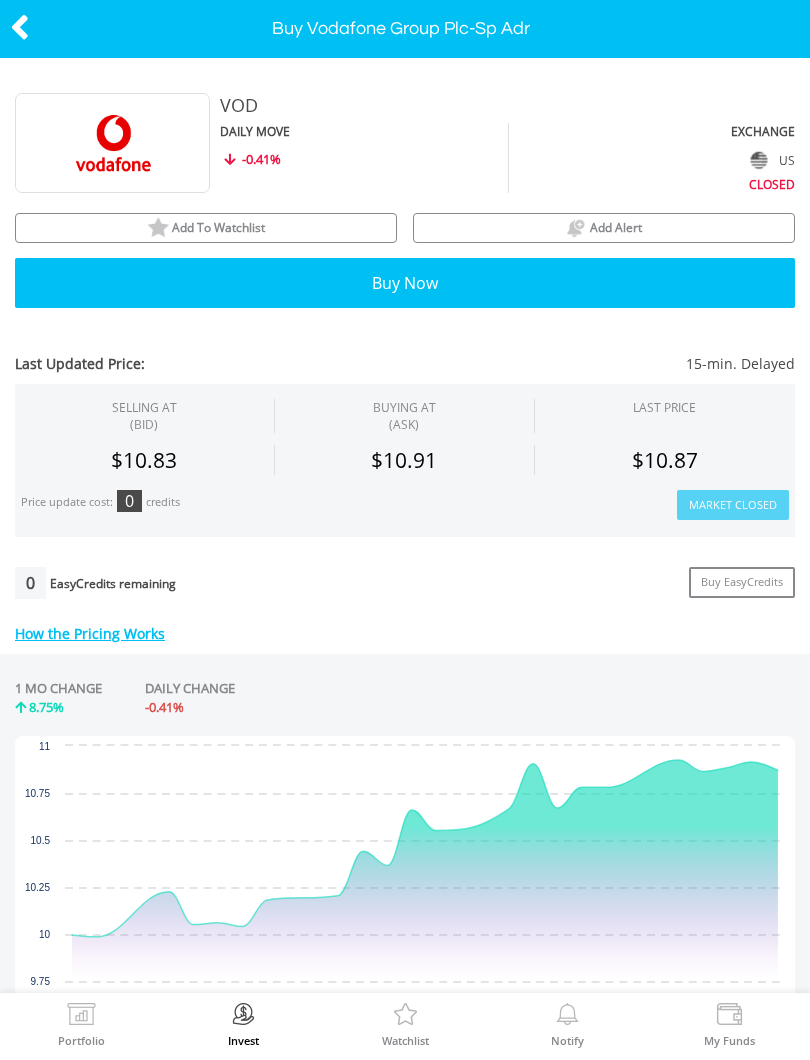 click on "Add To Watchlist" at bounding box center [206, 228] 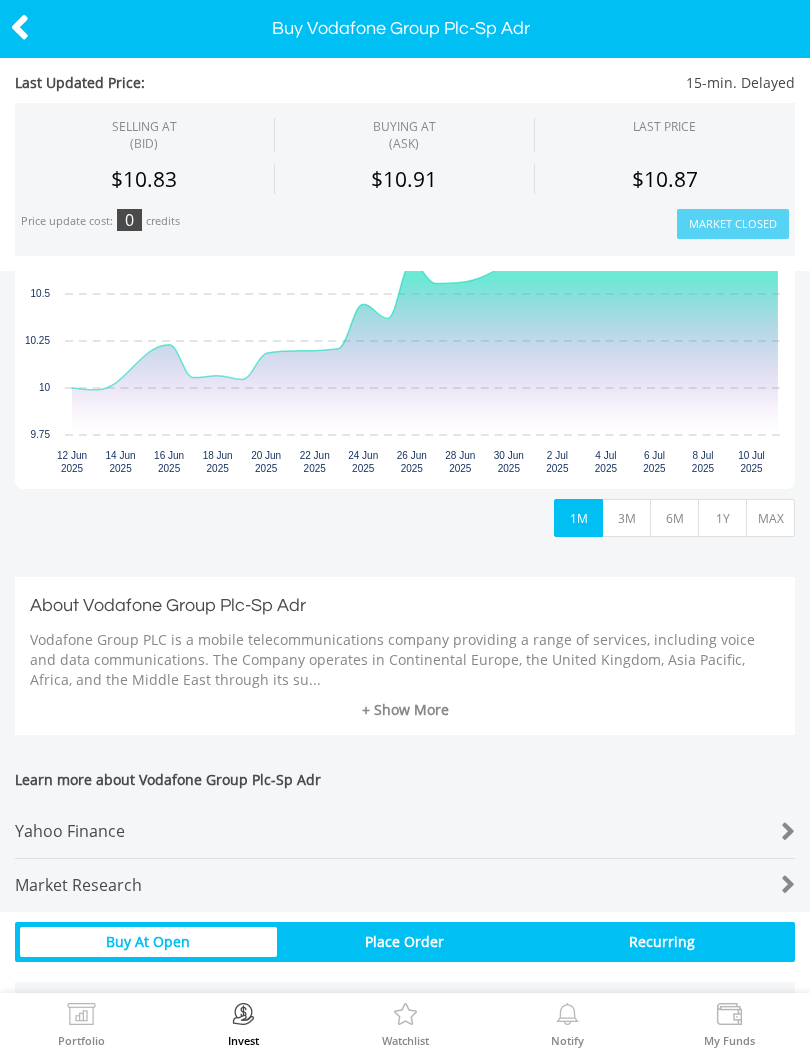 scroll, scrollTop: 548, scrollLeft: 0, axis: vertical 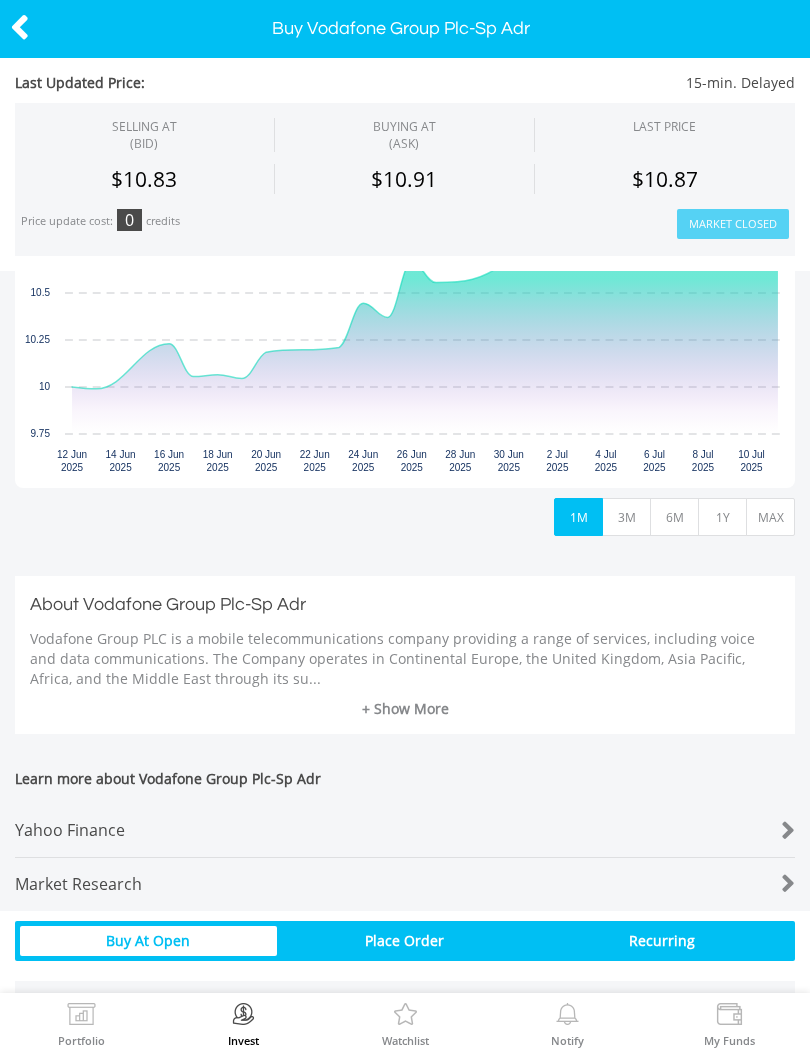 click on "+ Show More" at bounding box center [405, 709] 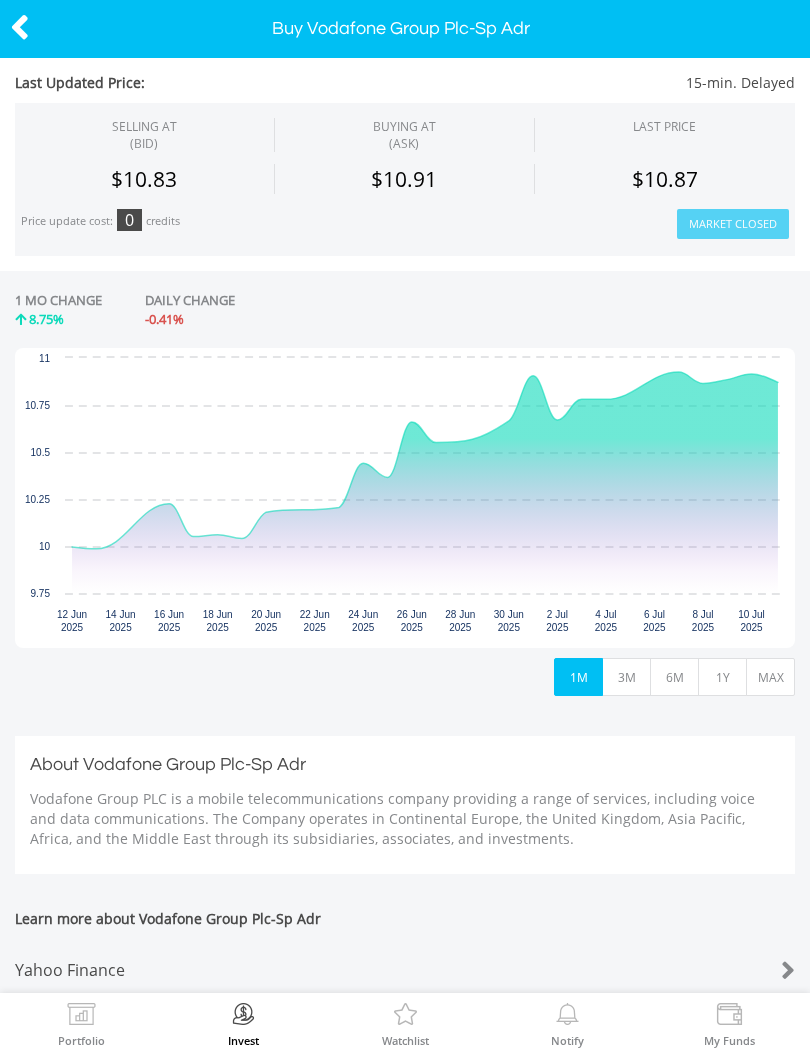scroll, scrollTop: 389, scrollLeft: 0, axis: vertical 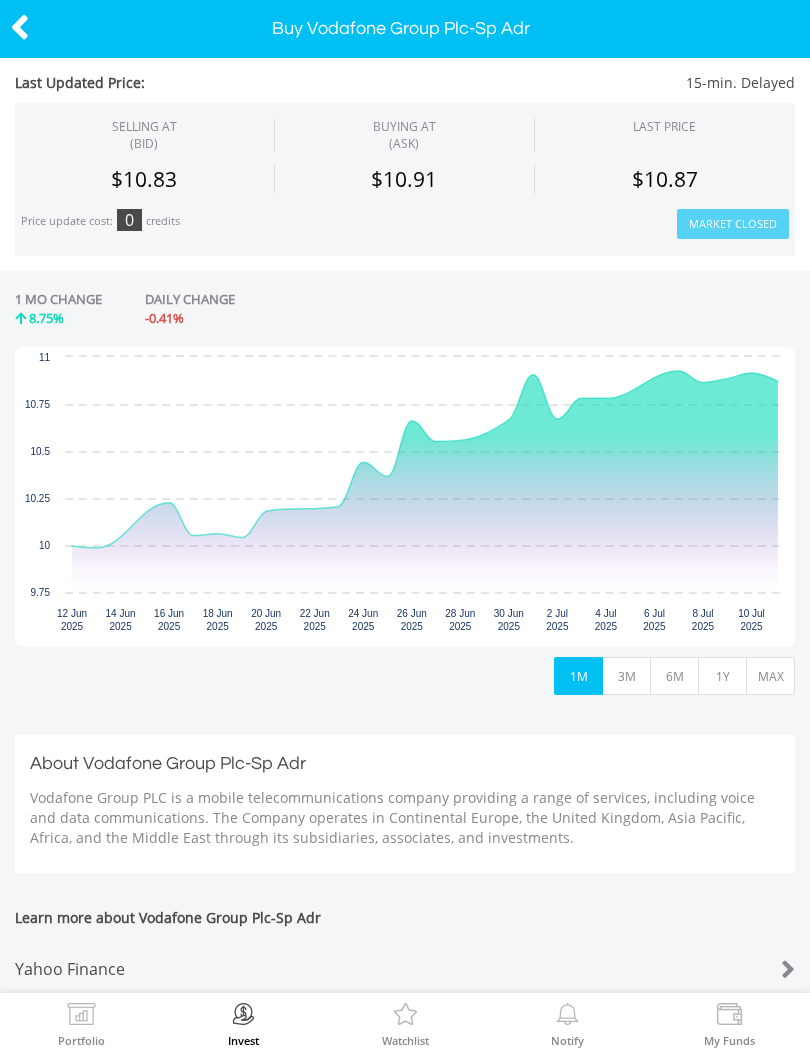 click on "MAX" at bounding box center (770, 676) 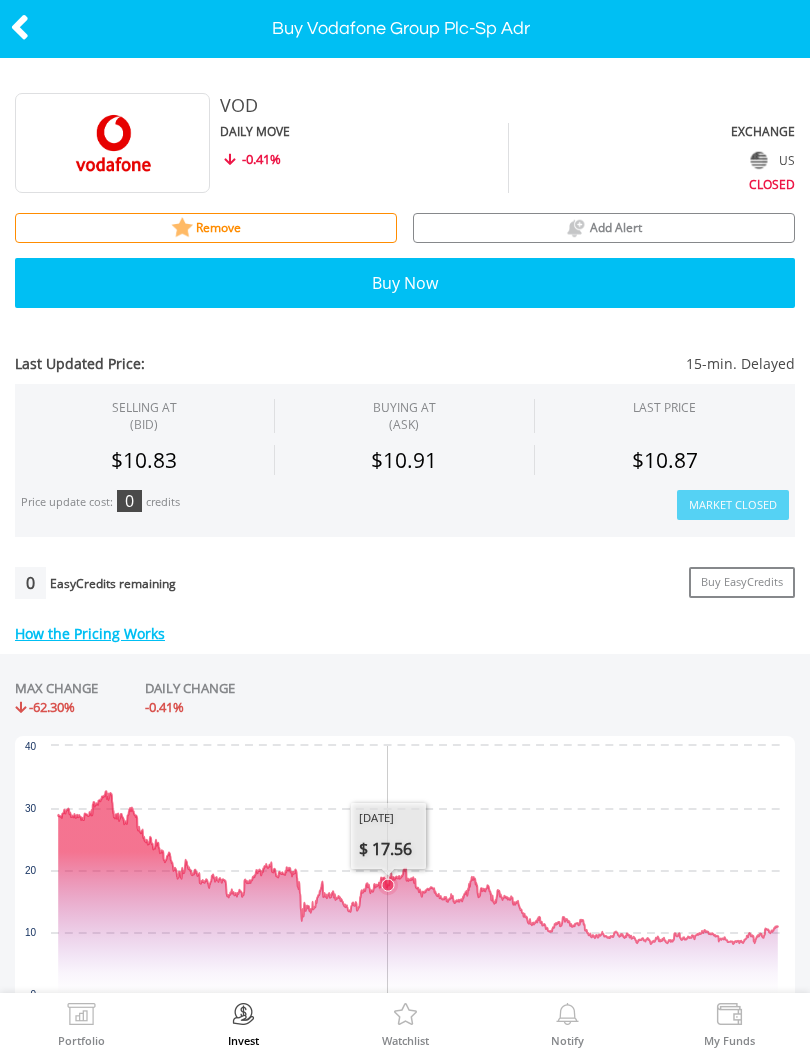 scroll, scrollTop: 0, scrollLeft: 0, axis: both 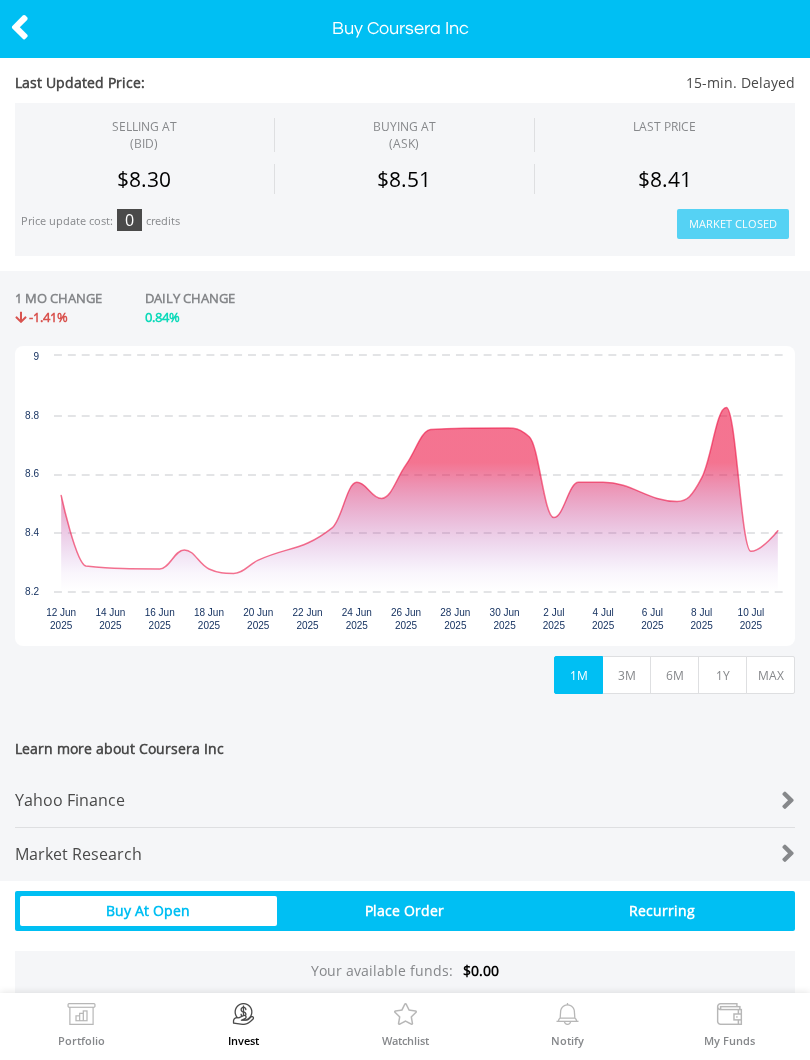 click on "1Y" at bounding box center [722, 675] 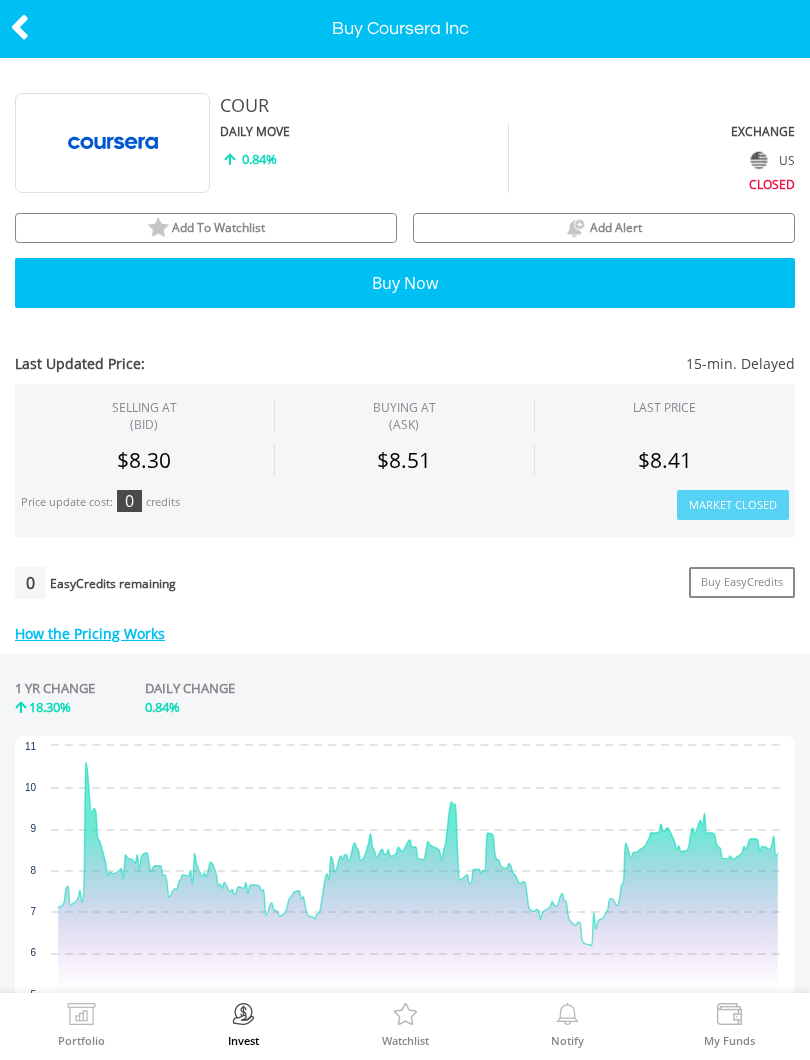 scroll, scrollTop: 0, scrollLeft: 0, axis: both 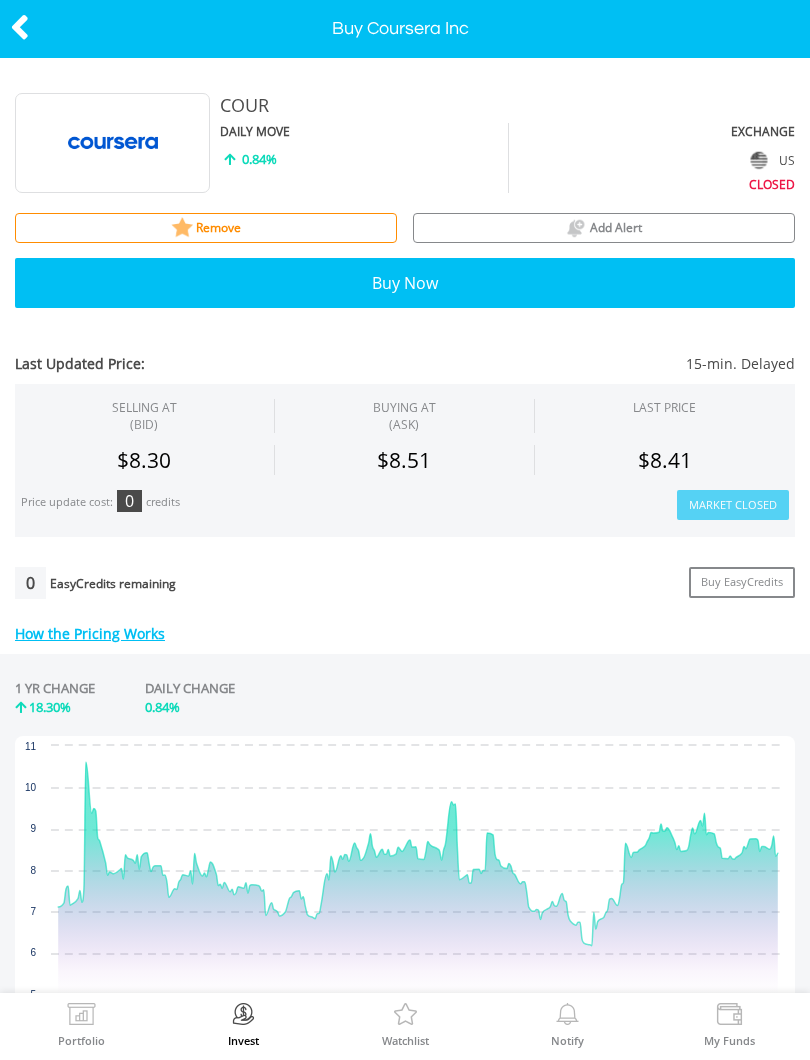 click at bounding box center (20, 27) 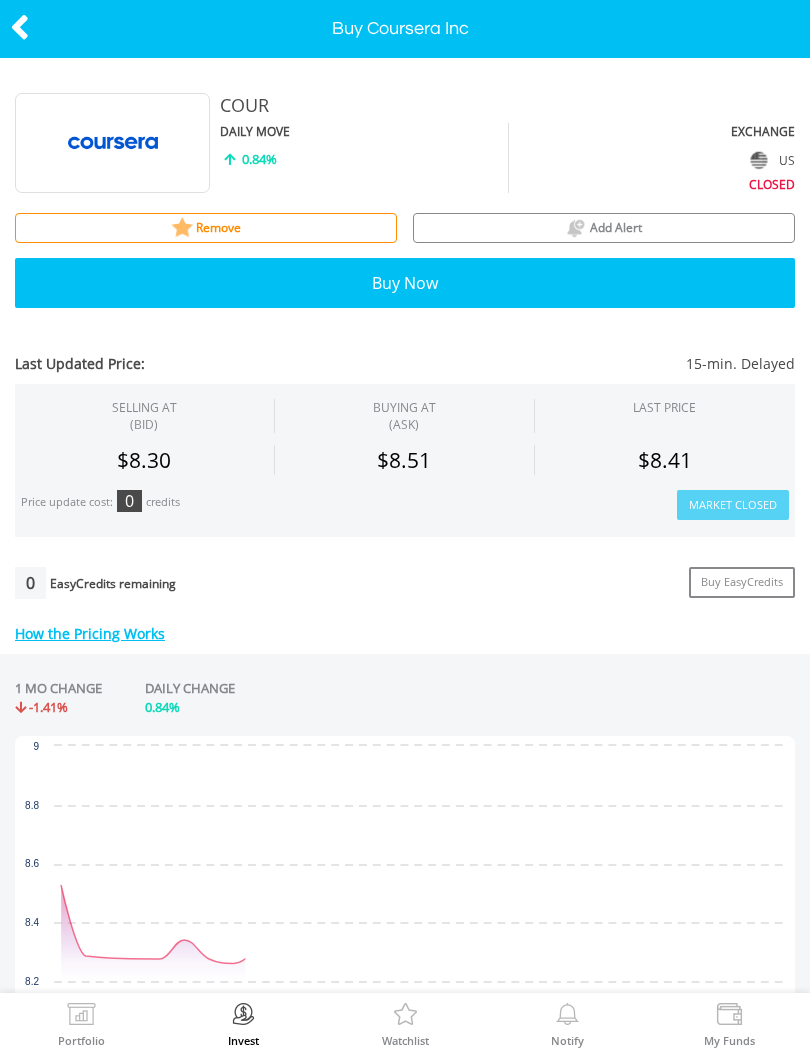 scroll, scrollTop: 0, scrollLeft: 0, axis: both 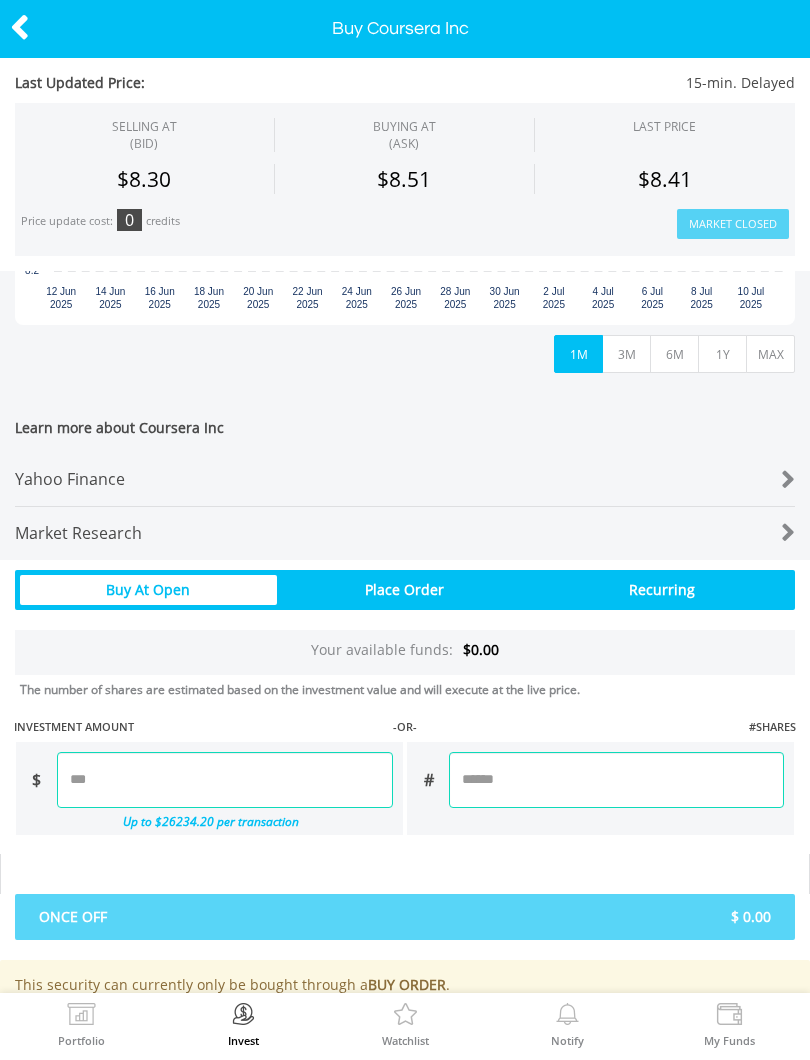 click on "Yahoo Finance" at bounding box center [372, 479] 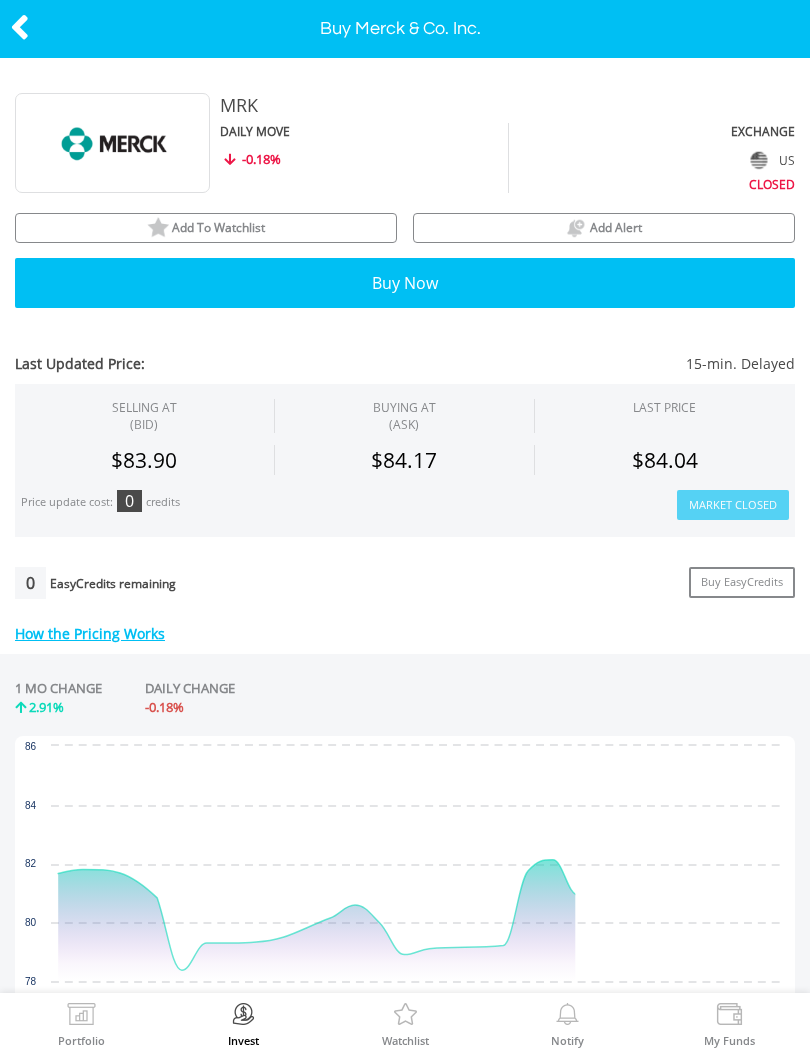 scroll, scrollTop: 0, scrollLeft: 0, axis: both 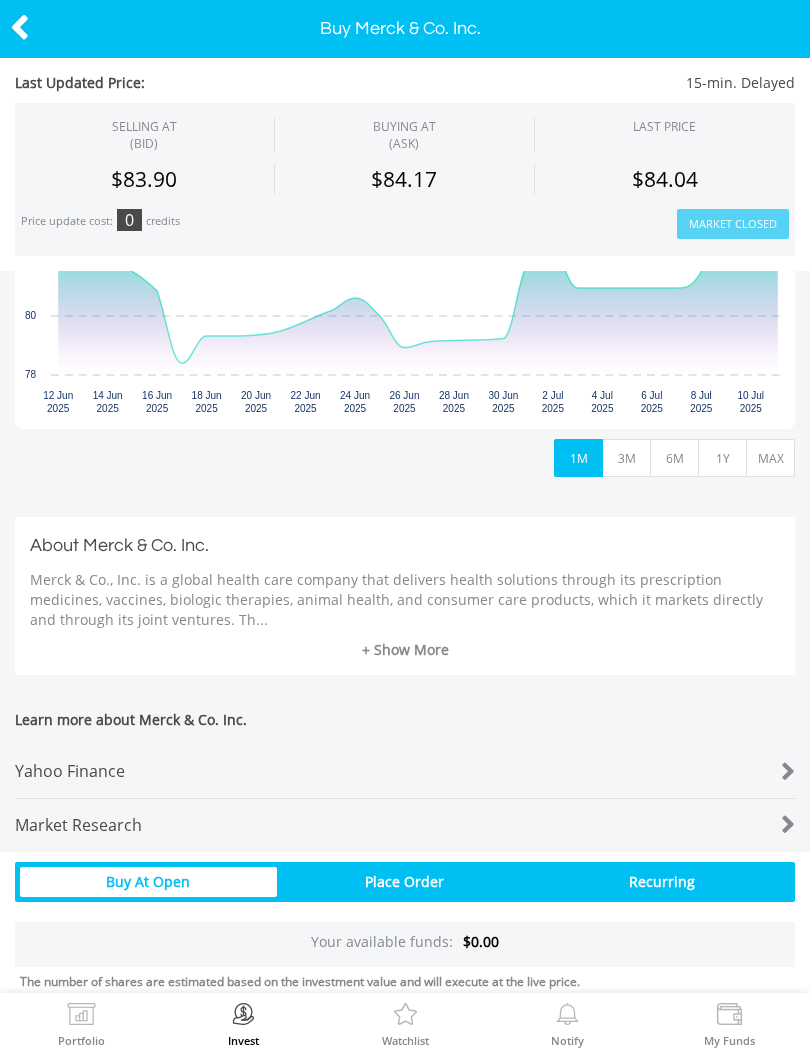 click on "+ Show More" at bounding box center (405, 650) 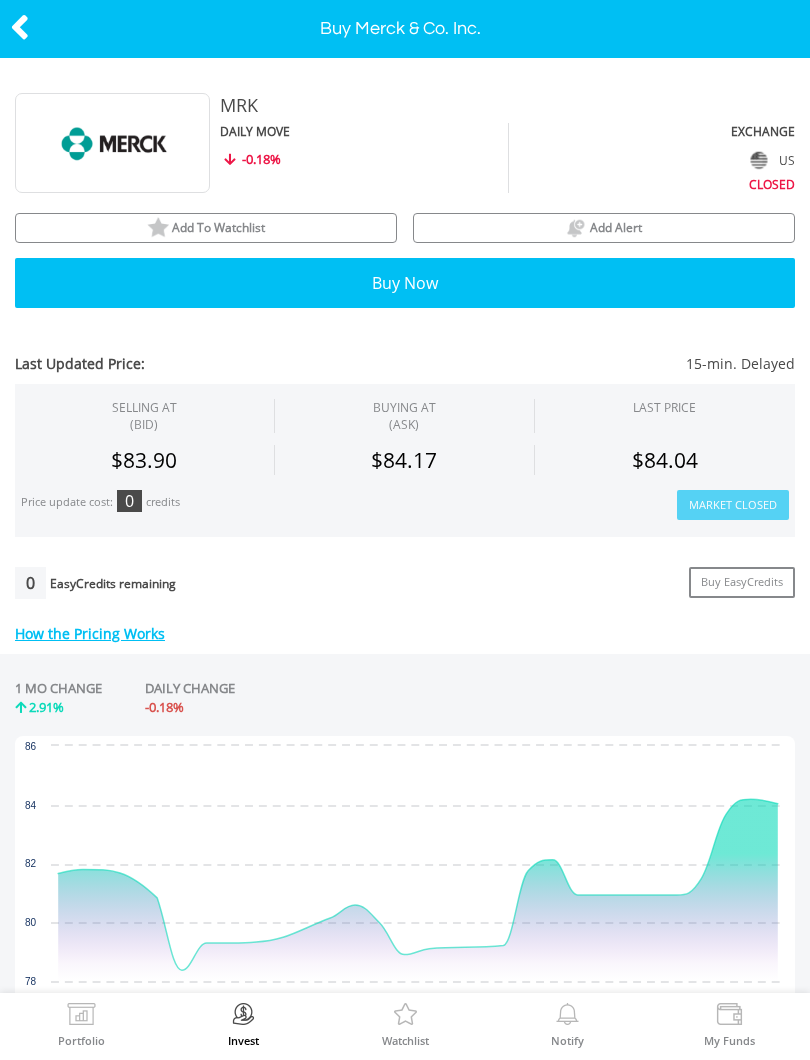 scroll, scrollTop: 0, scrollLeft: 0, axis: both 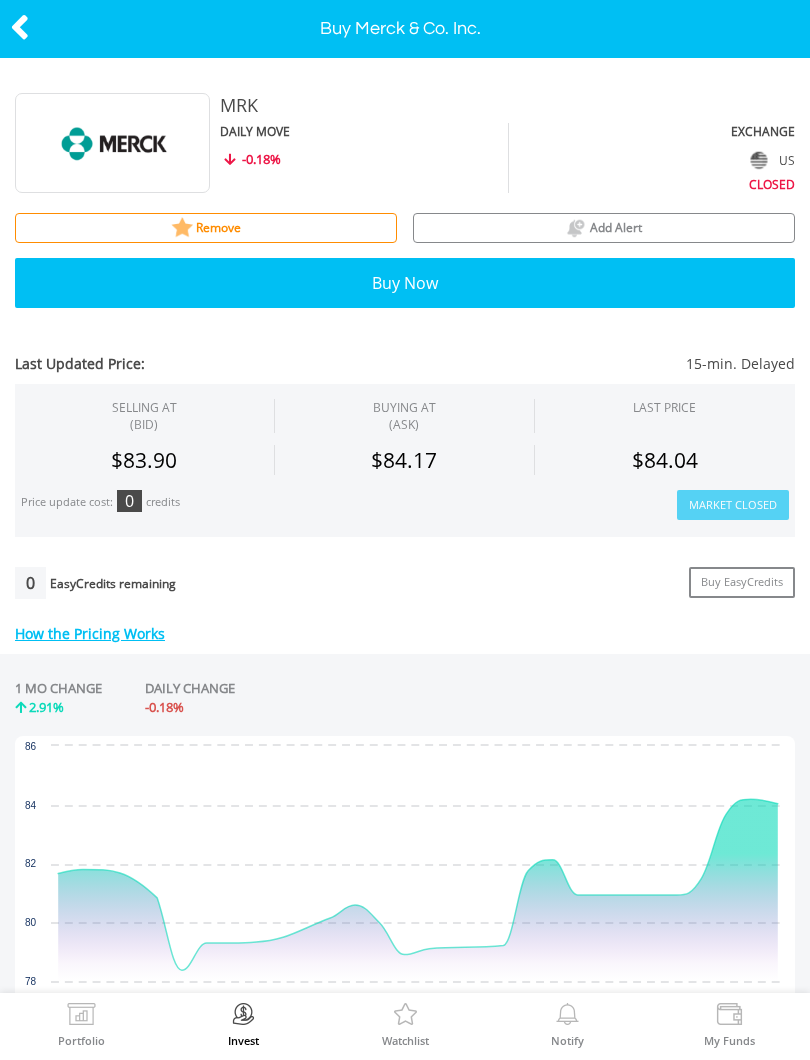 click at bounding box center [20, 27] 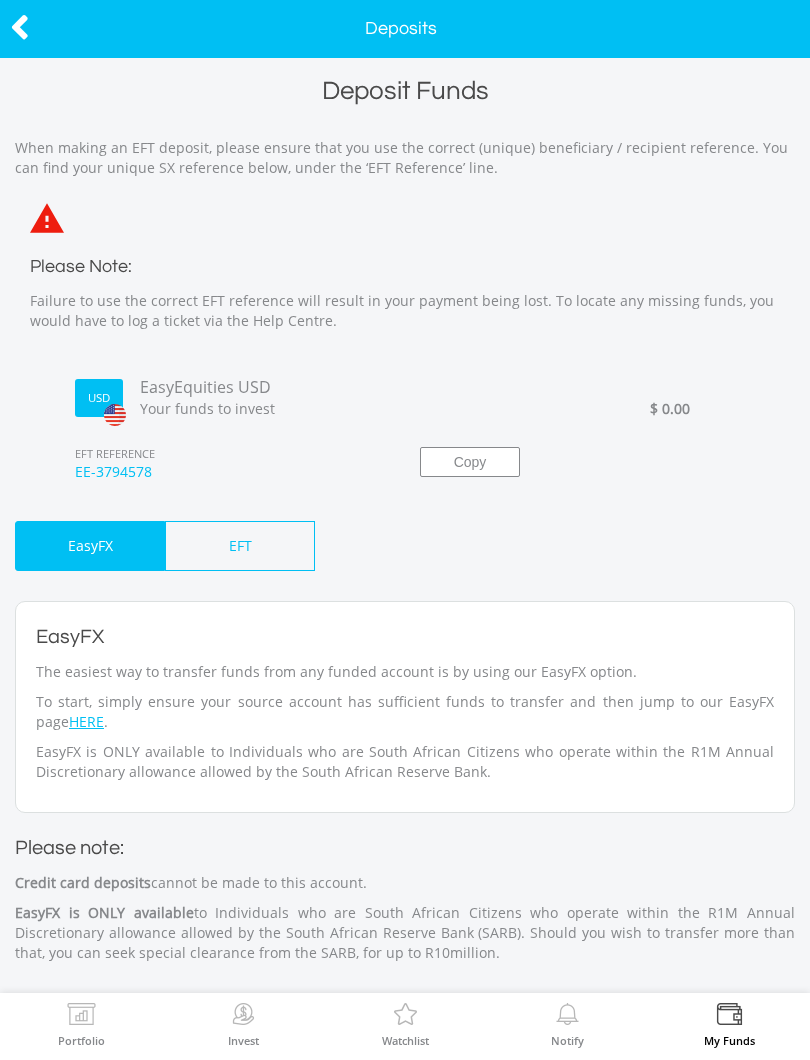 scroll, scrollTop: 0, scrollLeft: 0, axis: both 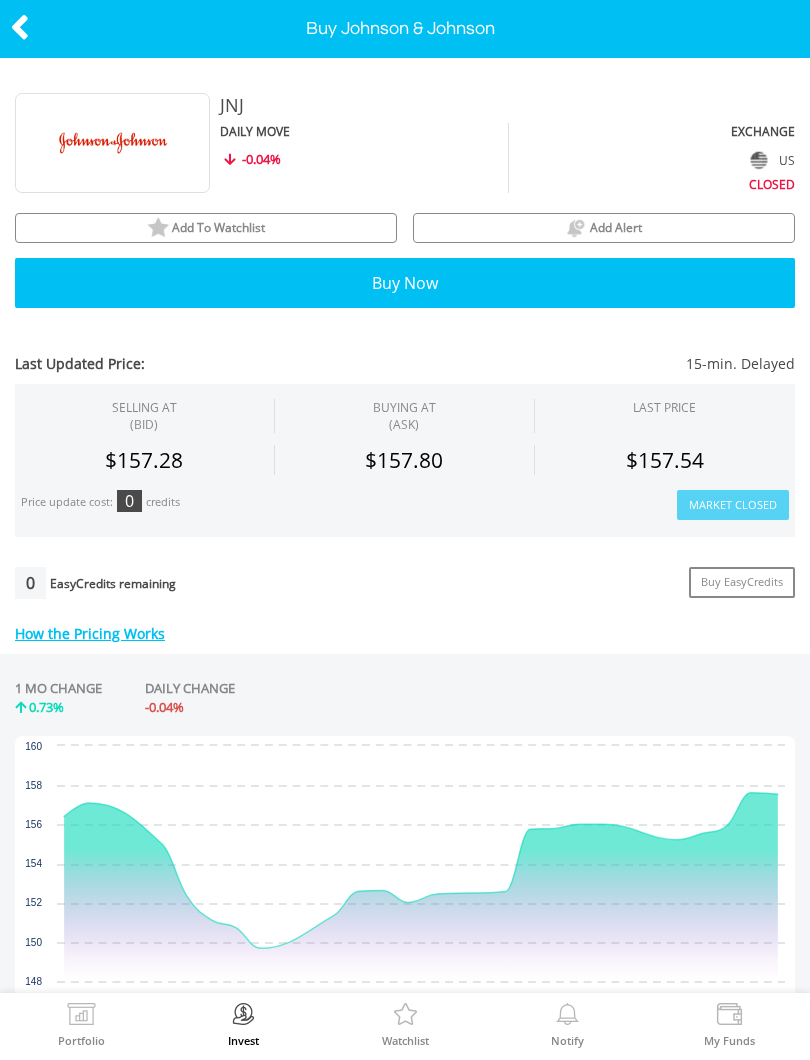 click on "Add To Watchlist" at bounding box center [206, 228] 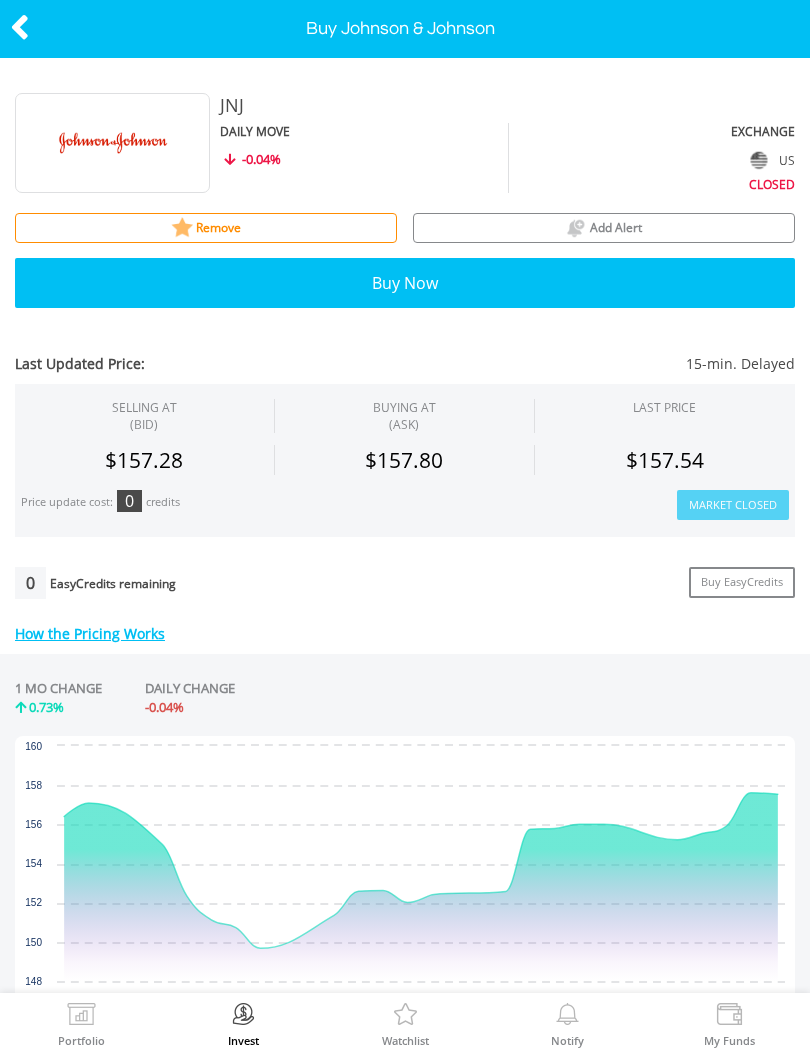 click at bounding box center (20, 27) 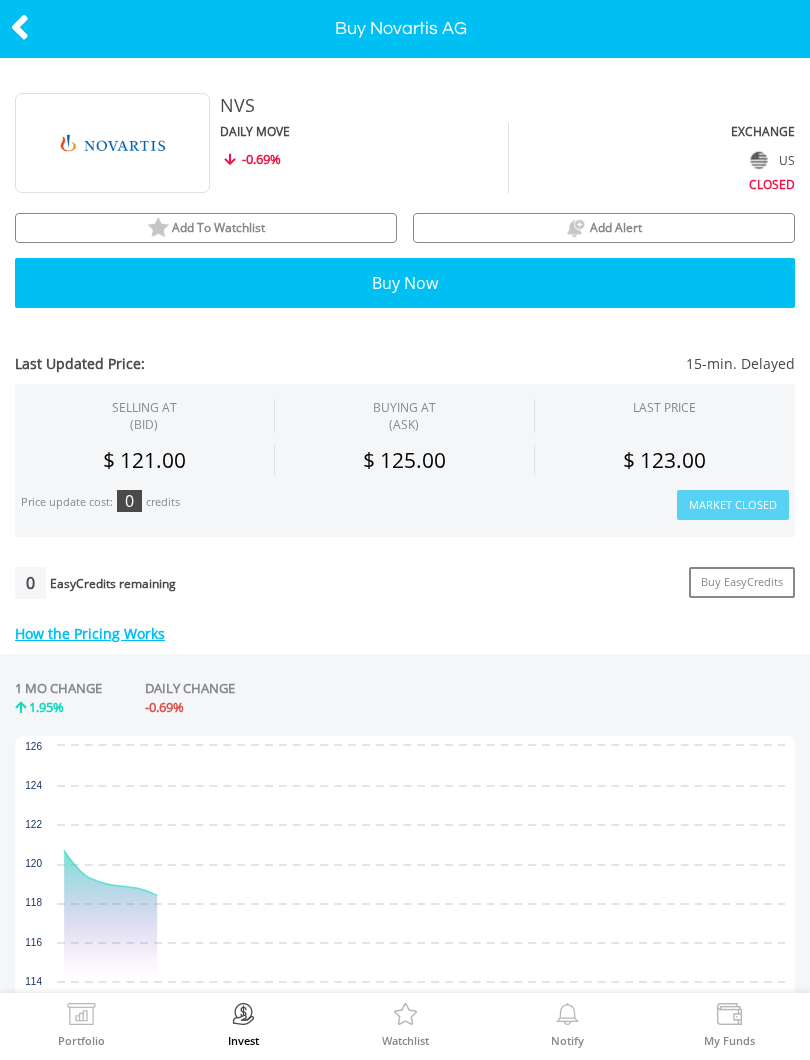 scroll, scrollTop: 0, scrollLeft: 0, axis: both 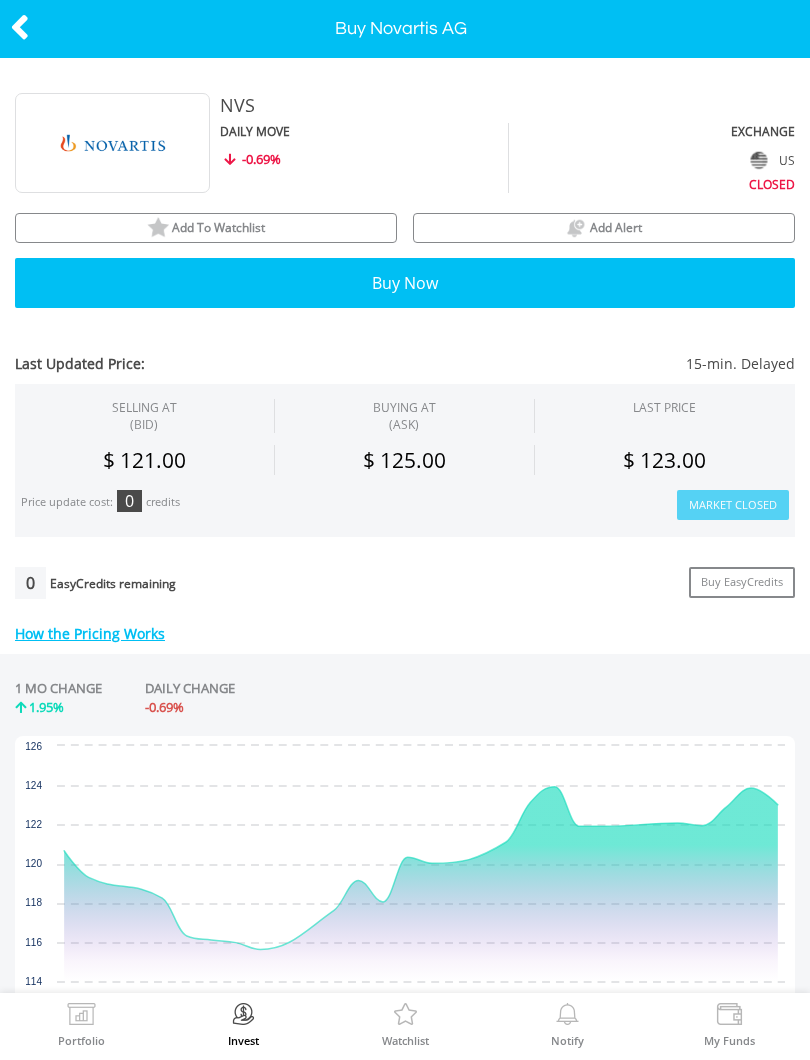 click on "Add To Watchlist" at bounding box center [206, 228] 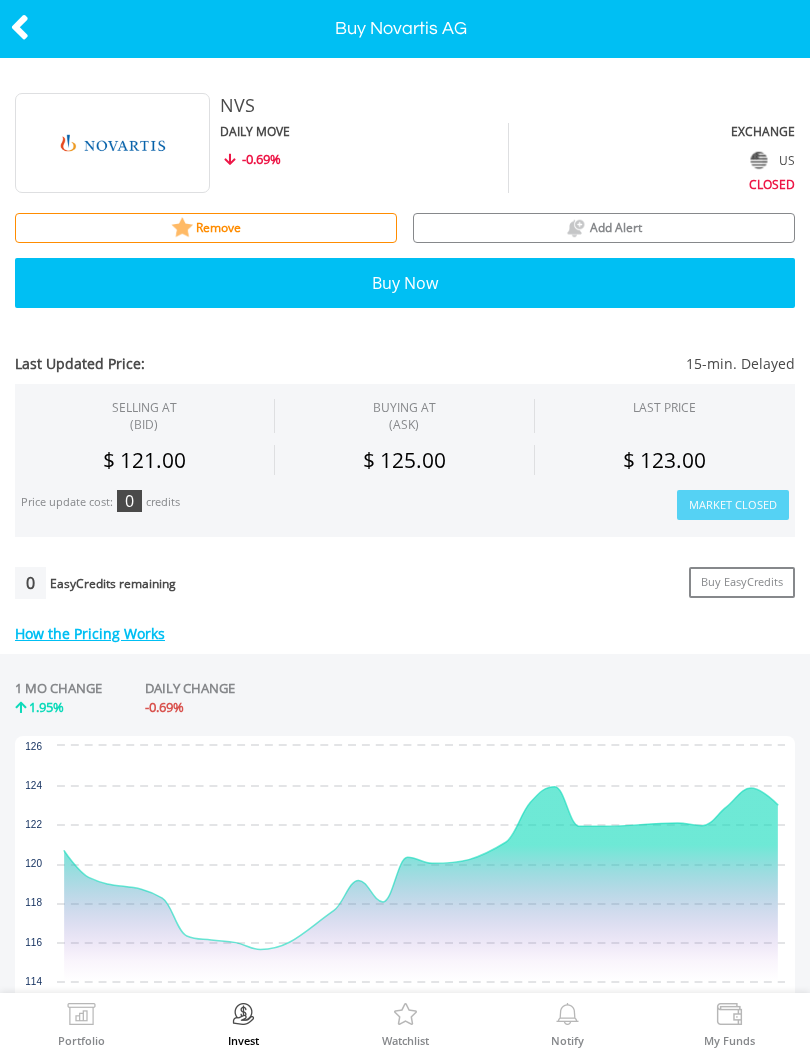 click at bounding box center [20, 27] 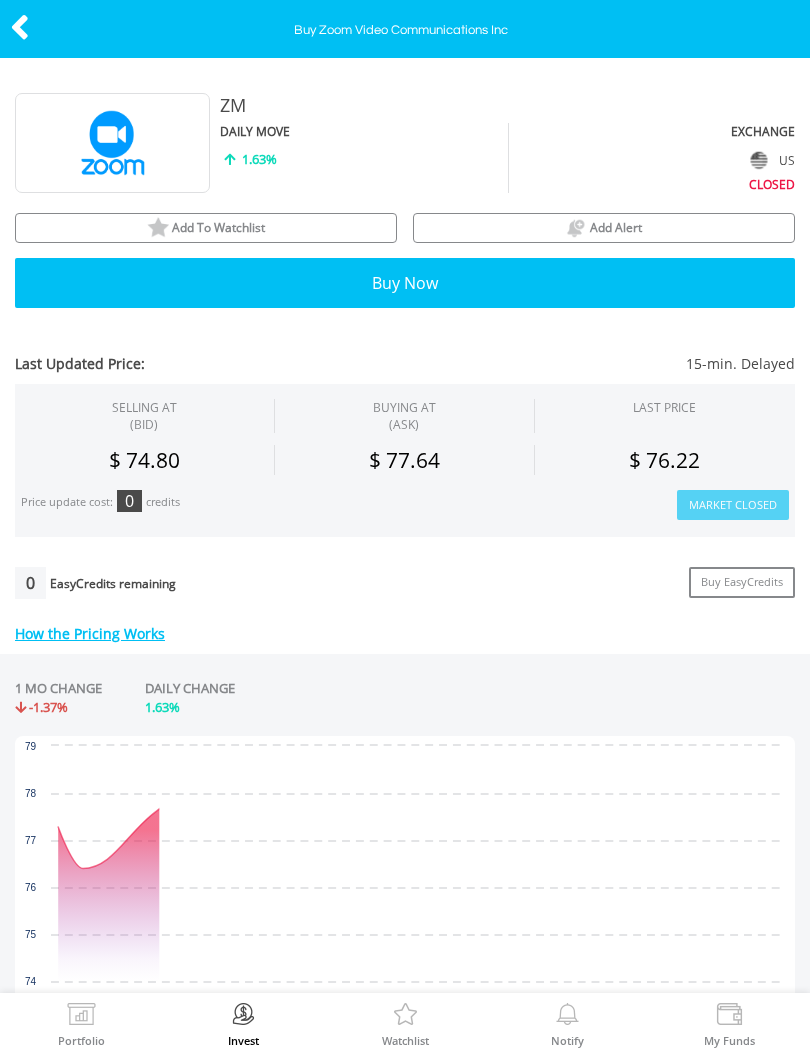 scroll, scrollTop: 0, scrollLeft: 0, axis: both 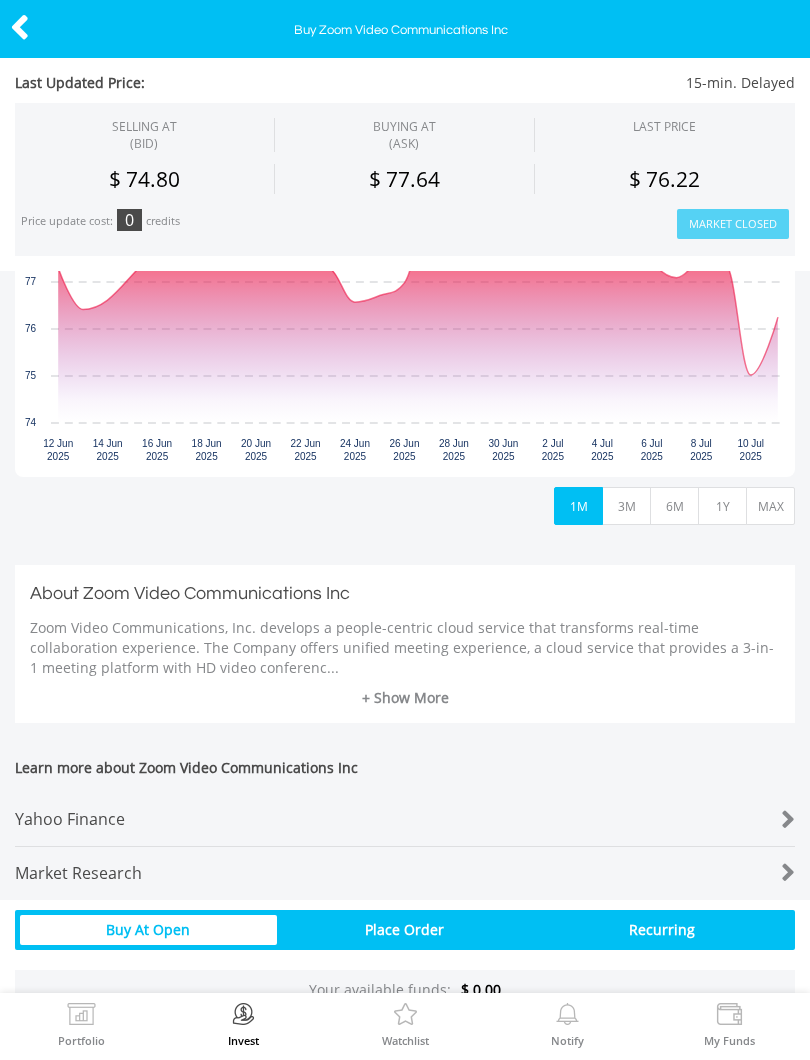 click on "MAX" at bounding box center [770, 506] 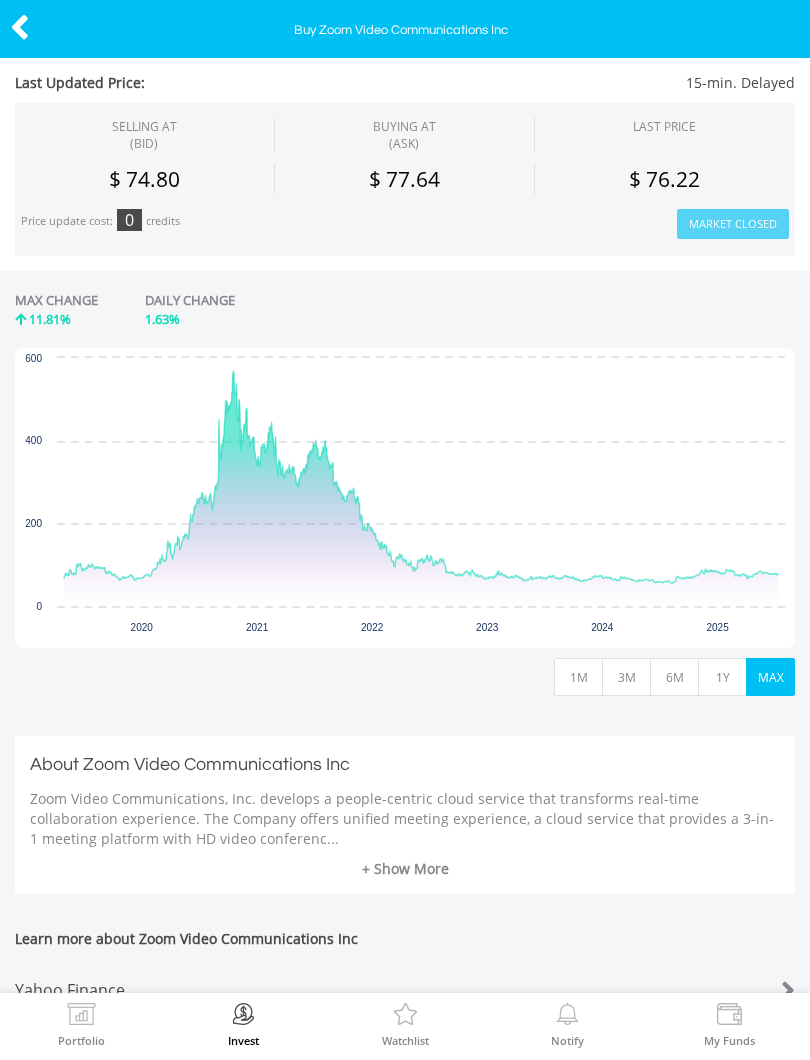 scroll, scrollTop: 387, scrollLeft: 0, axis: vertical 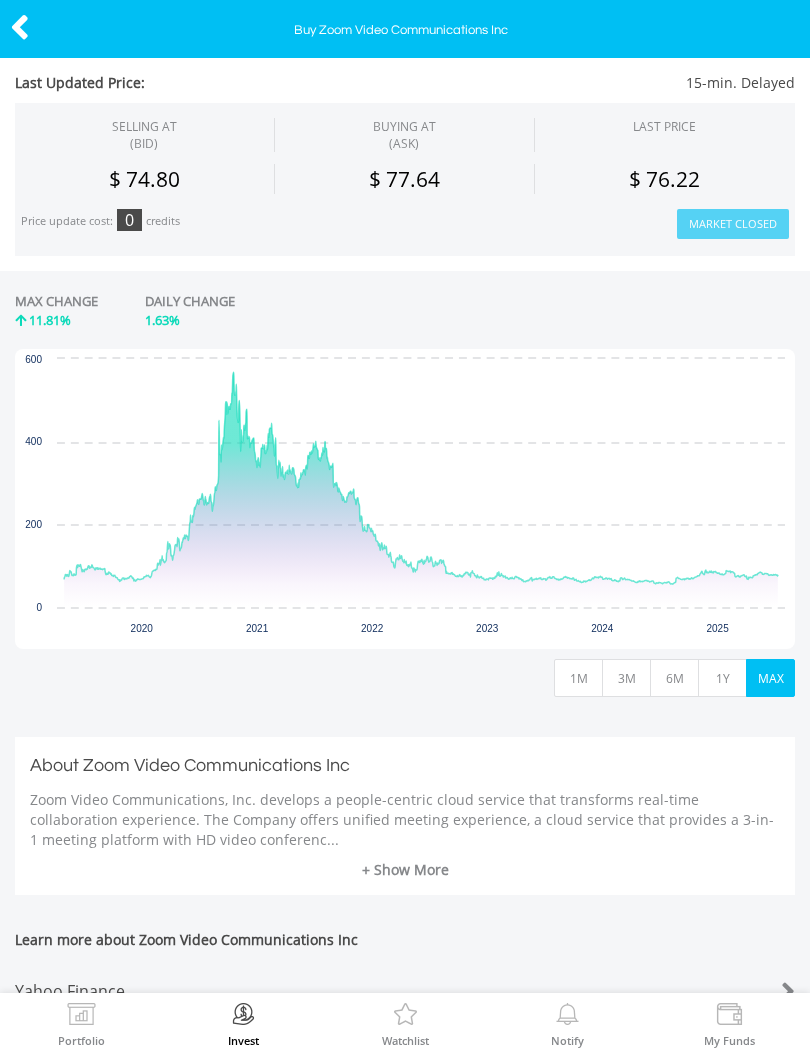 click at bounding box center [20, 27] 